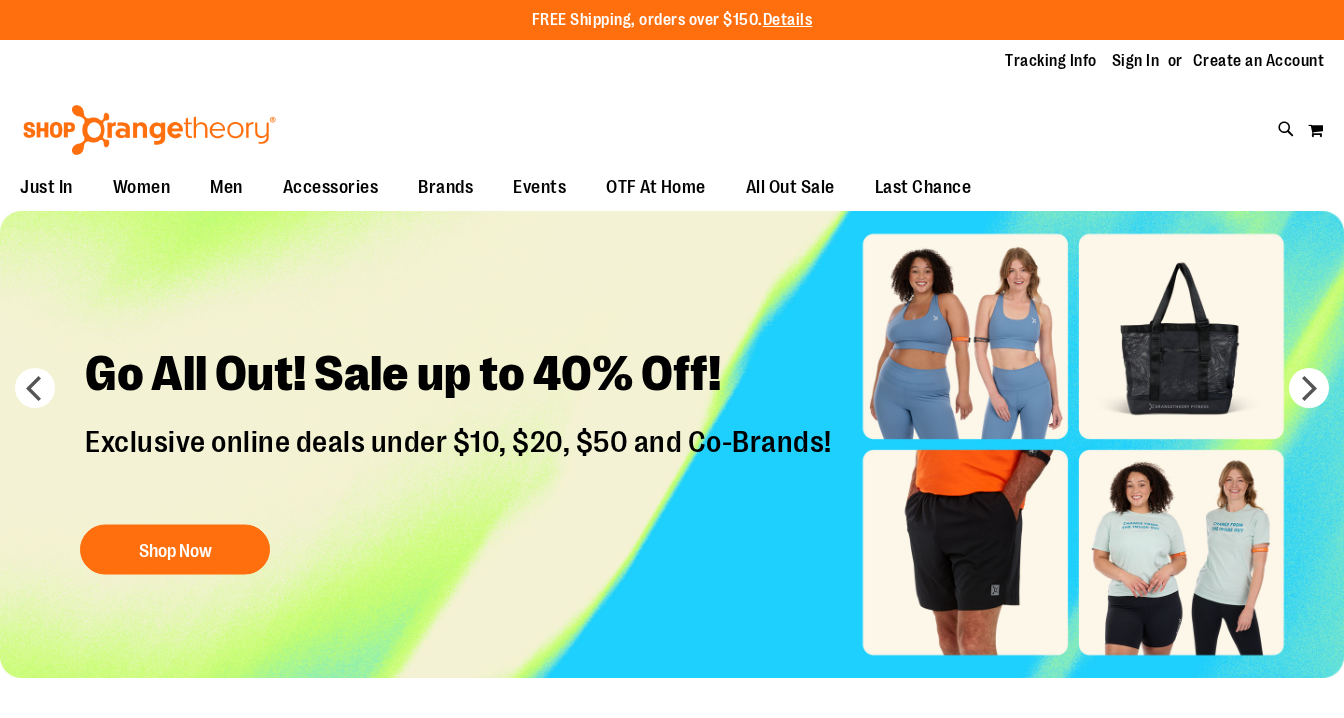 scroll, scrollTop: 0, scrollLeft: 0, axis: both 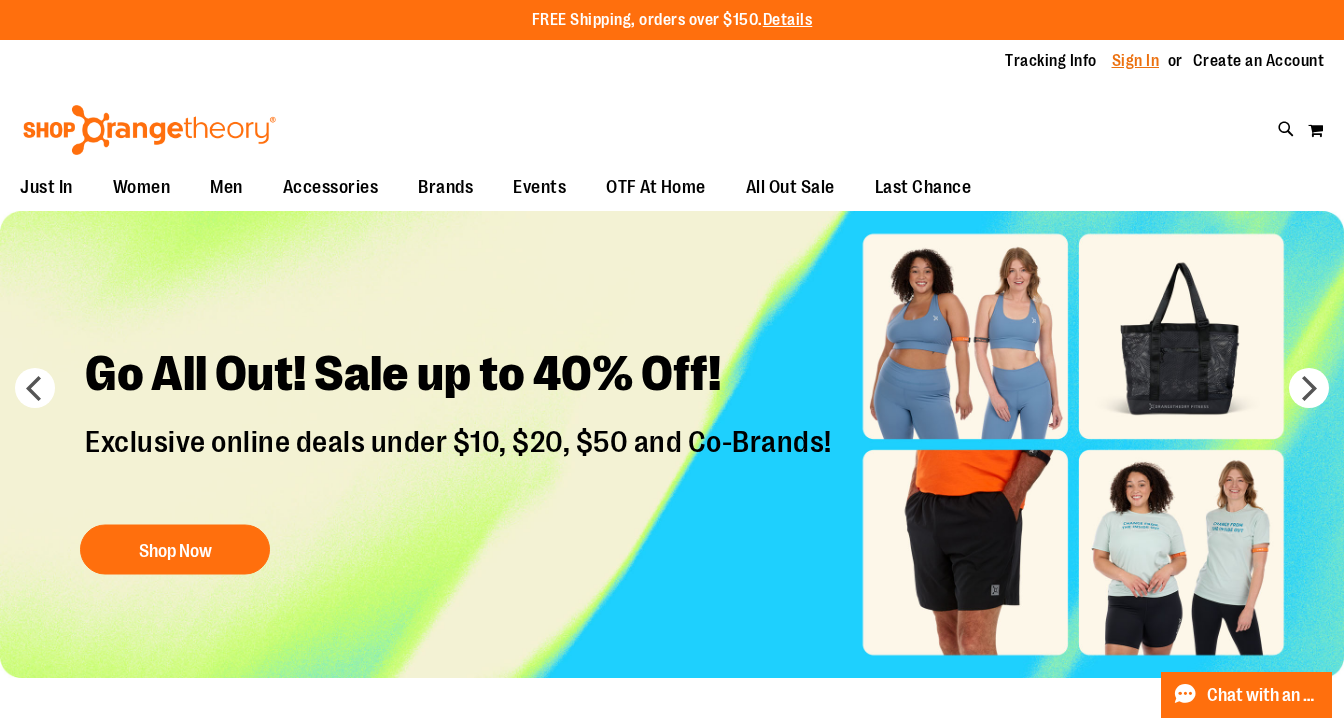 click on "Sign In" at bounding box center (1136, 61) 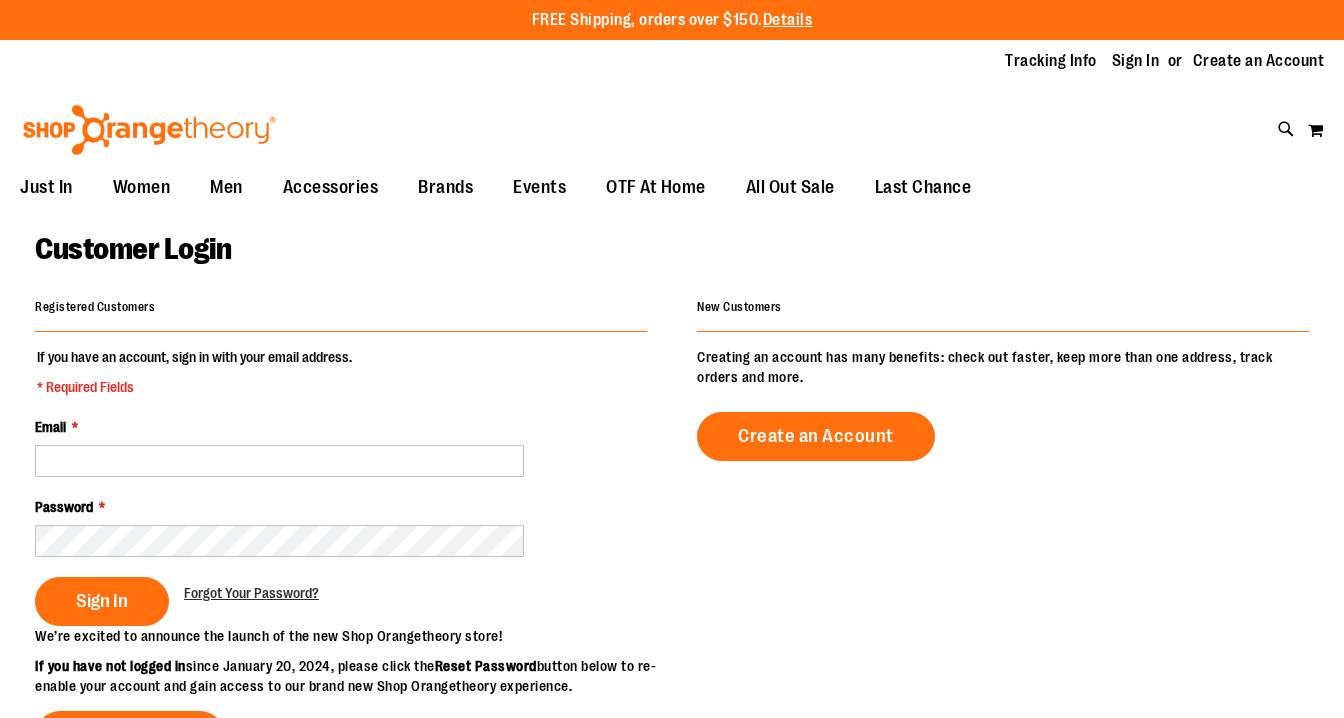 scroll, scrollTop: 0, scrollLeft: 0, axis: both 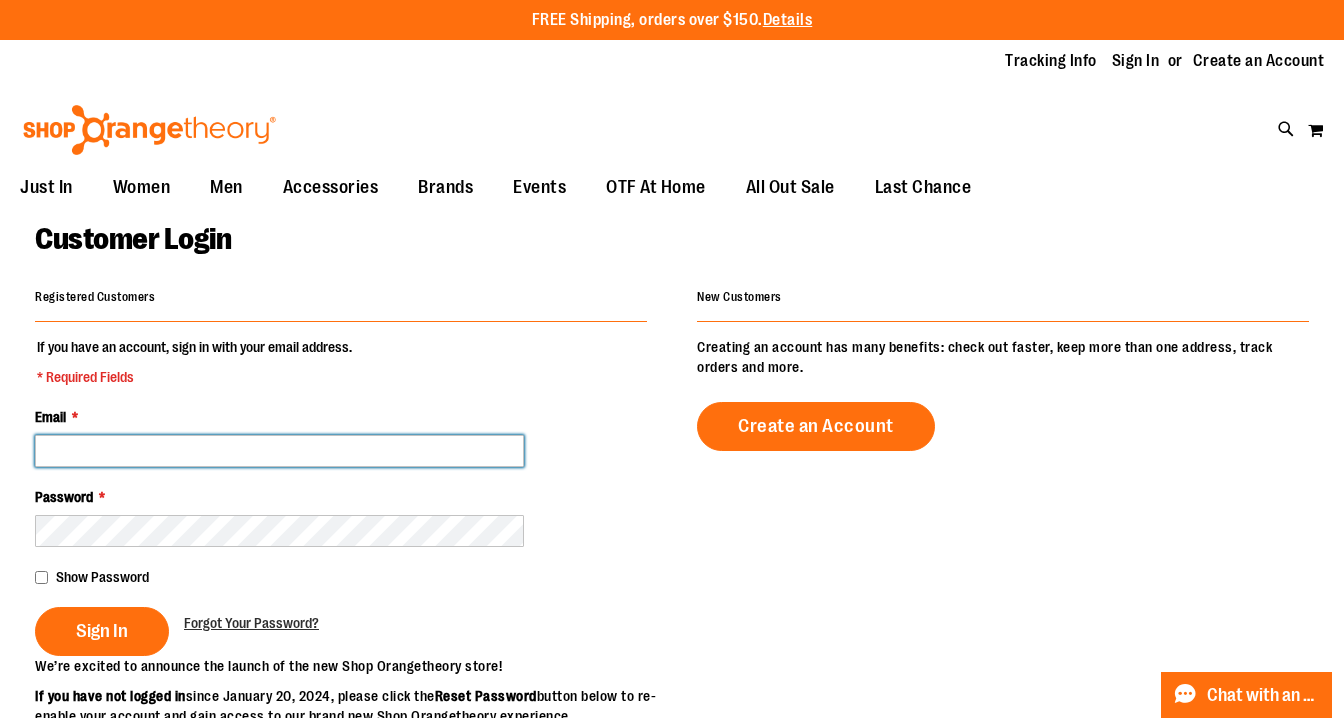 click on "Email *" at bounding box center (279, 451) 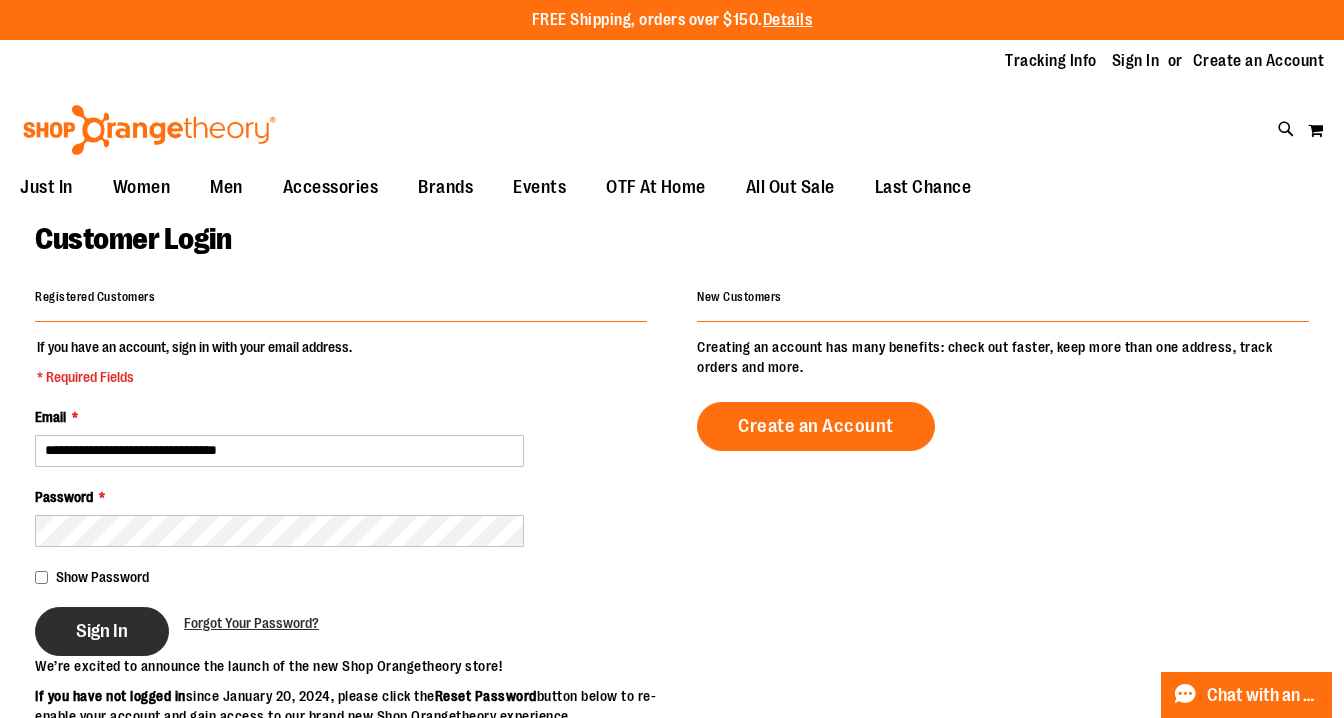 click on "Sign In" at bounding box center [102, 631] 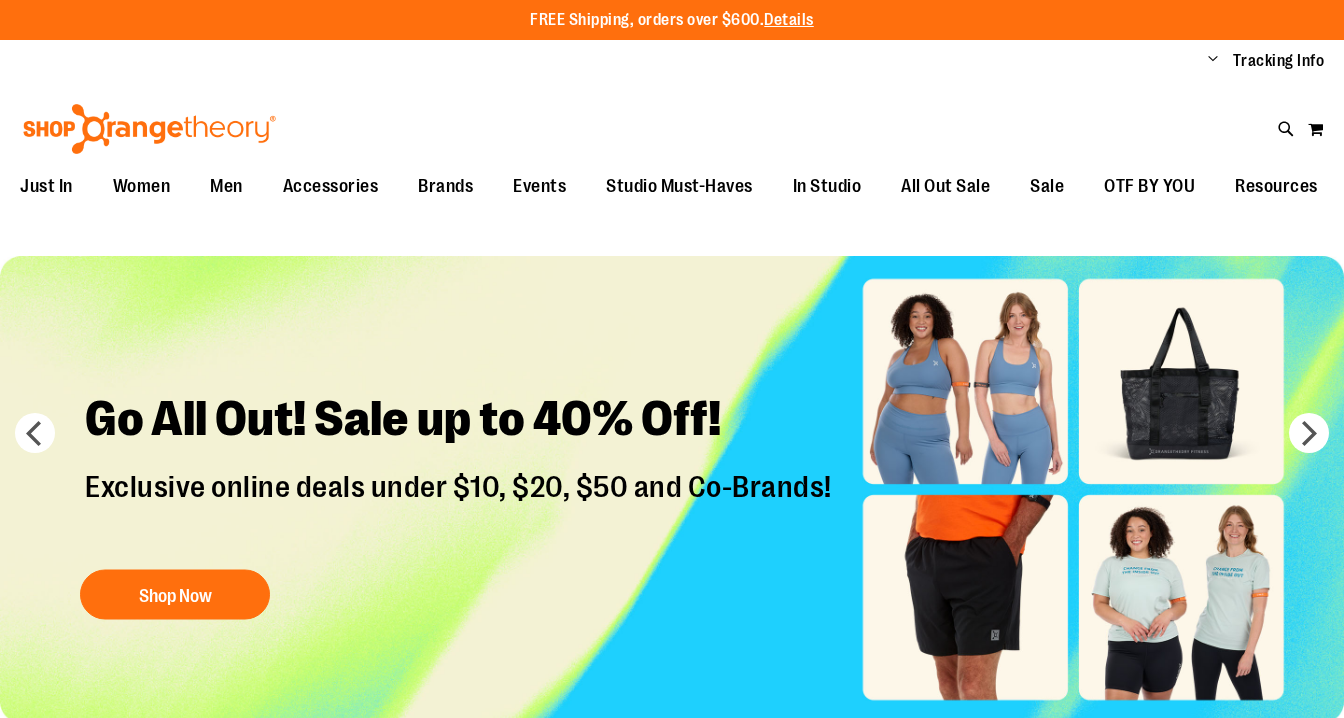 scroll, scrollTop: 0, scrollLeft: 0, axis: both 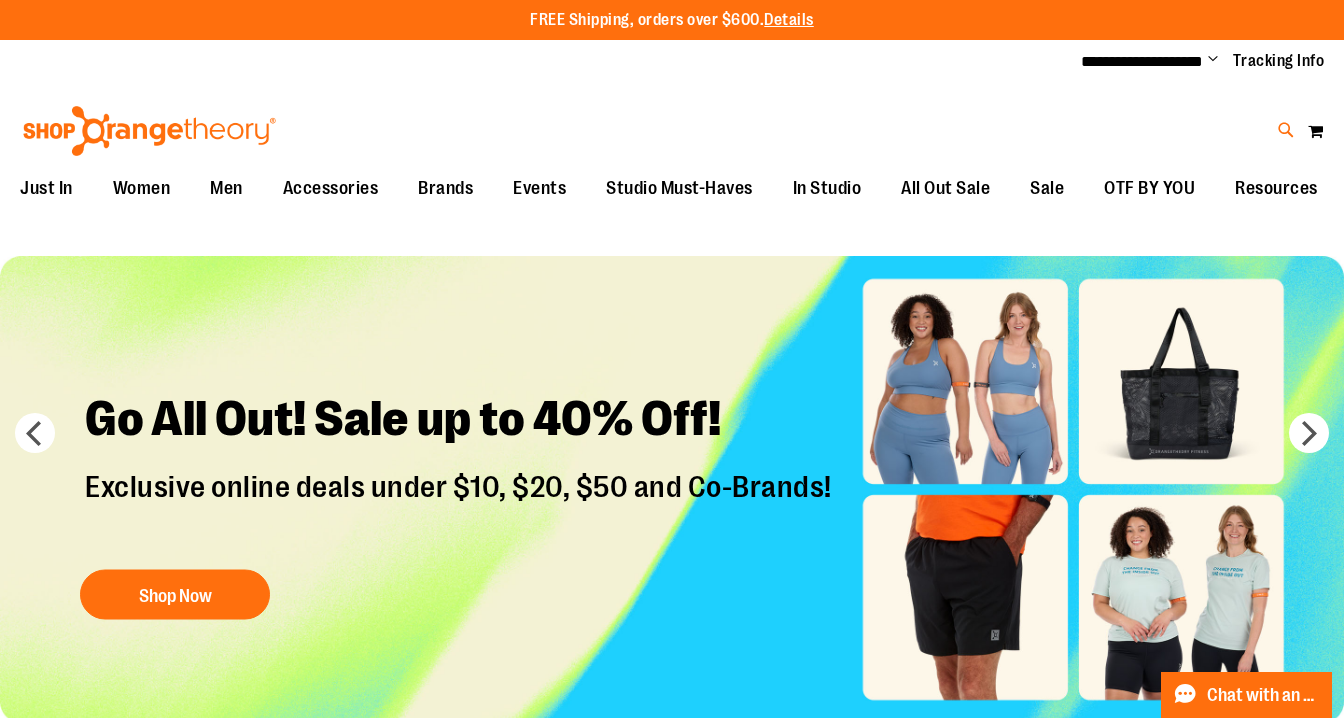 click at bounding box center [1286, 130] 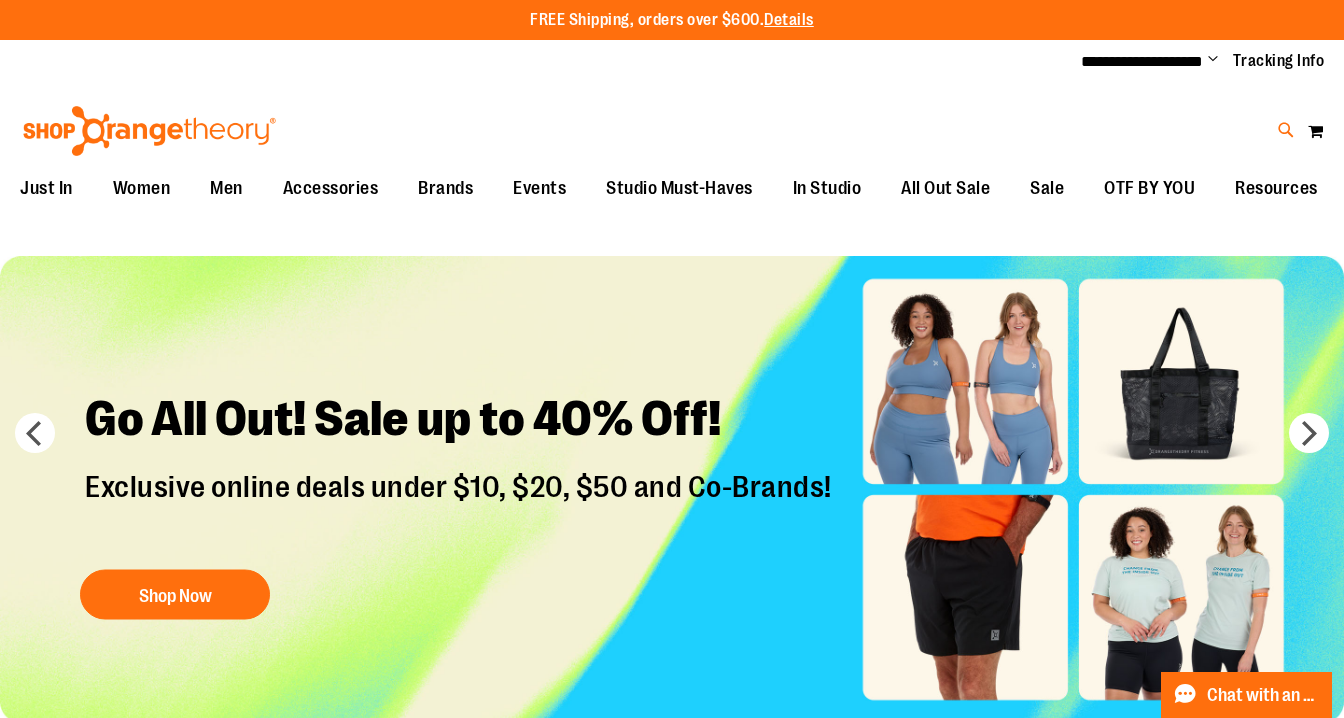 type on "*********" 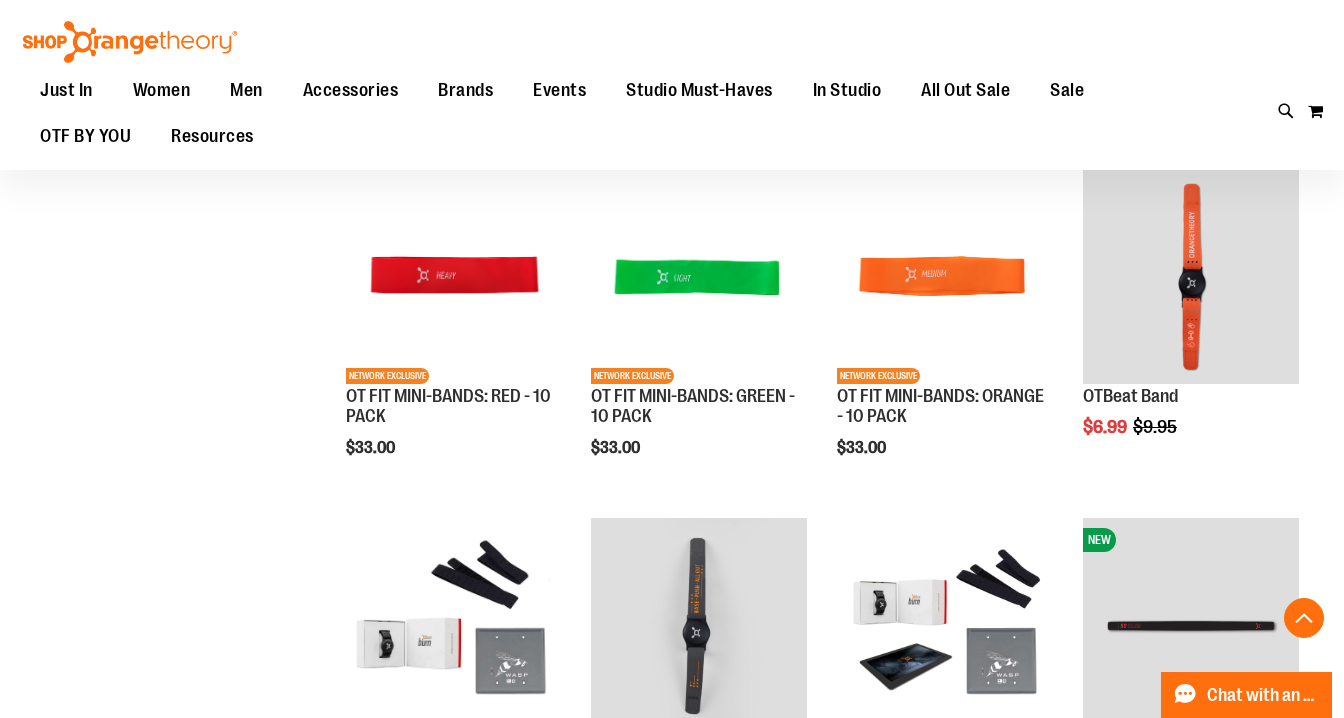 scroll, scrollTop: 667, scrollLeft: 0, axis: vertical 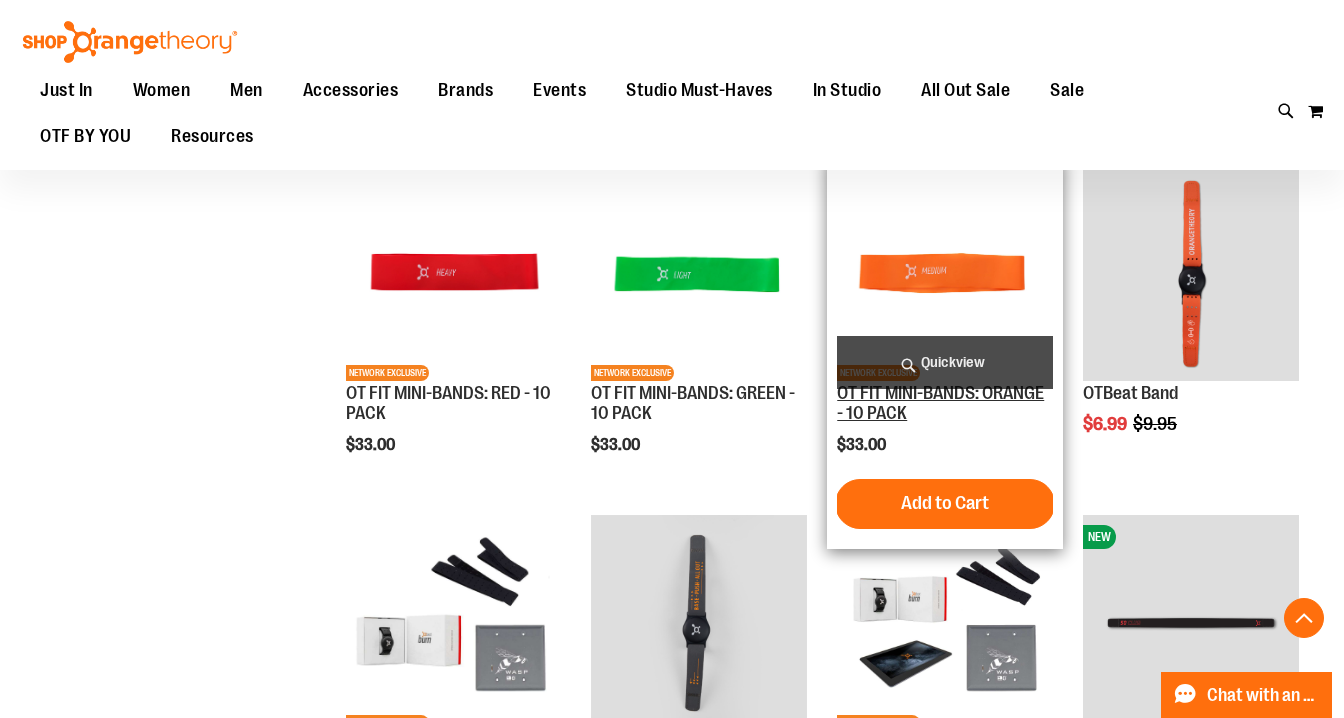 click on "OT FIT MINI-BANDS: ORANGE - 10 PACK" at bounding box center (940, 403) 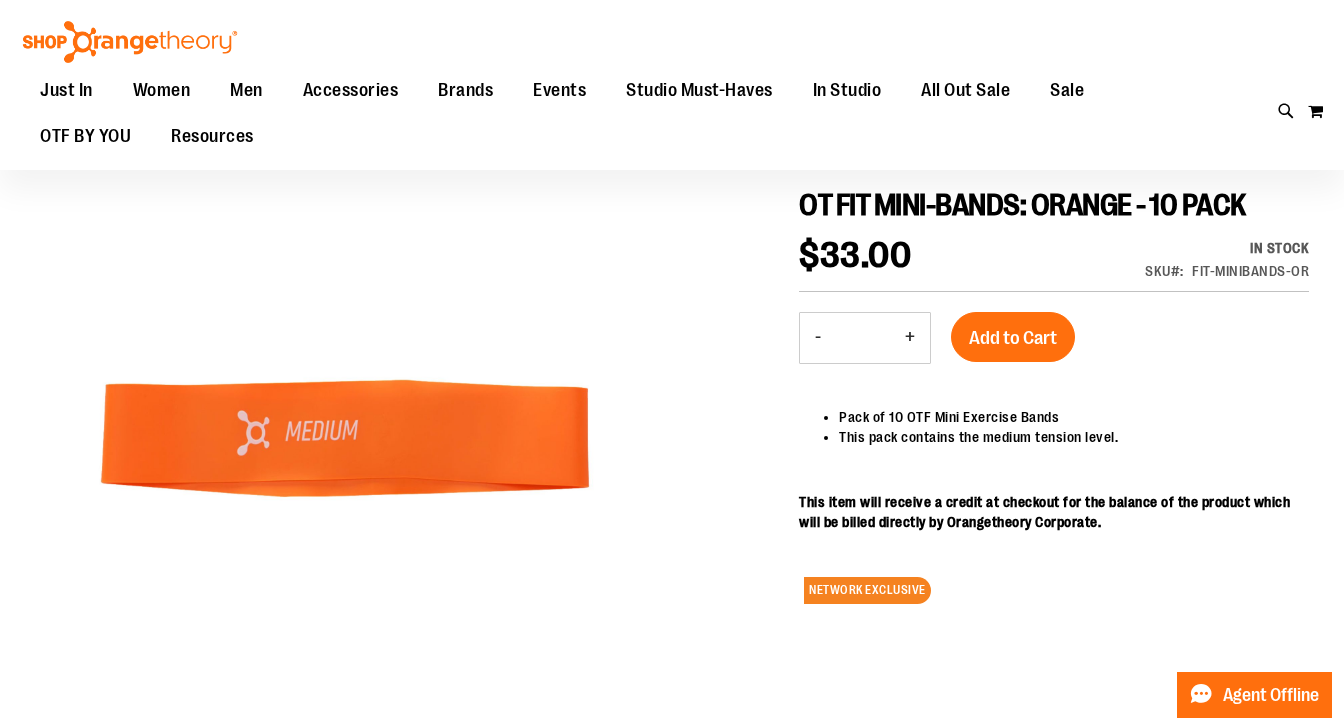 scroll, scrollTop: 203, scrollLeft: 0, axis: vertical 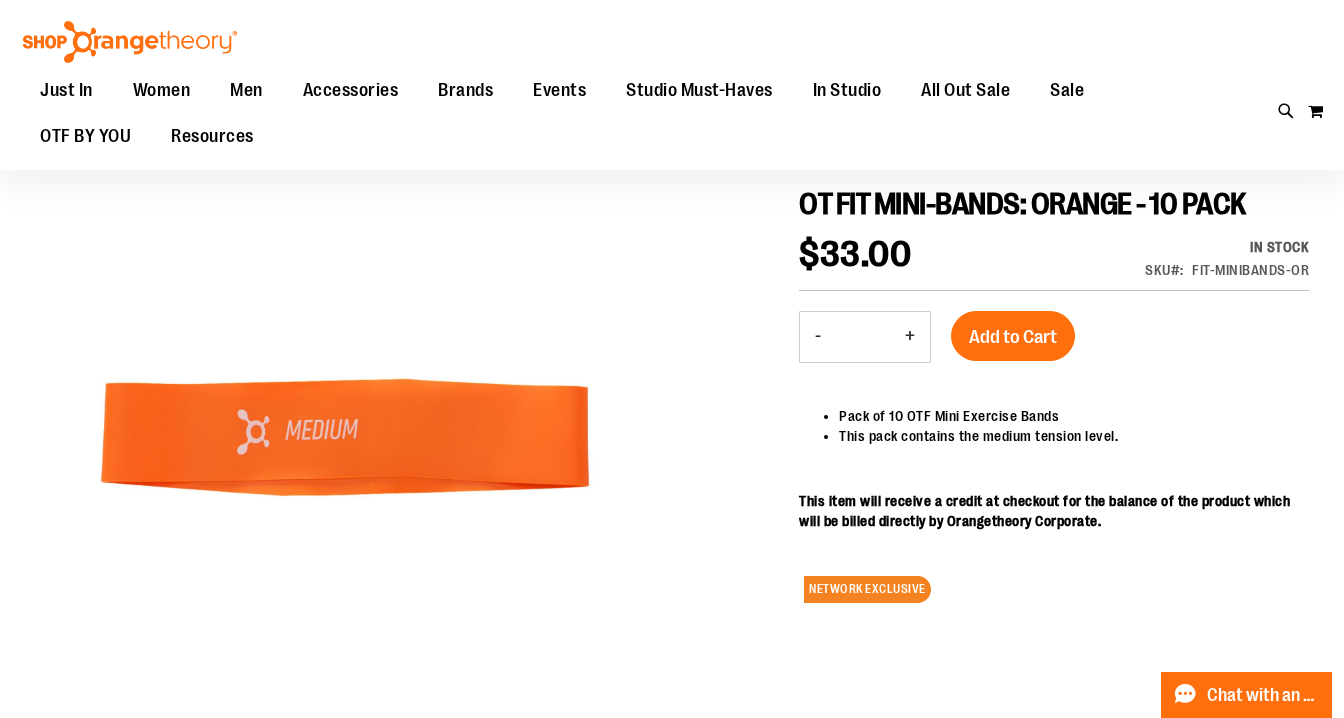 click on "+" at bounding box center (910, 337) 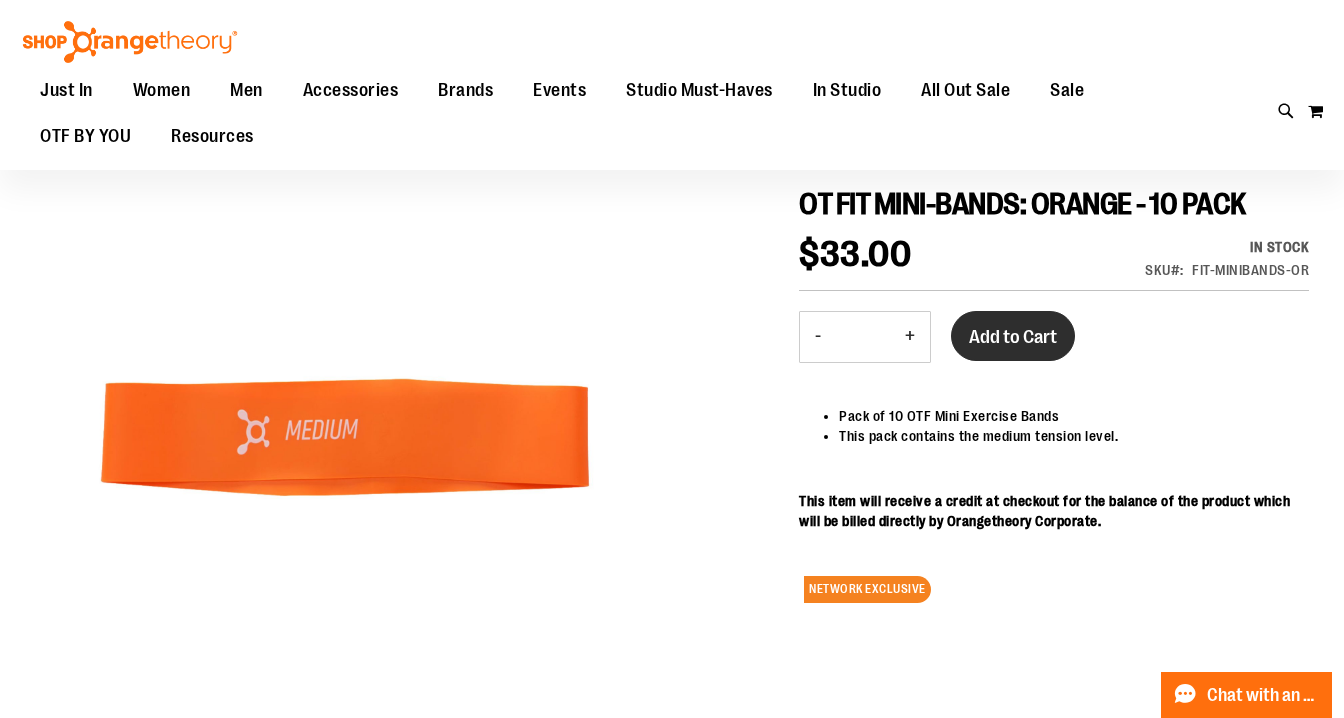 click on "Add to Cart" at bounding box center [1013, 337] 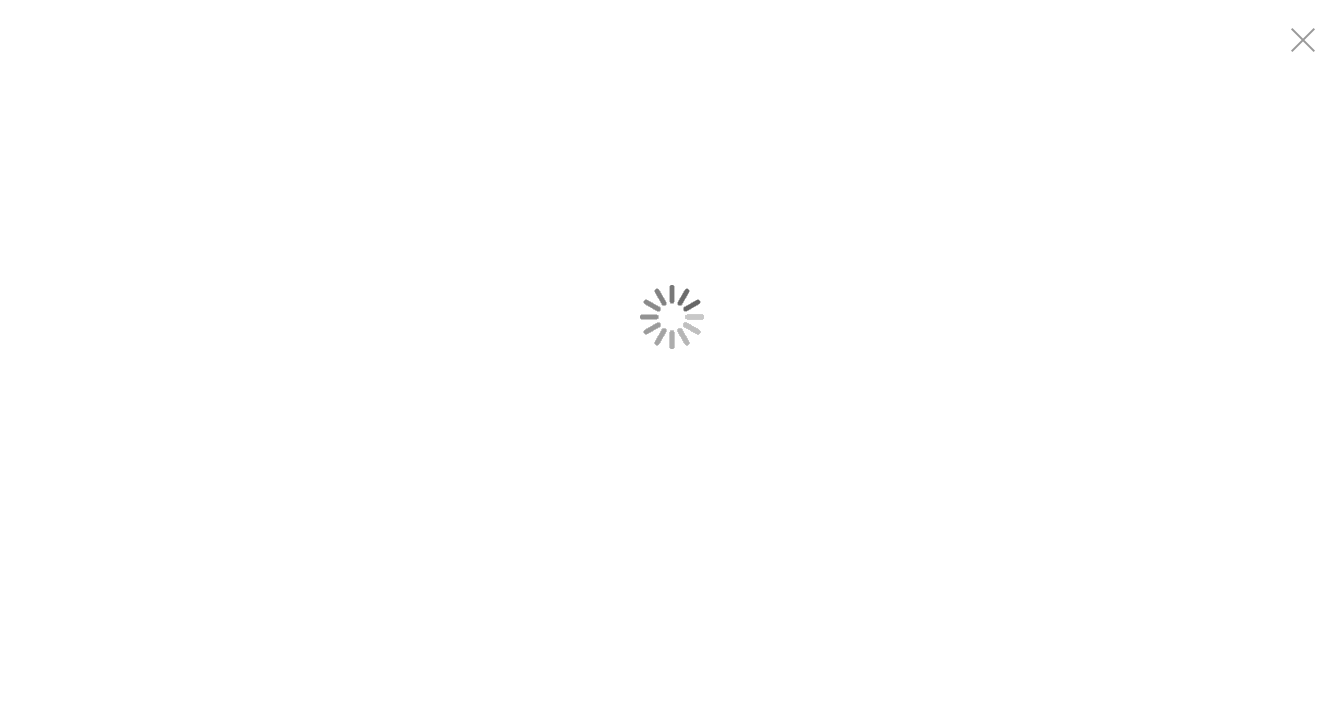 scroll, scrollTop: 0, scrollLeft: 0, axis: both 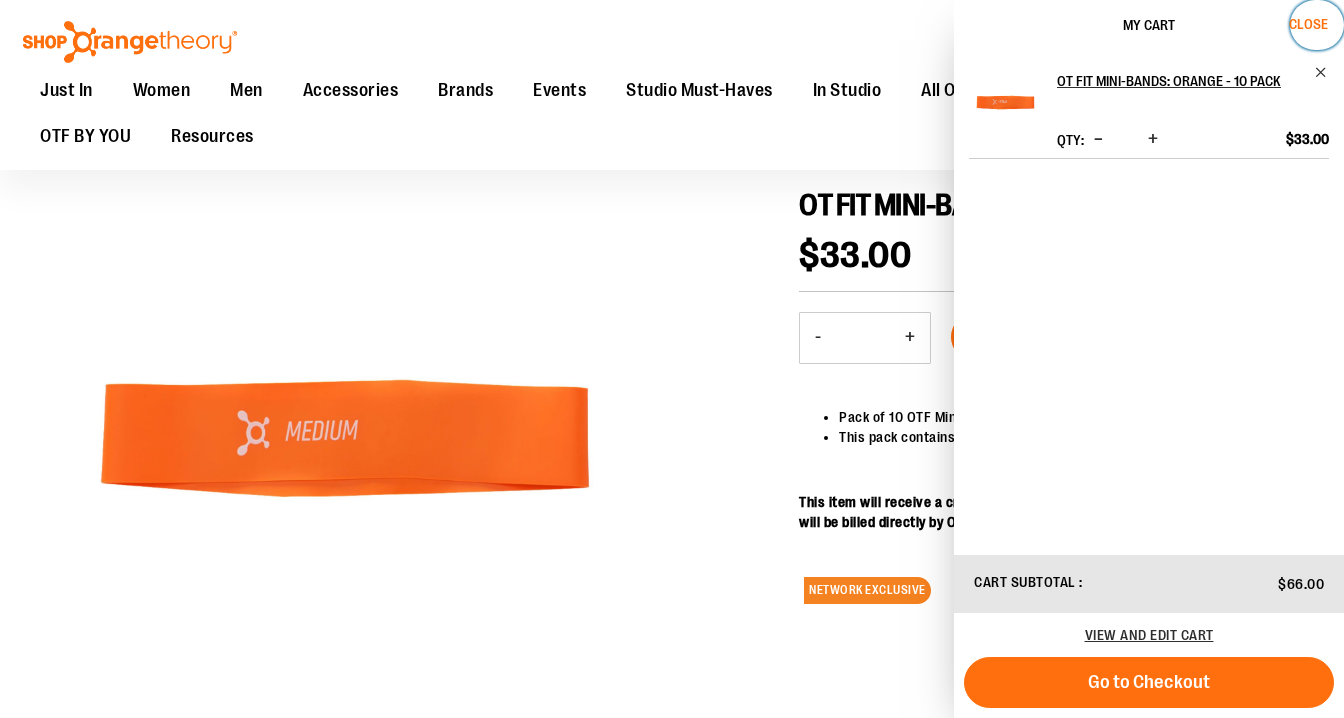 click on "Close" at bounding box center [1308, 24] 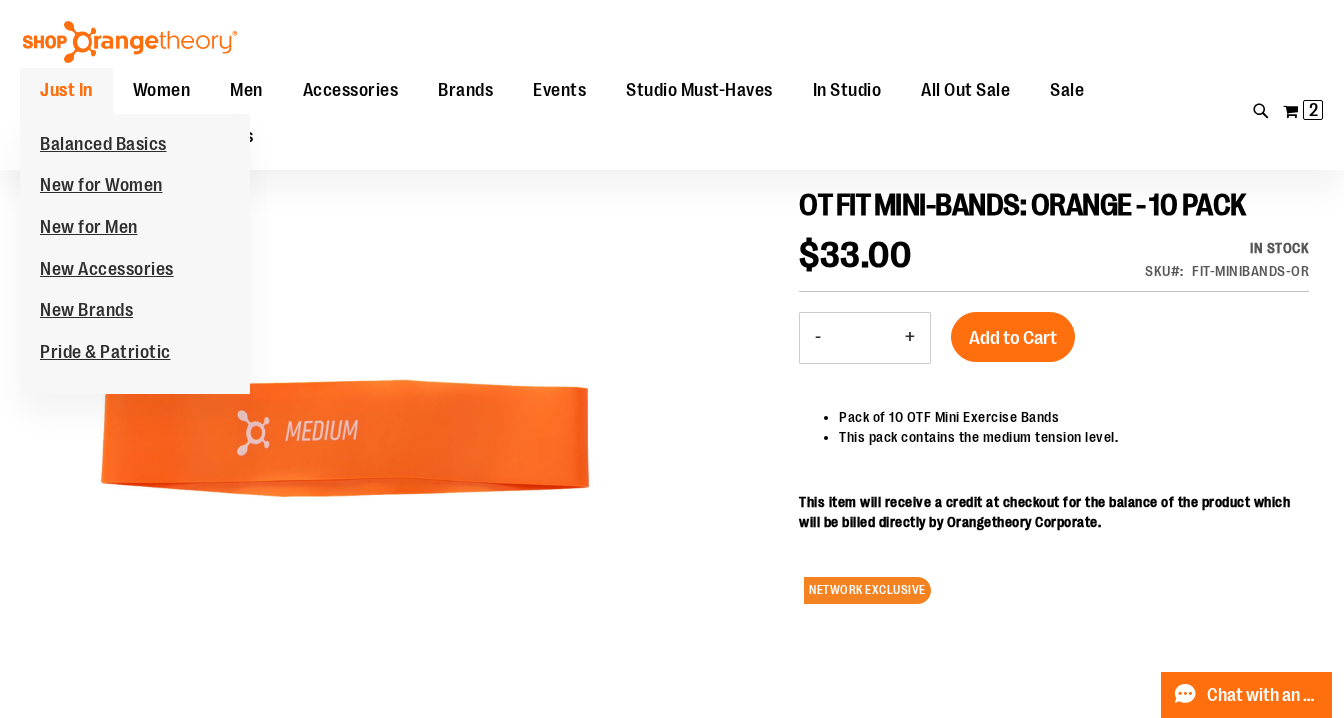 click on "Just In" at bounding box center (66, 90) 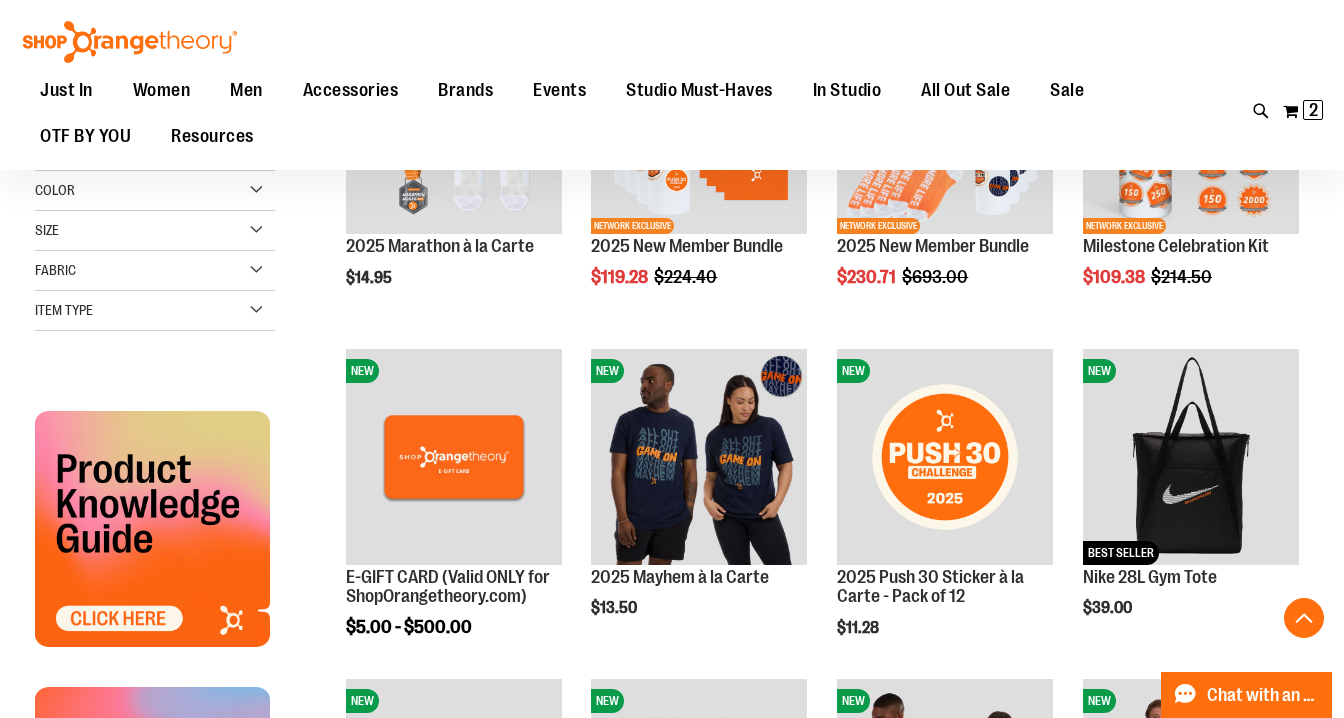 scroll, scrollTop: 428, scrollLeft: 0, axis: vertical 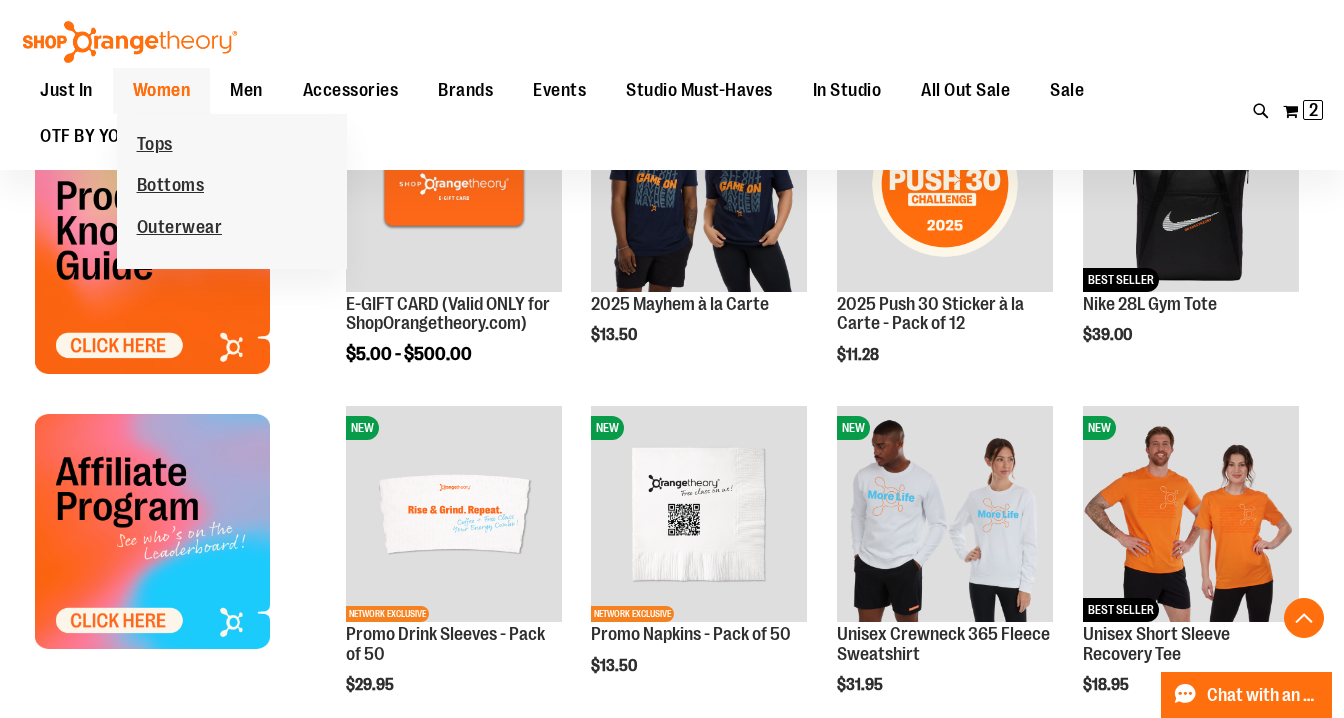 click on "Women" at bounding box center (162, 90) 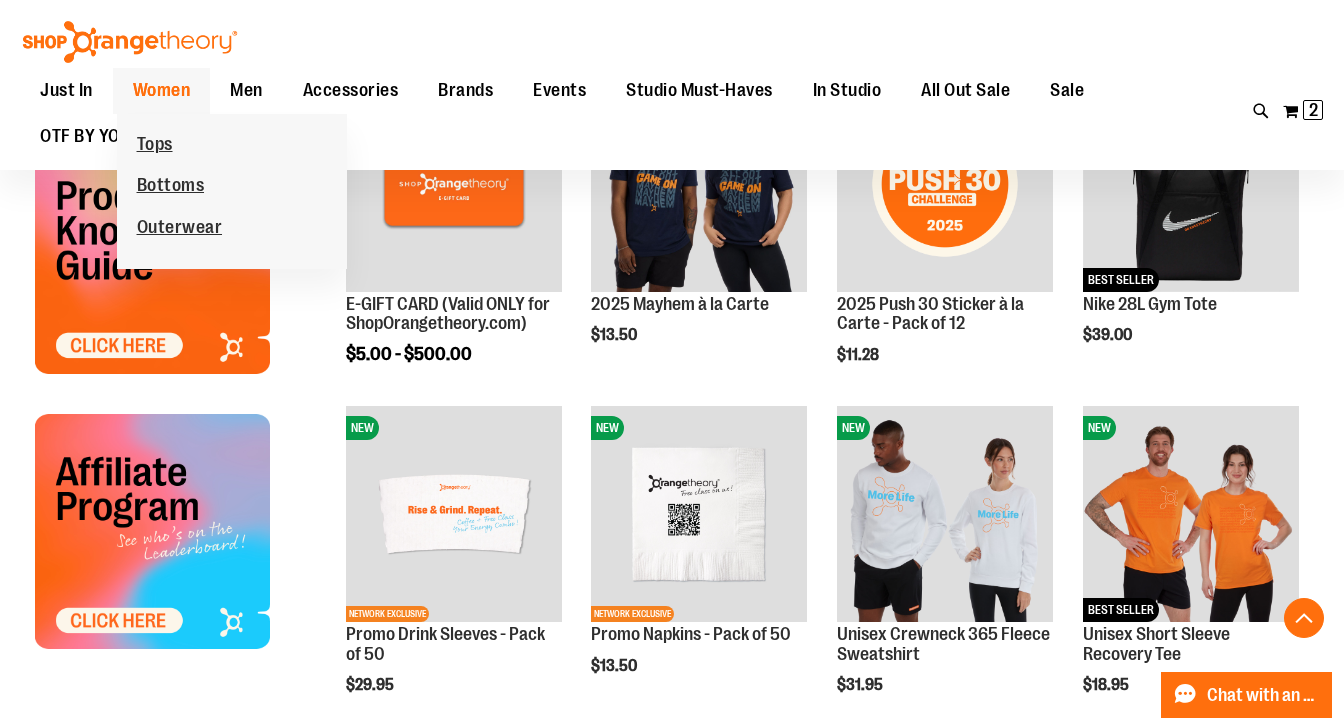 click on "Women" at bounding box center (162, 90) 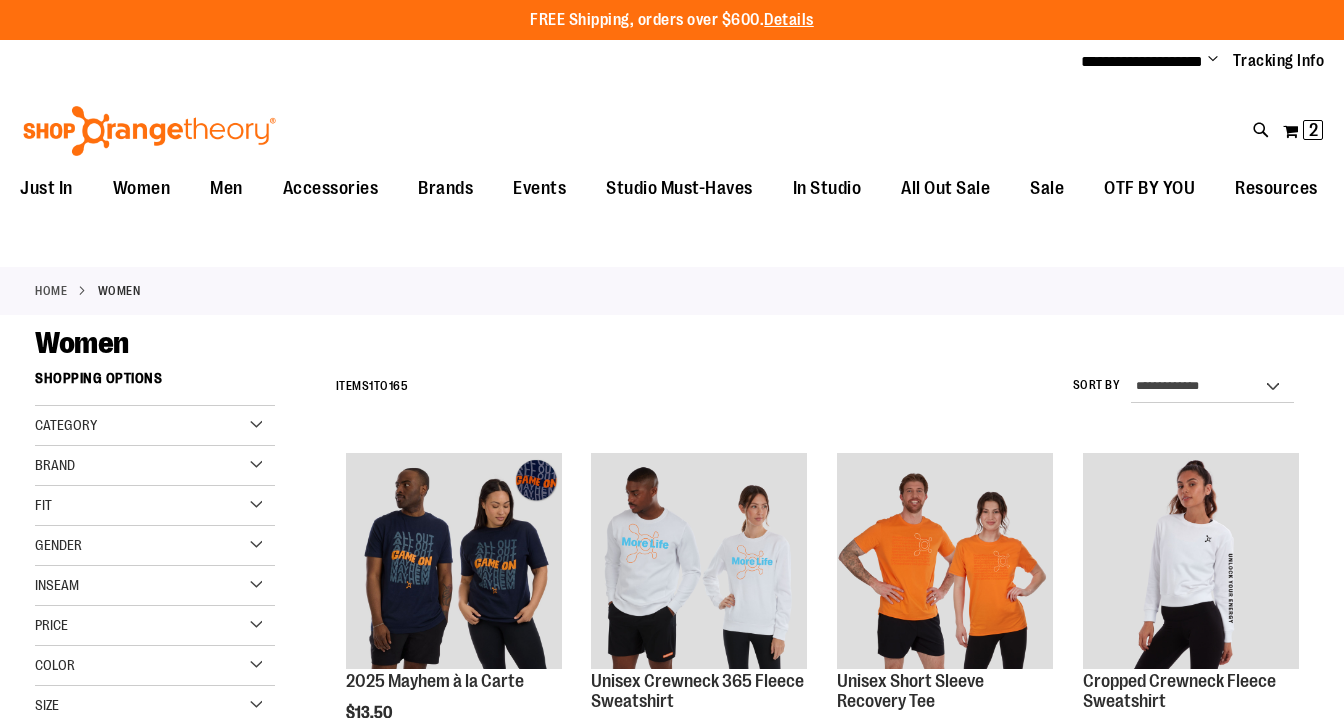 scroll, scrollTop: 0, scrollLeft: 0, axis: both 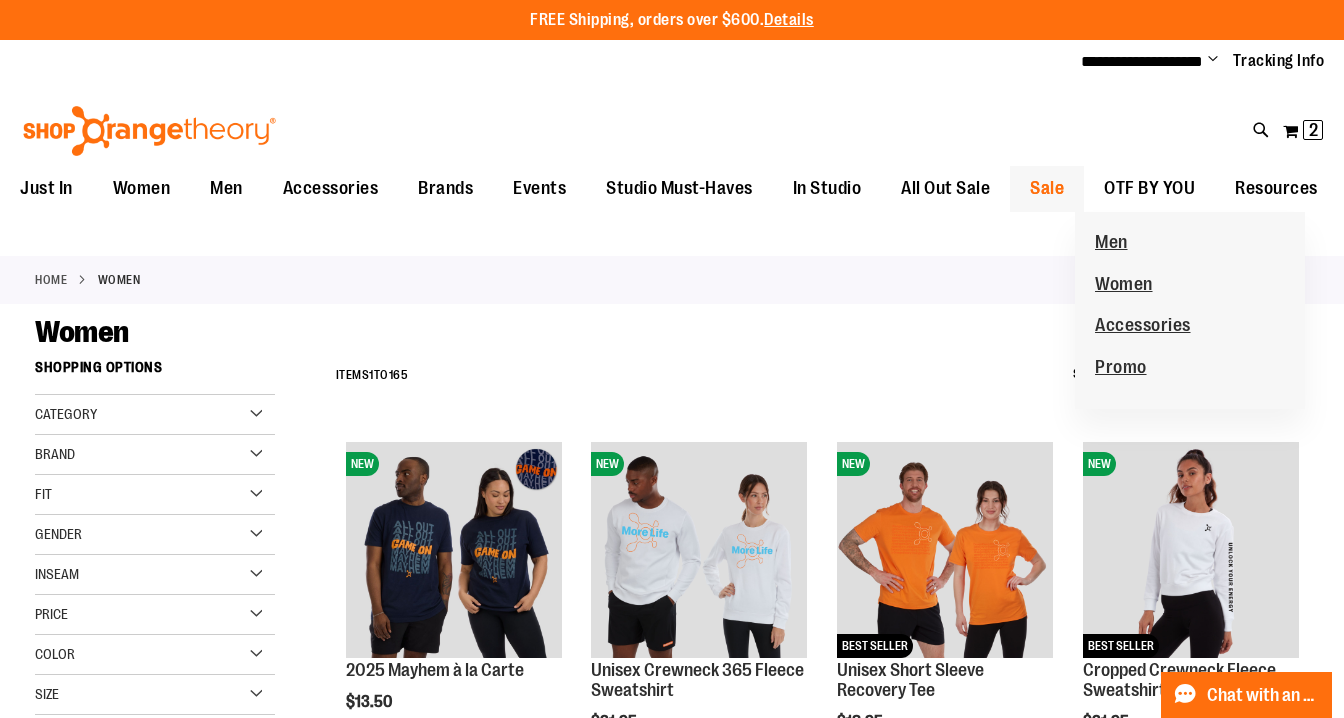click on "Sale" at bounding box center [1047, 188] 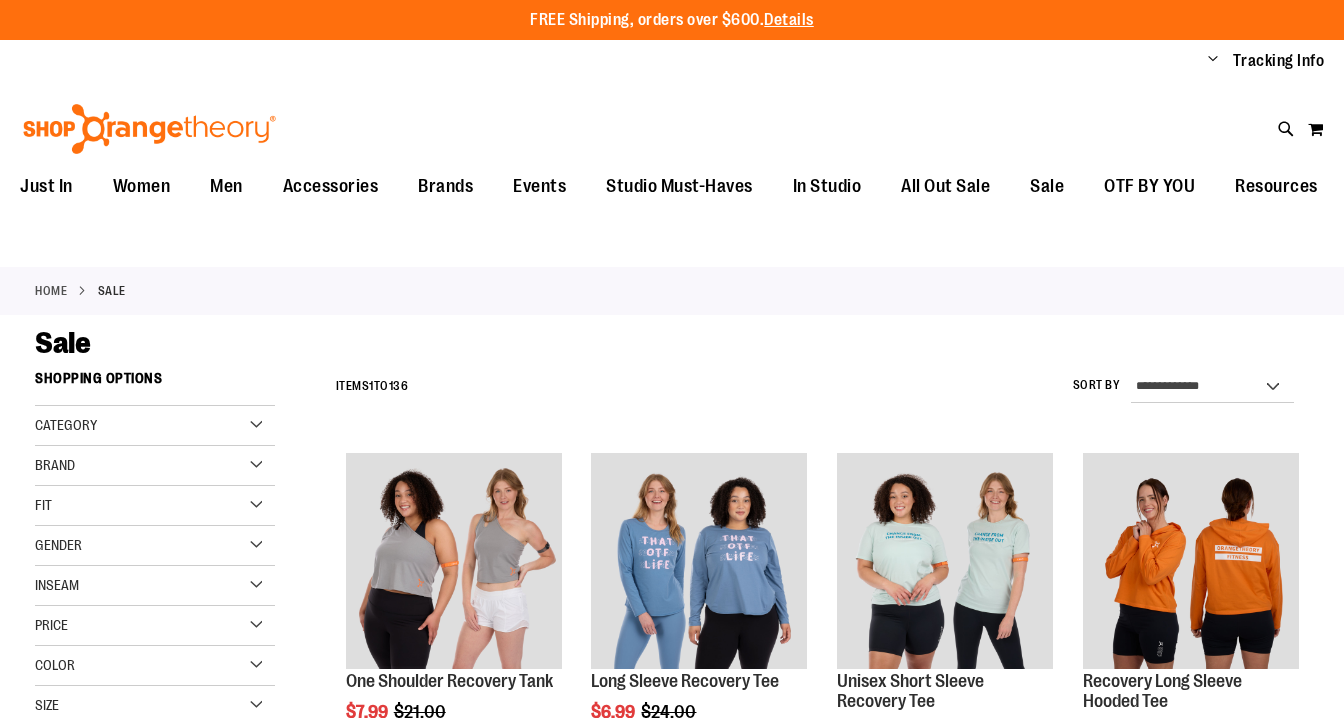 scroll, scrollTop: 0, scrollLeft: 0, axis: both 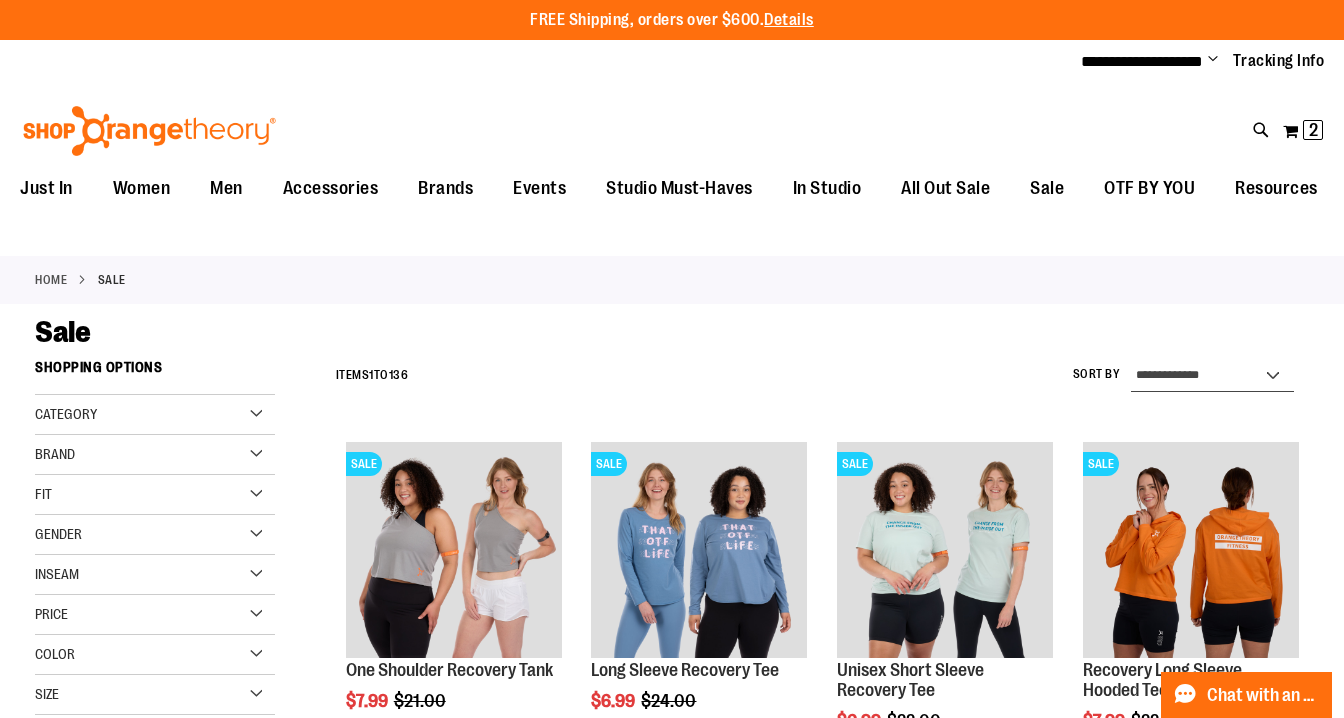 click on "**********" at bounding box center (1213, 376) 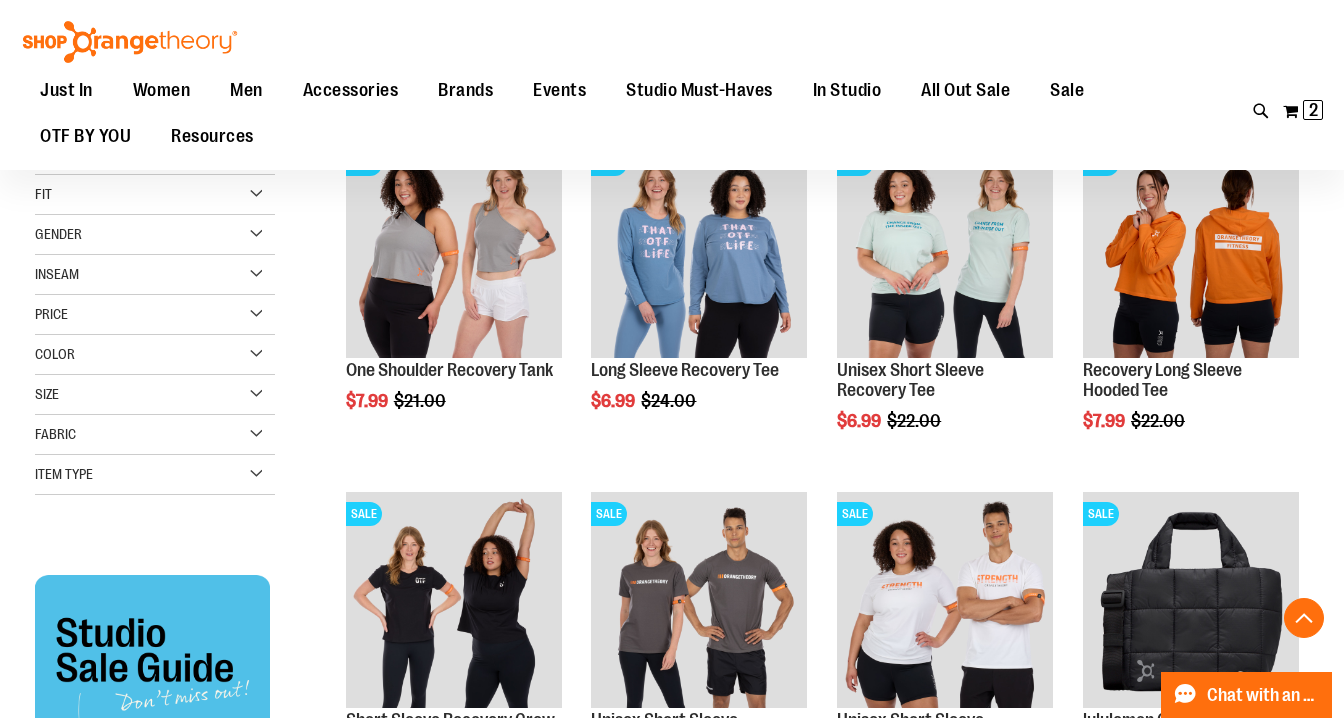 scroll, scrollTop: 351, scrollLeft: 0, axis: vertical 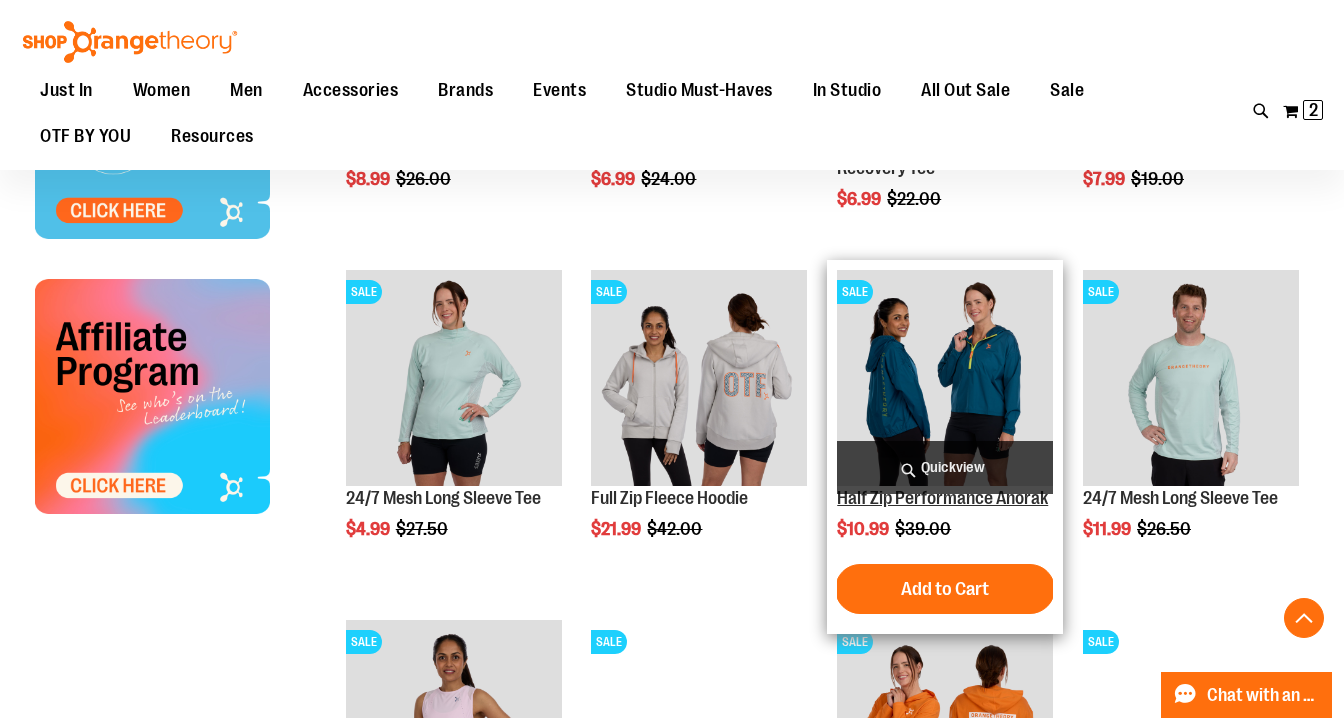 click on "Half Zip Performance Anorak" at bounding box center (942, 498) 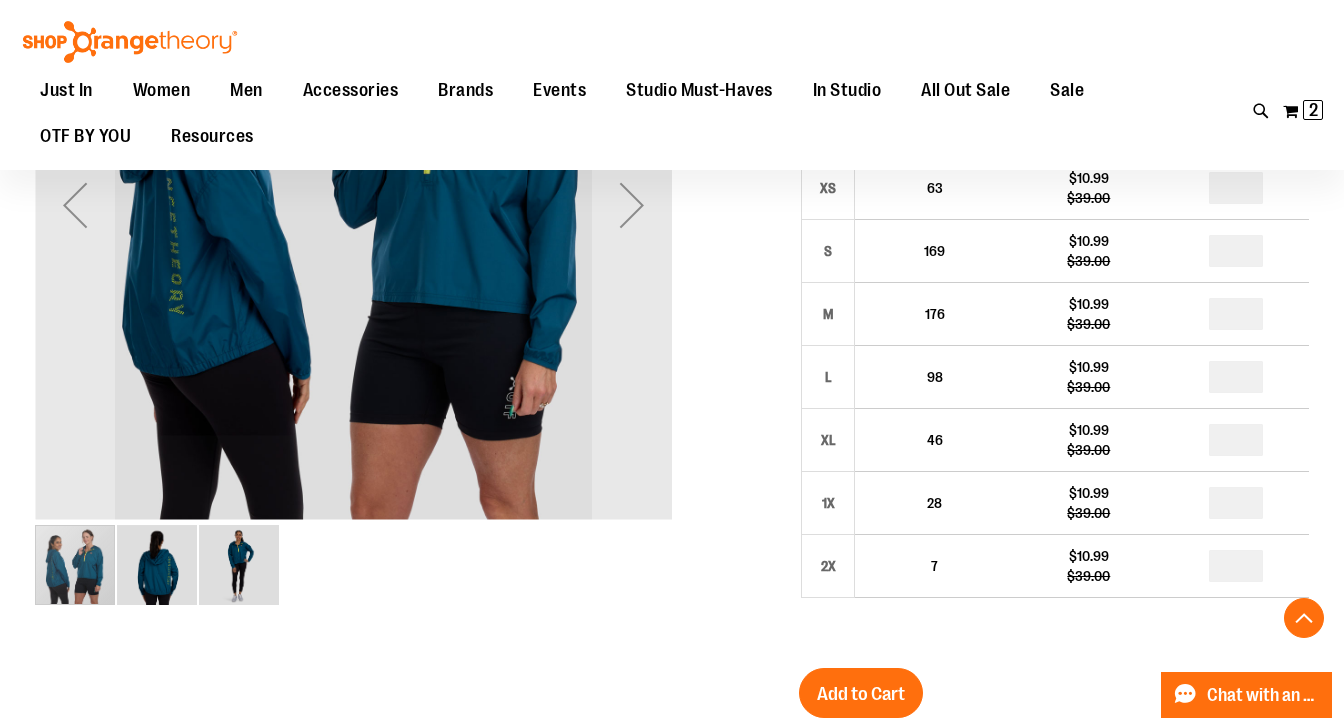 scroll, scrollTop: 440, scrollLeft: 0, axis: vertical 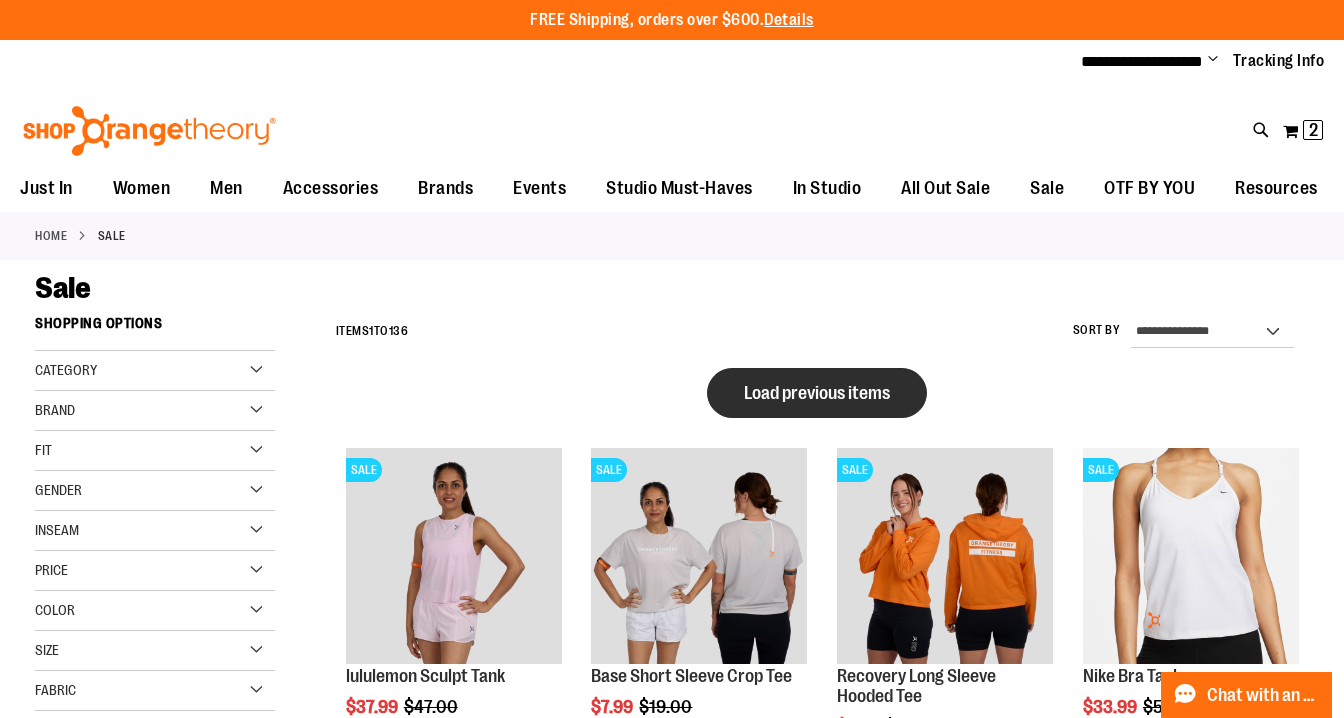 click on "Load previous items" at bounding box center (817, 393) 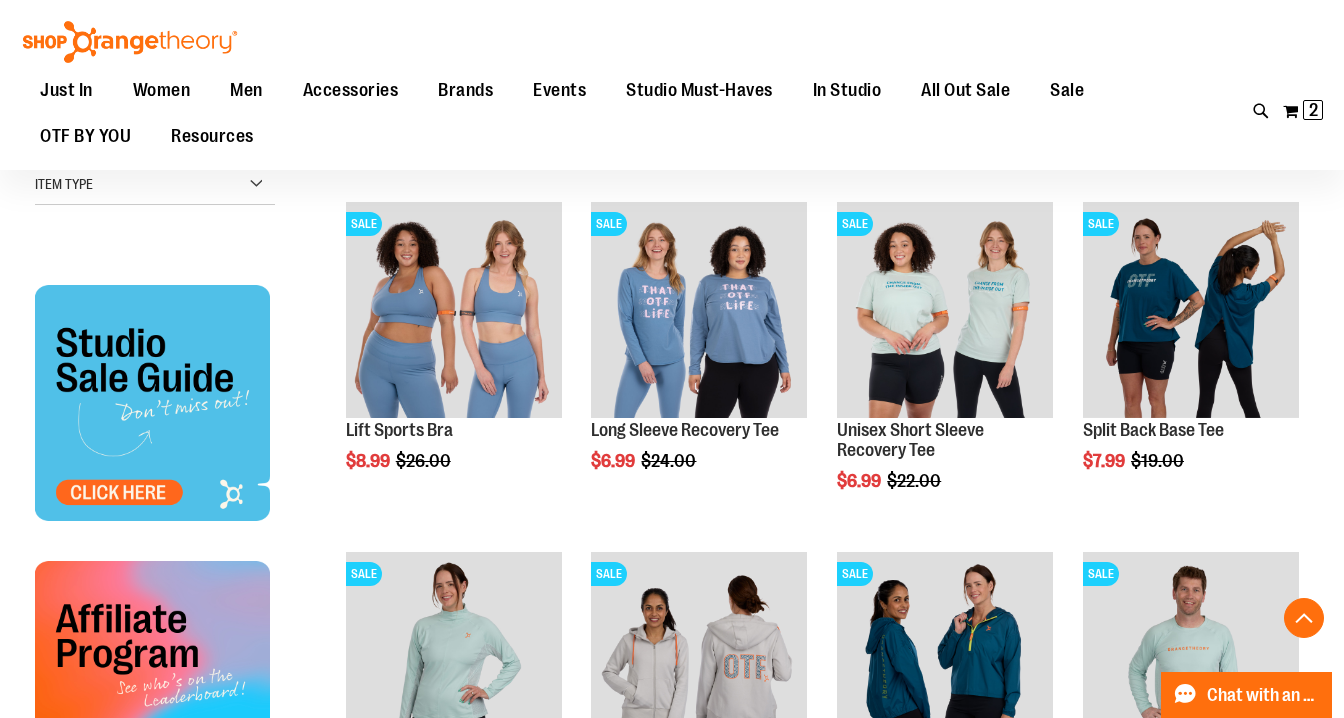 scroll, scrollTop: 335, scrollLeft: 0, axis: vertical 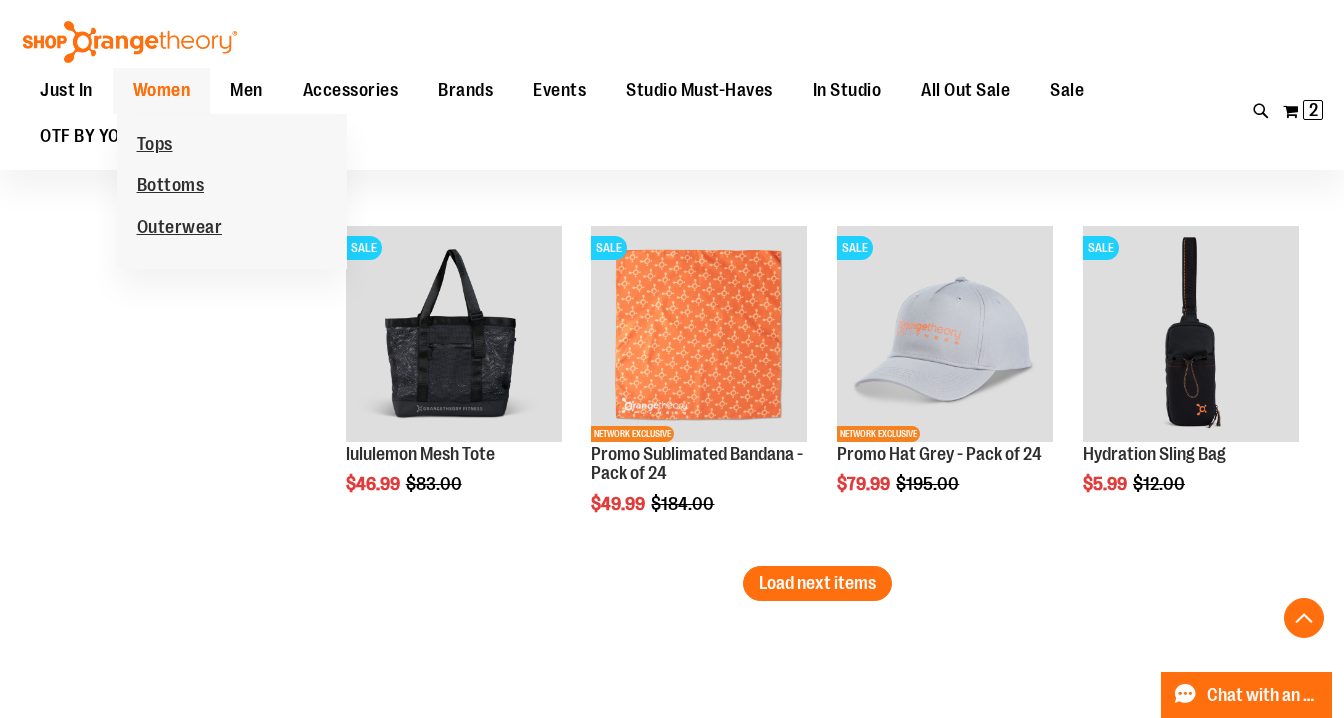 click on "Women" at bounding box center [162, 90] 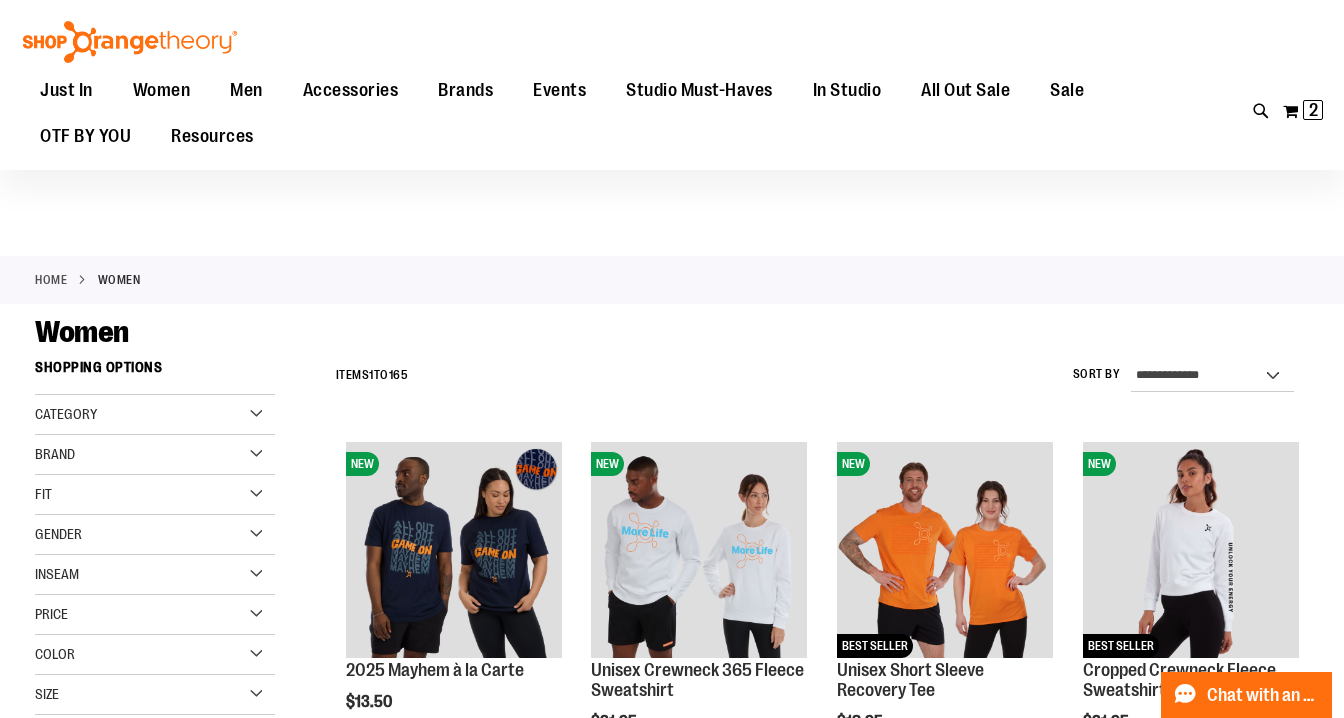 scroll, scrollTop: 144, scrollLeft: 0, axis: vertical 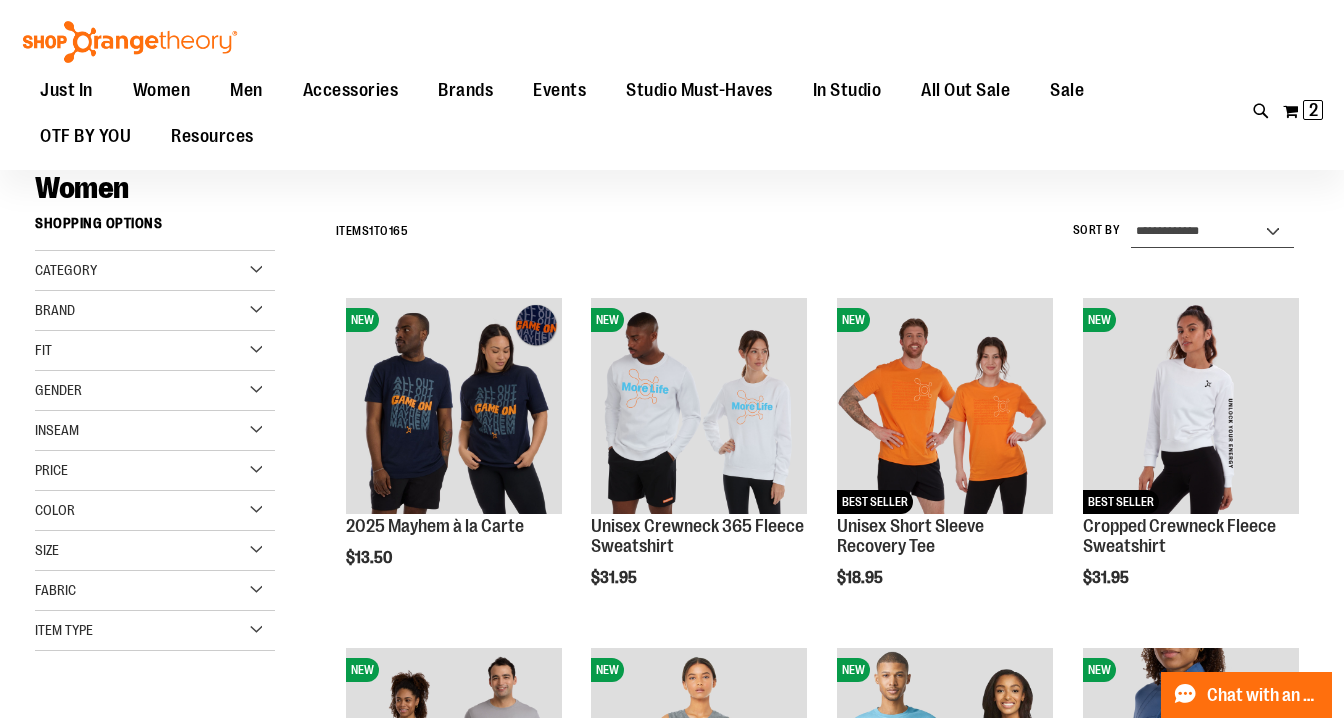 click on "**********" at bounding box center (1213, 232) 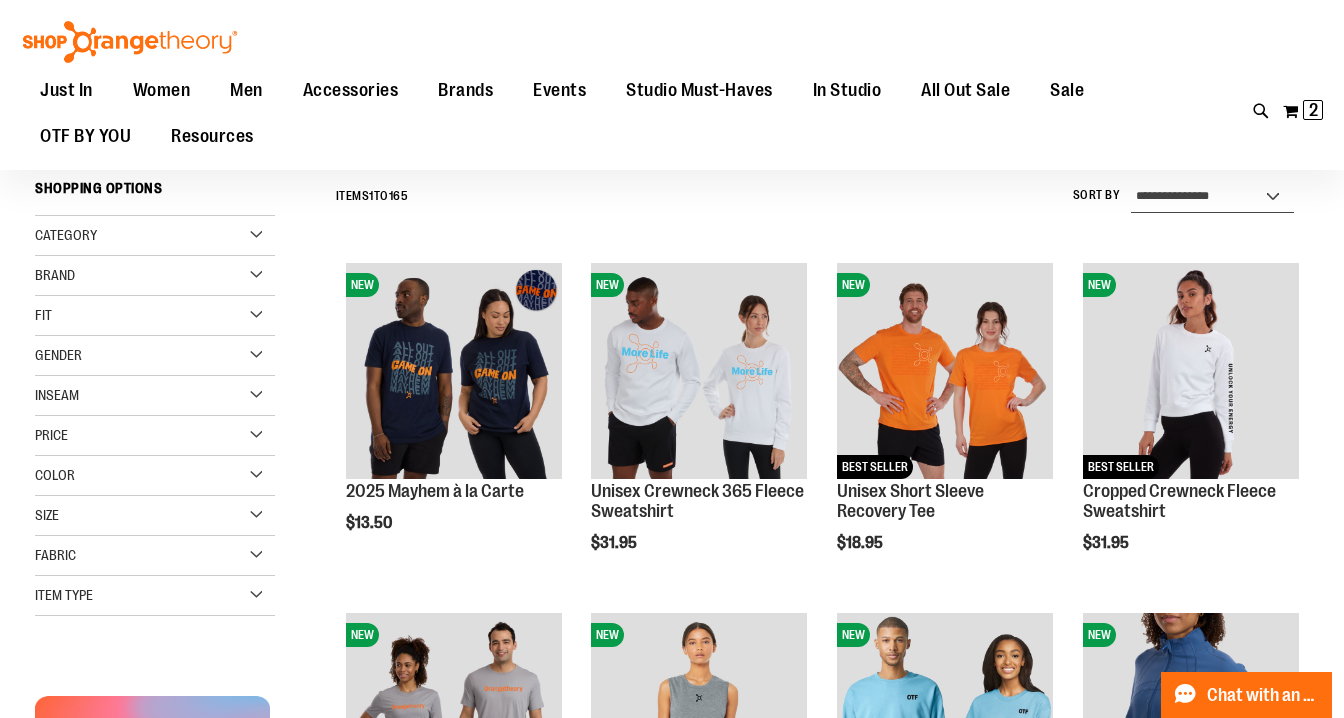 scroll, scrollTop: 181, scrollLeft: 0, axis: vertical 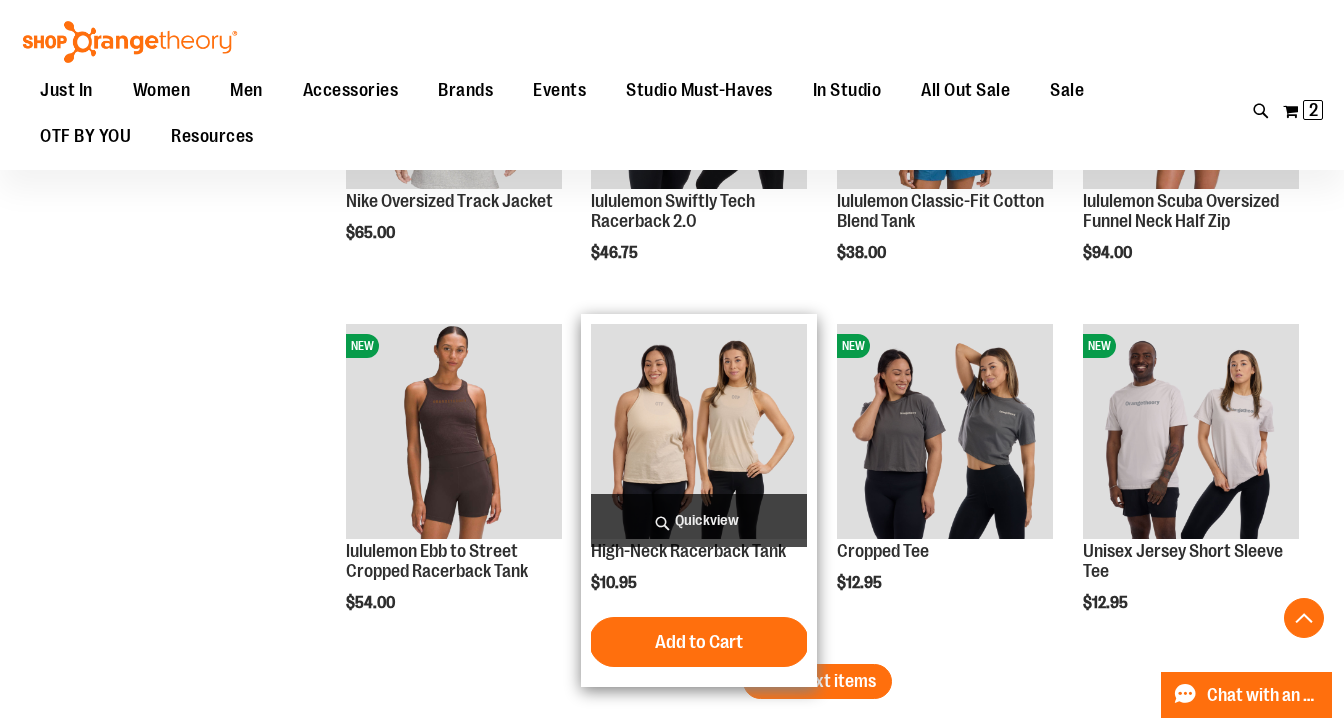click at bounding box center (699, 432) 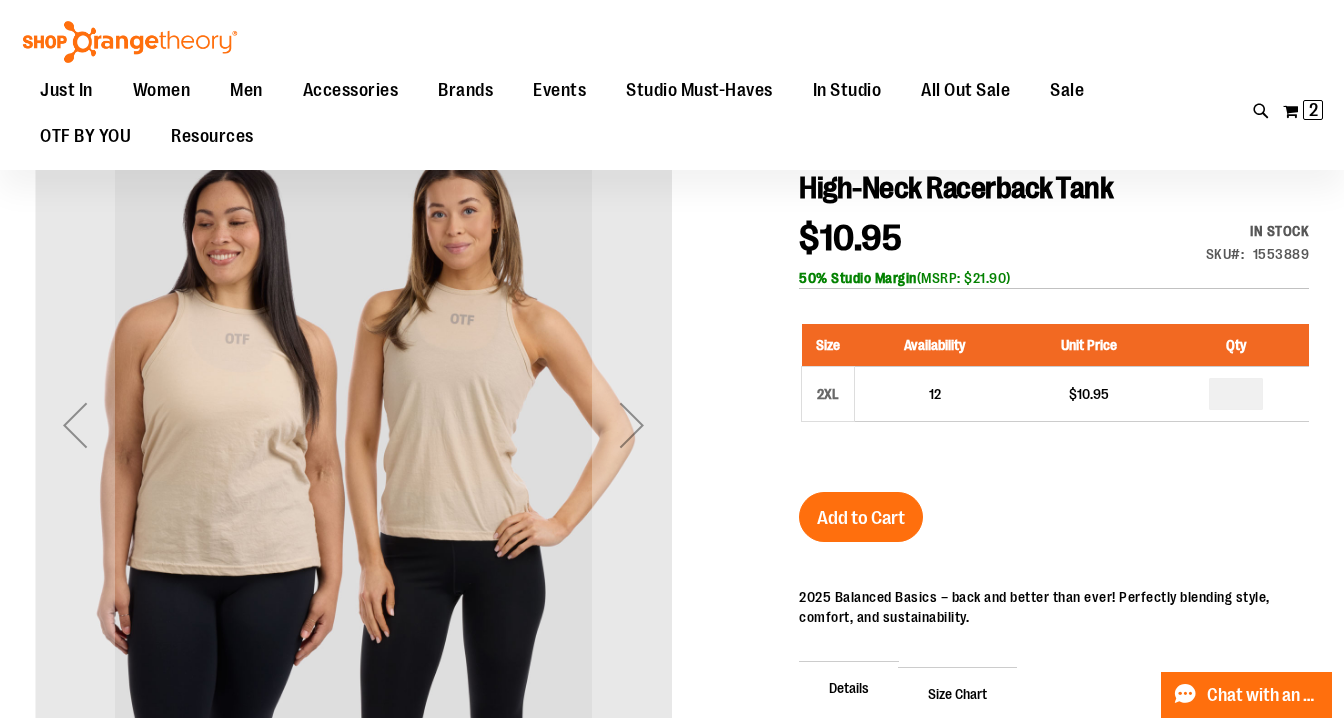 scroll, scrollTop: 243, scrollLeft: 0, axis: vertical 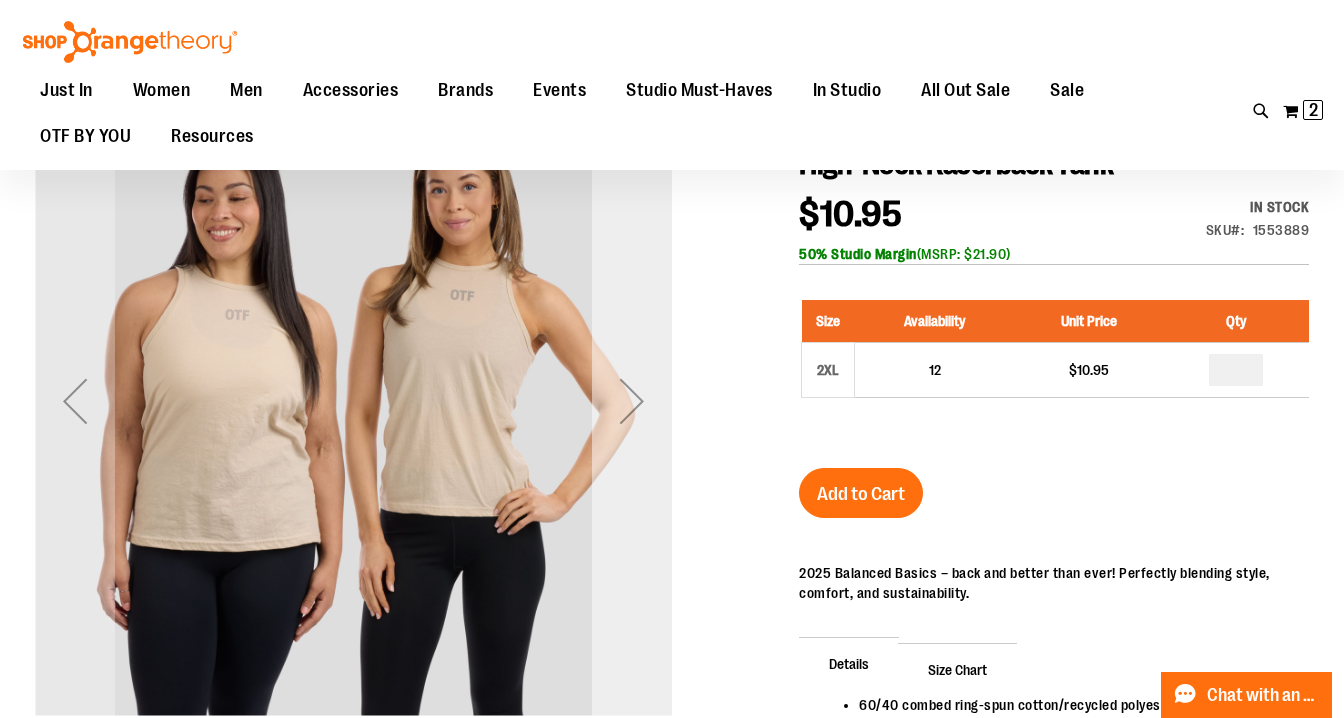 click at bounding box center (632, 401) 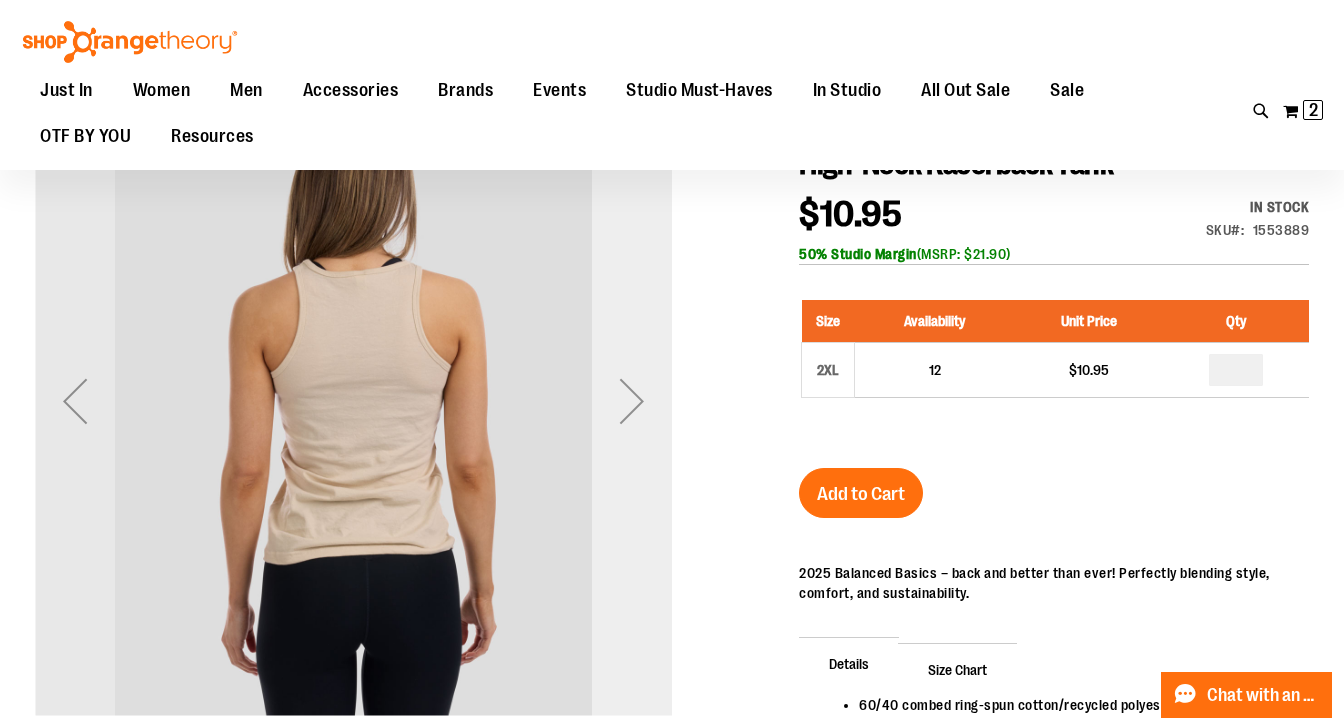 click at bounding box center (632, 401) 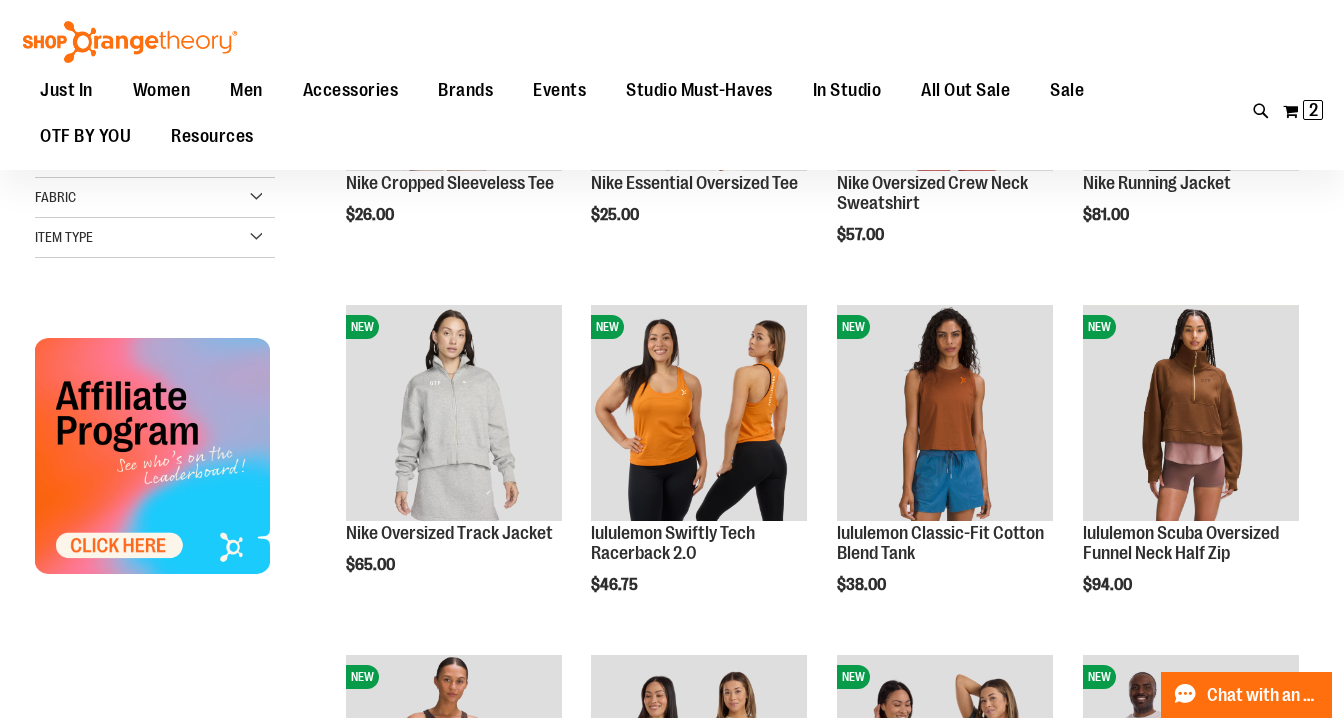 scroll, scrollTop: 289, scrollLeft: 0, axis: vertical 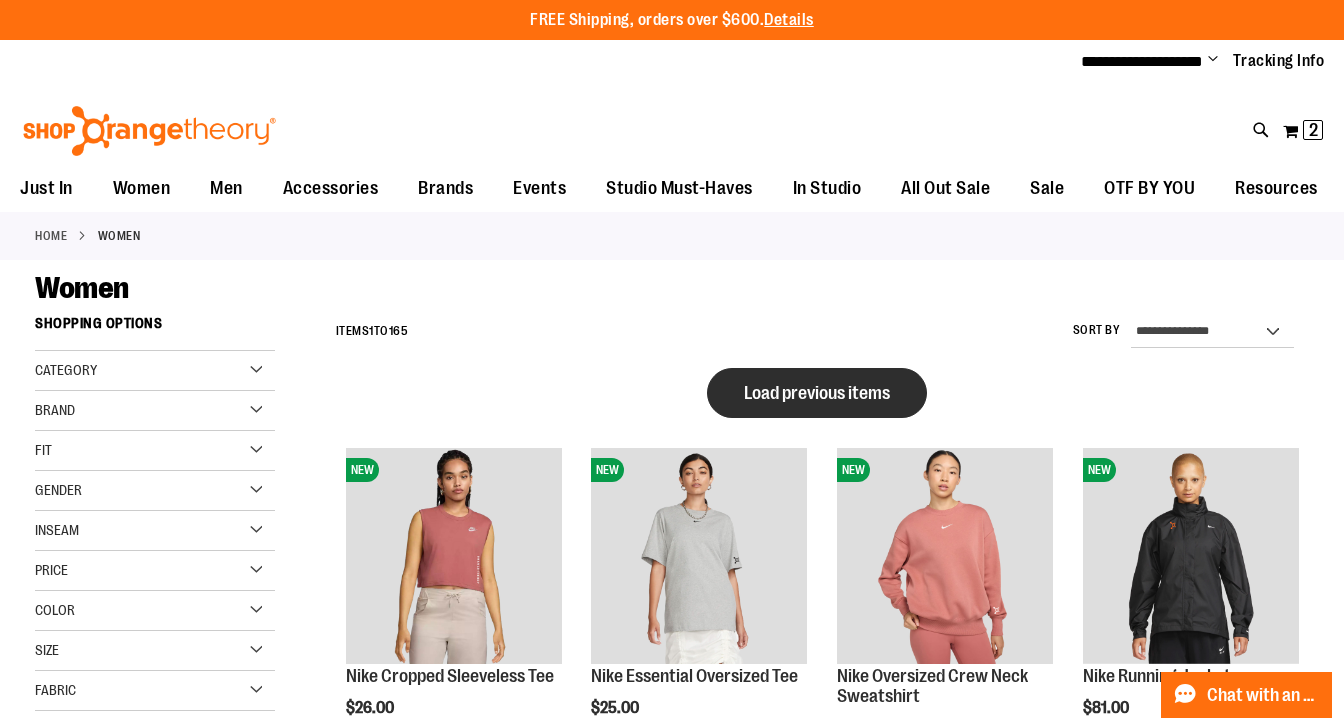 click on "Load previous items" at bounding box center [817, 393] 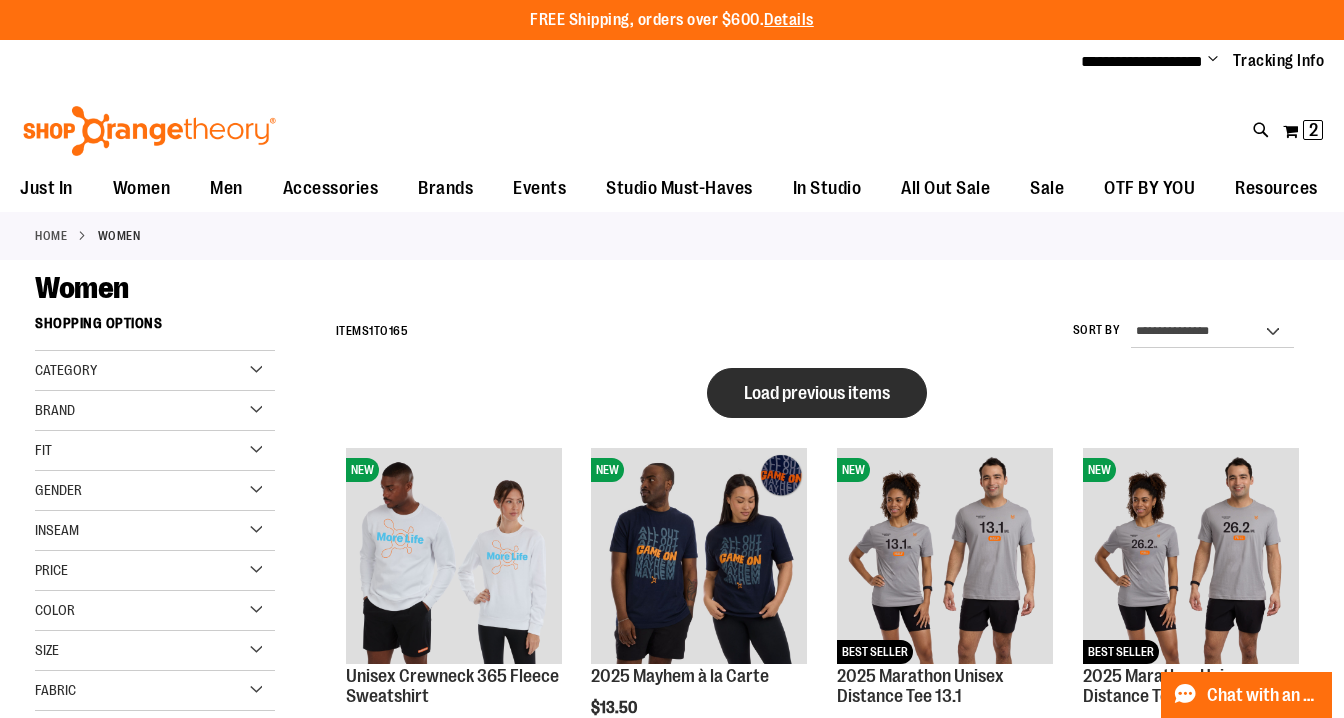 click on "Load previous items" at bounding box center (817, 393) 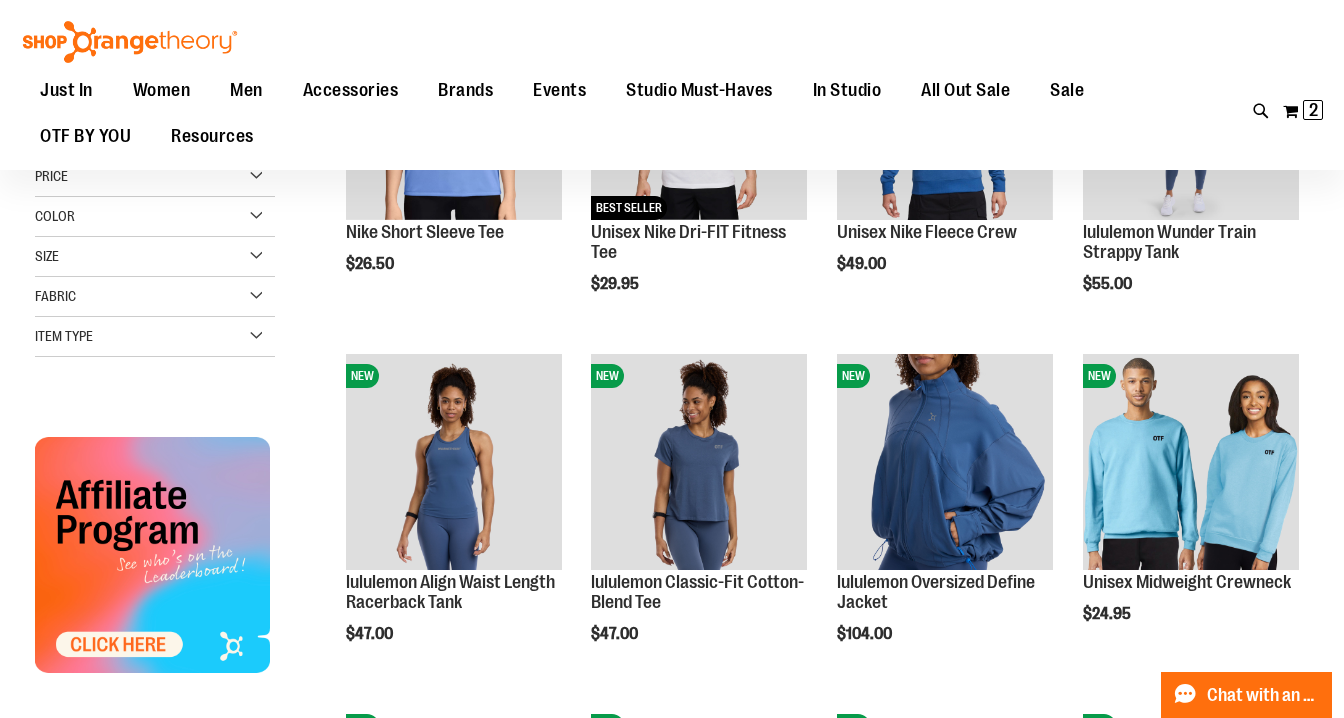scroll, scrollTop: 0, scrollLeft: 0, axis: both 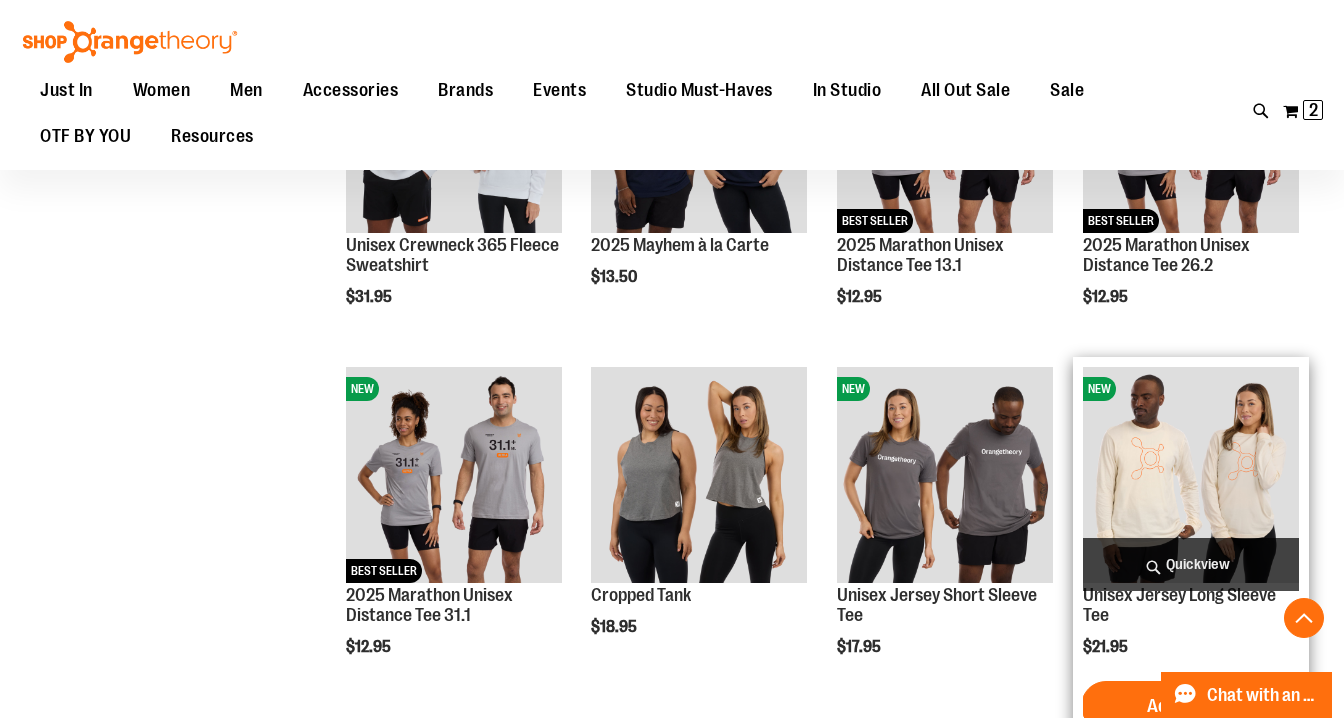 click on "Quickview" at bounding box center [1191, 564] 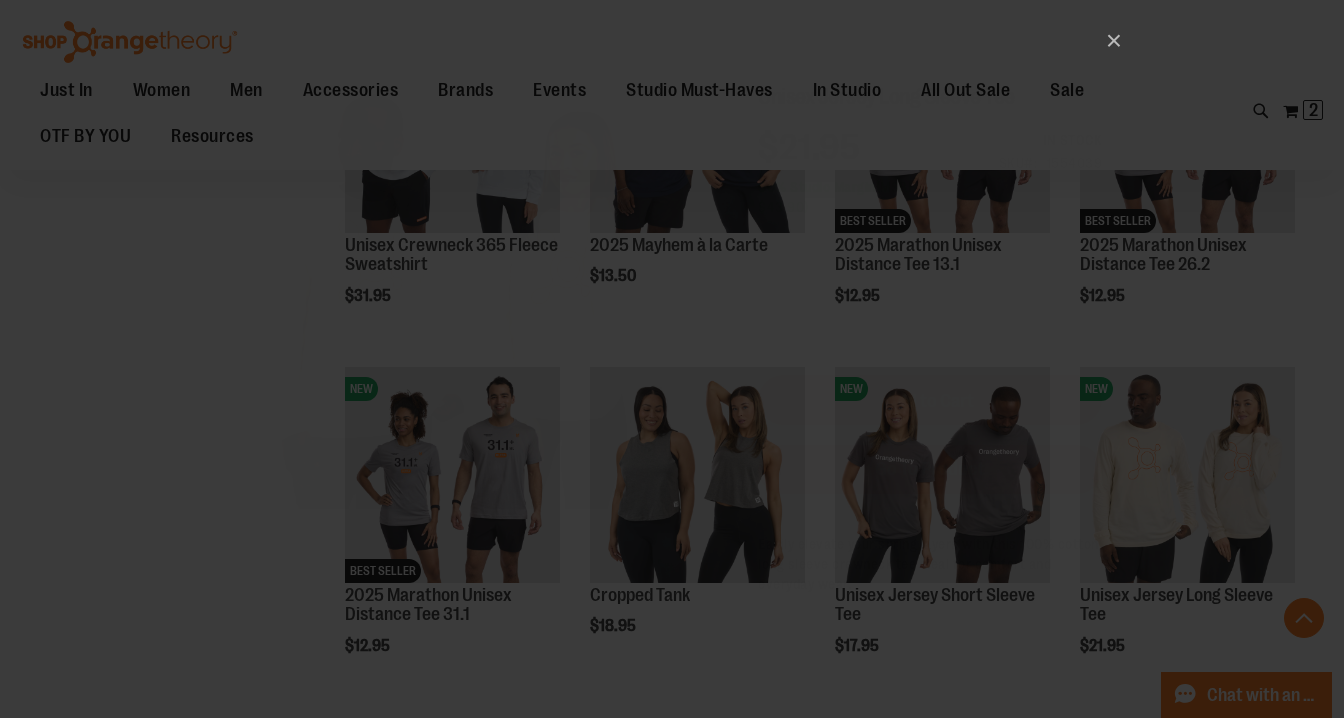 scroll, scrollTop: 0, scrollLeft: 0, axis: both 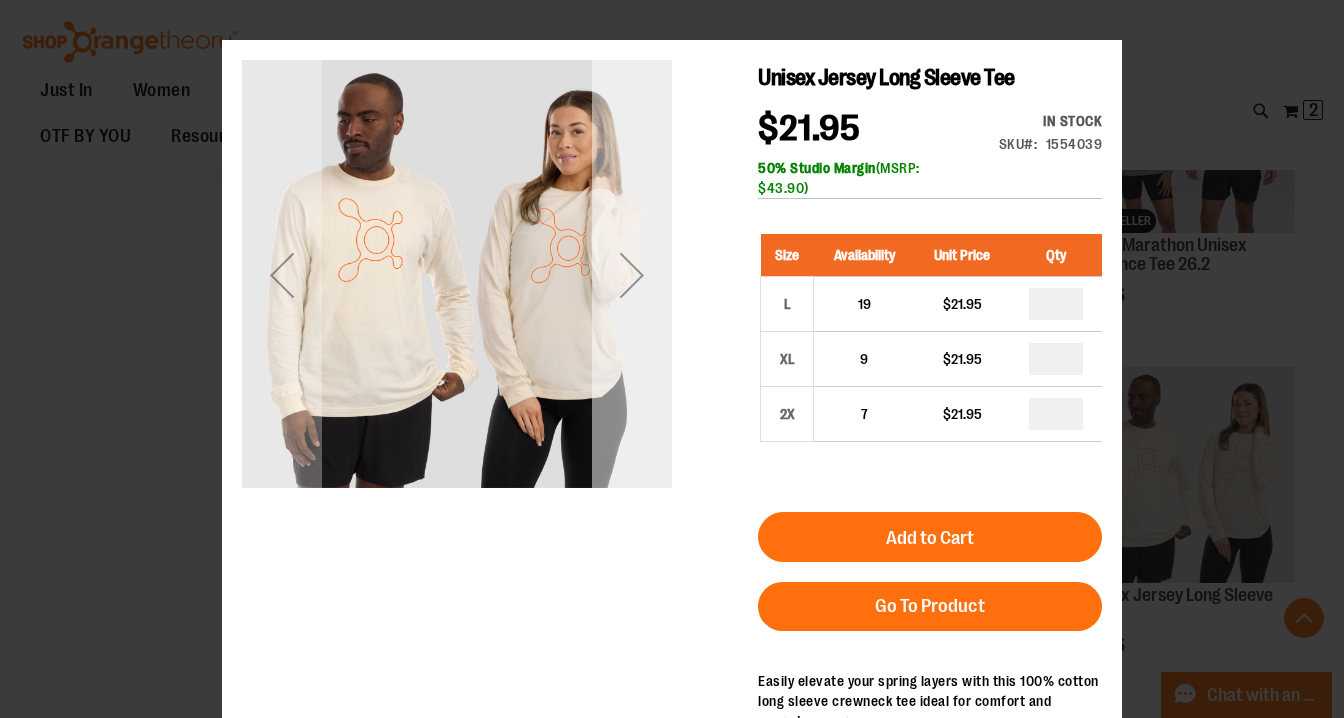 click at bounding box center [632, 275] 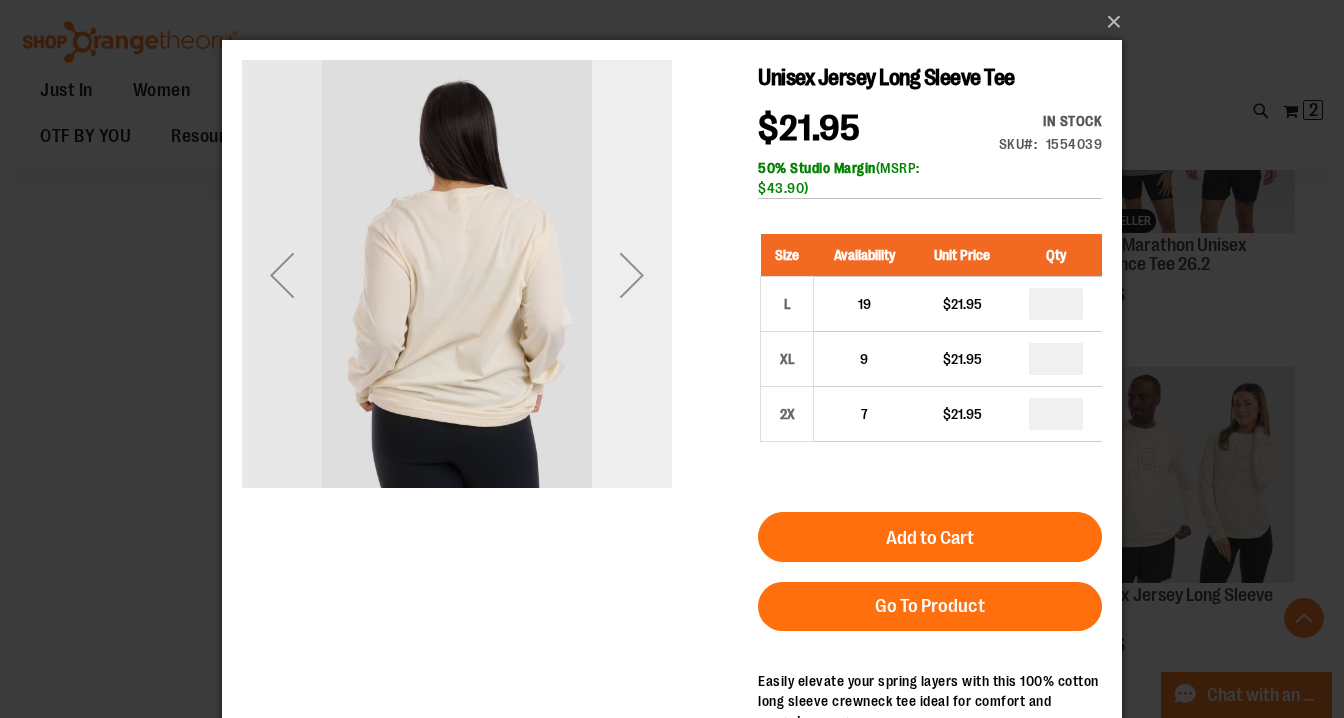 click at bounding box center (632, 275) 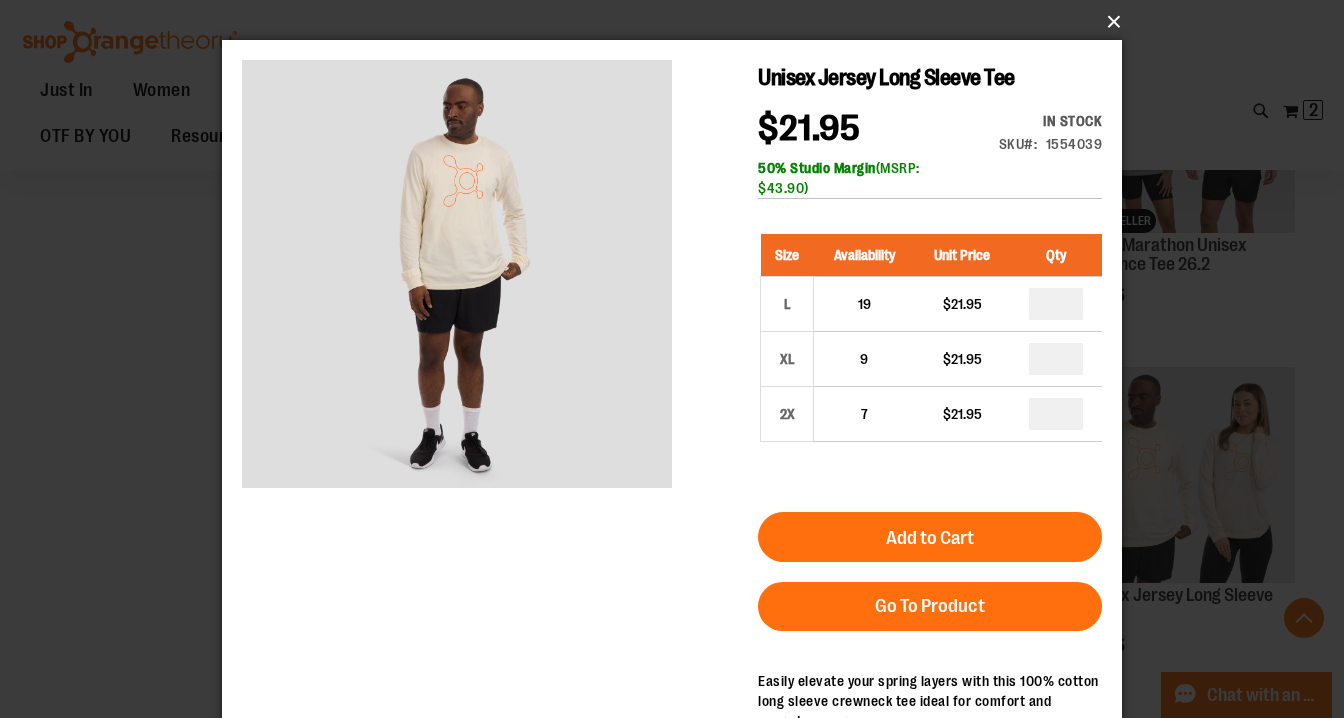 click on "×" at bounding box center [678, 22] 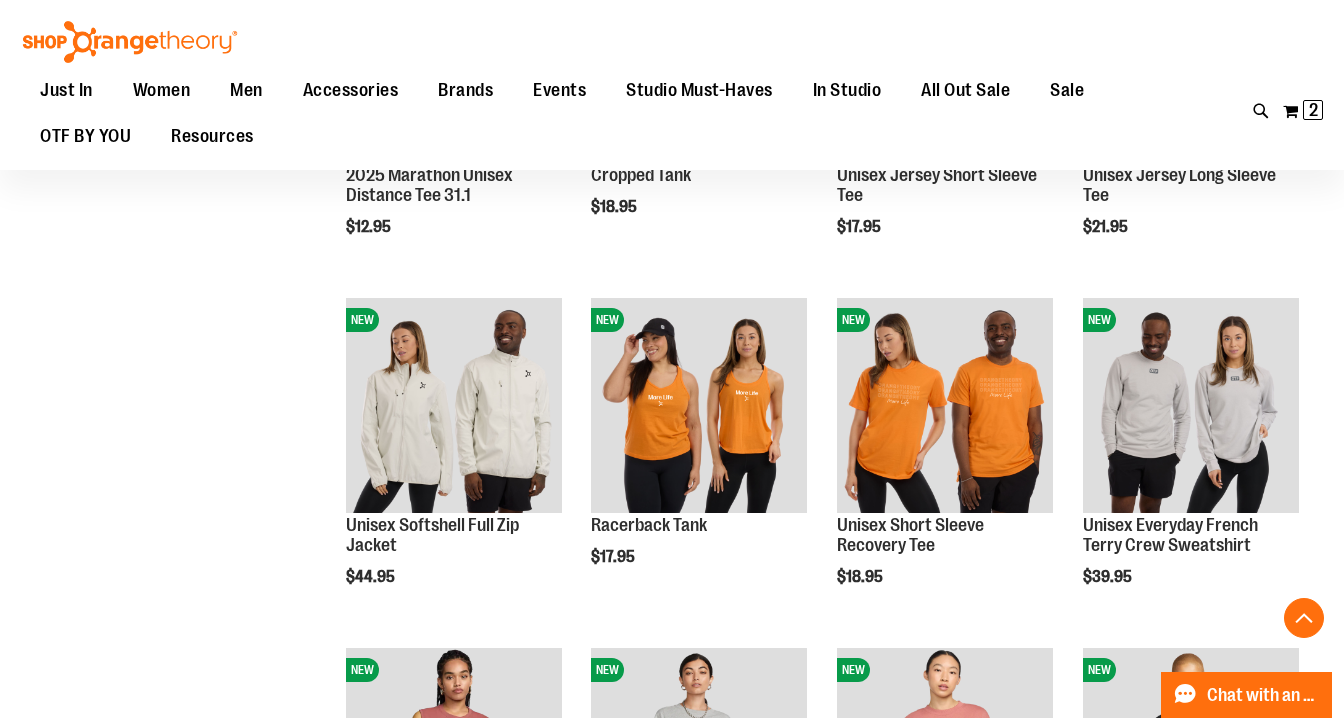 scroll, scrollTop: 1642, scrollLeft: 0, axis: vertical 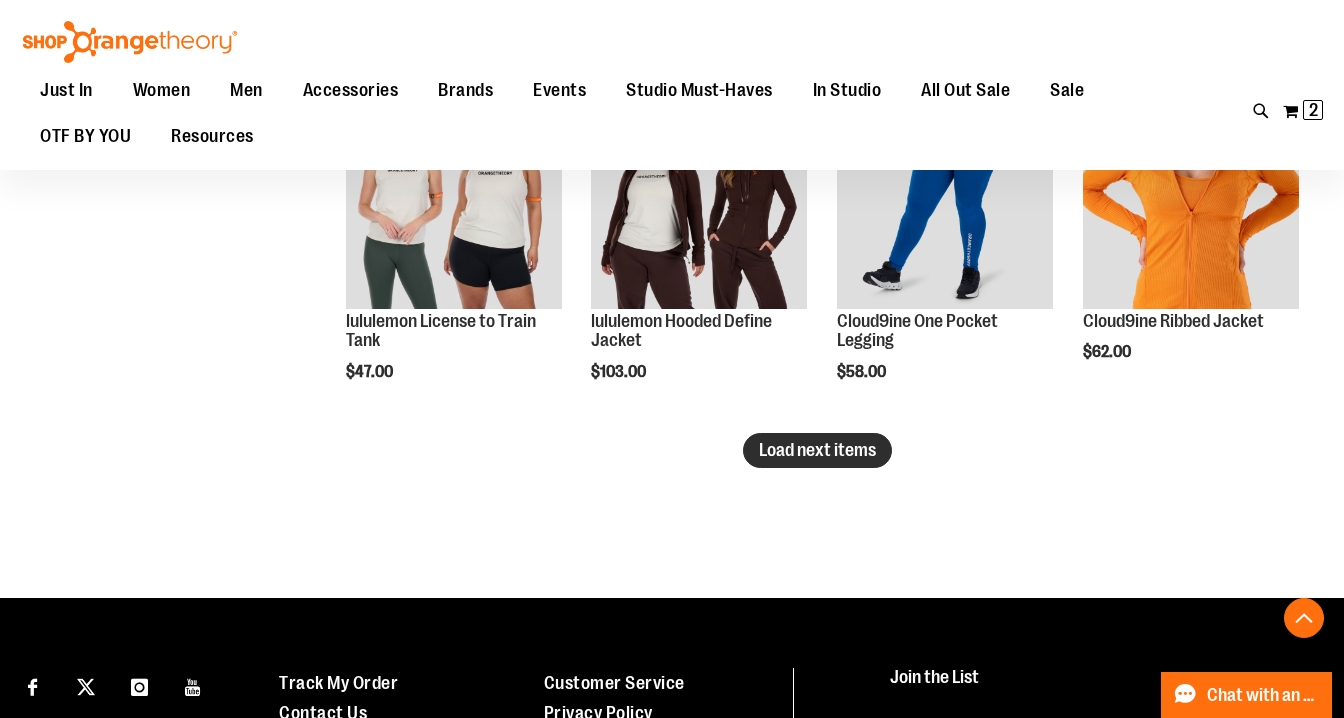 click on "Load next items" at bounding box center [817, 450] 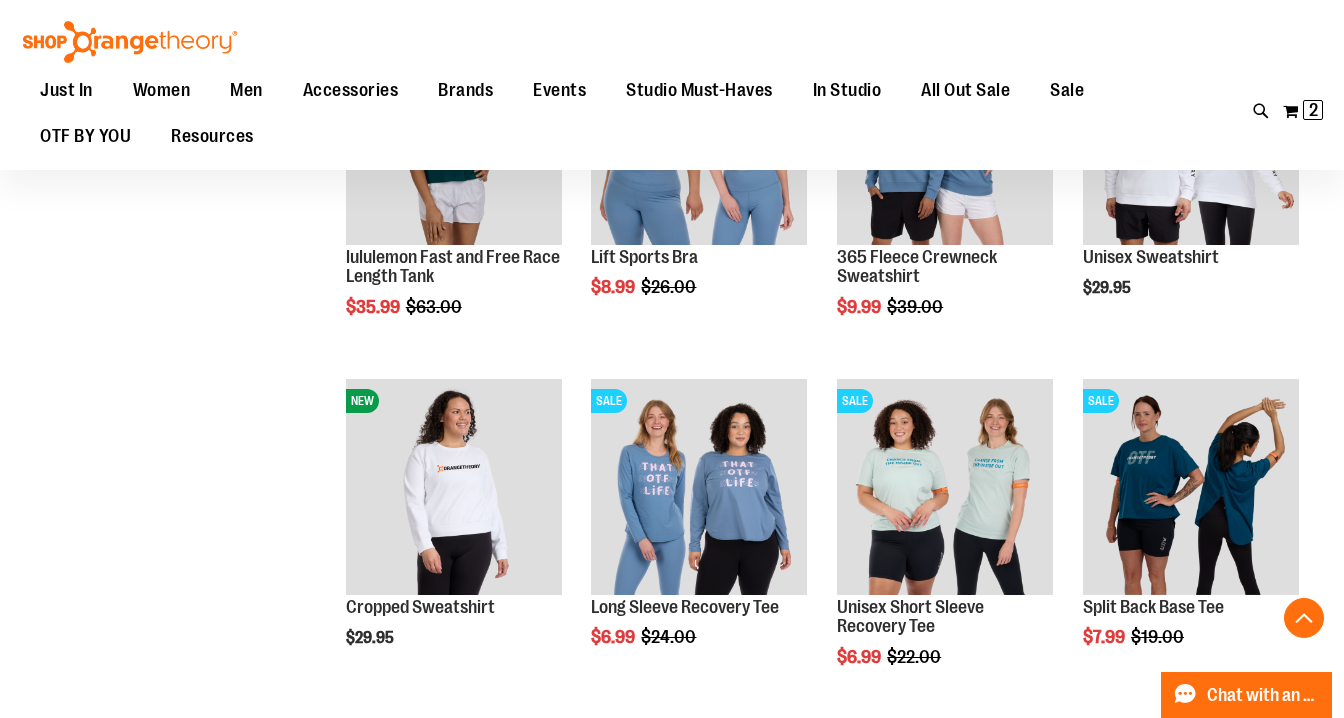 scroll, scrollTop: 5824, scrollLeft: 0, axis: vertical 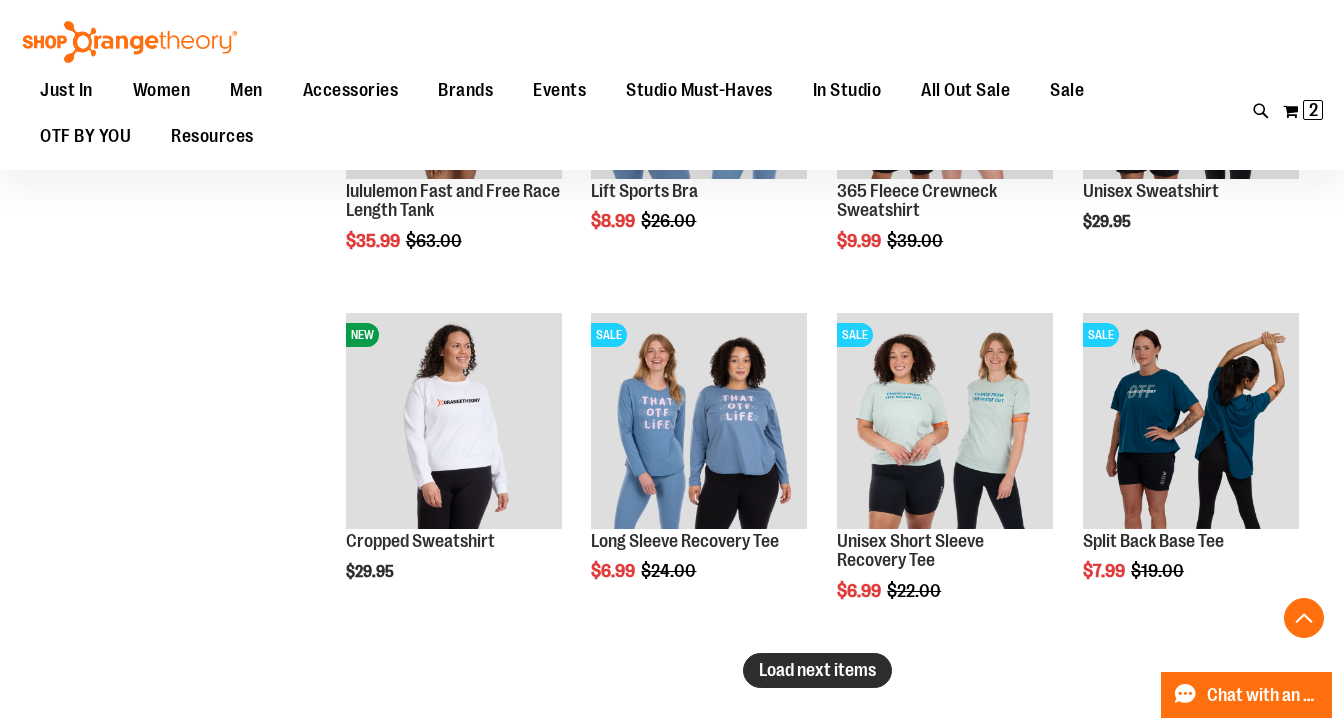 click on "Load next items" at bounding box center [817, 670] 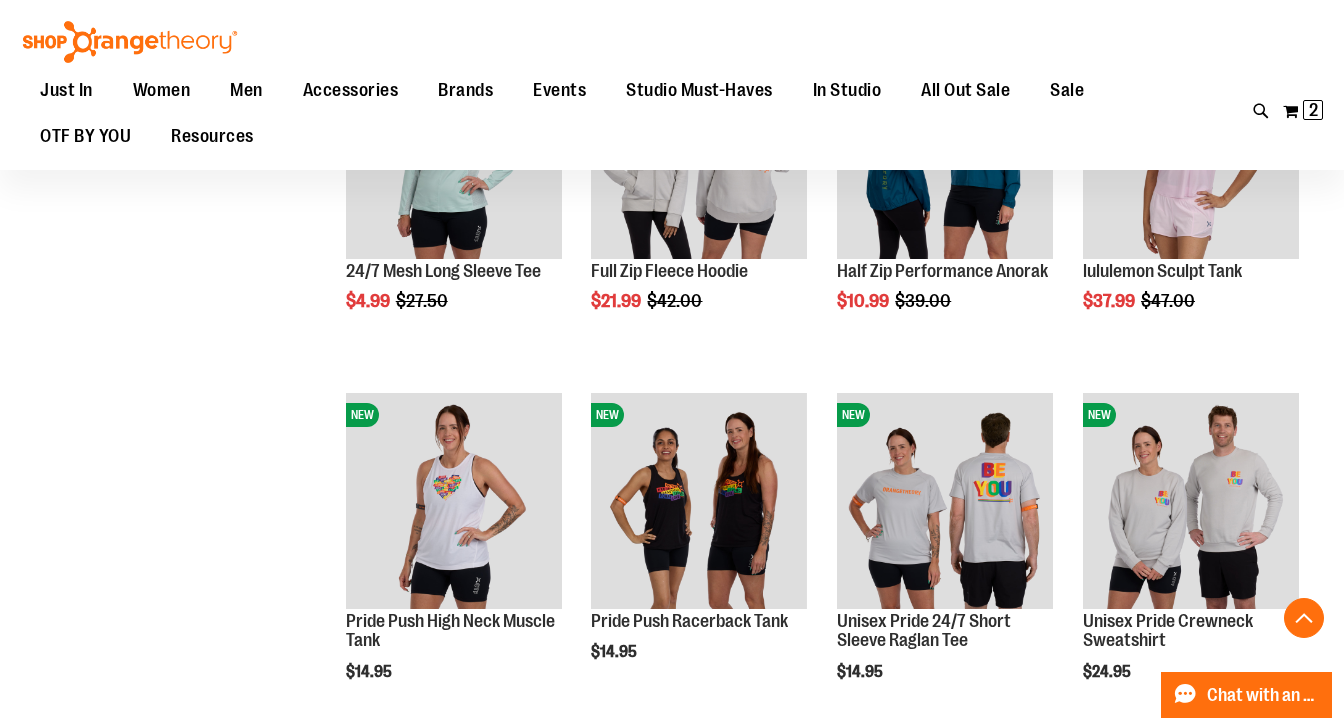 scroll, scrollTop: 6485, scrollLeft: 0, axis: vertical 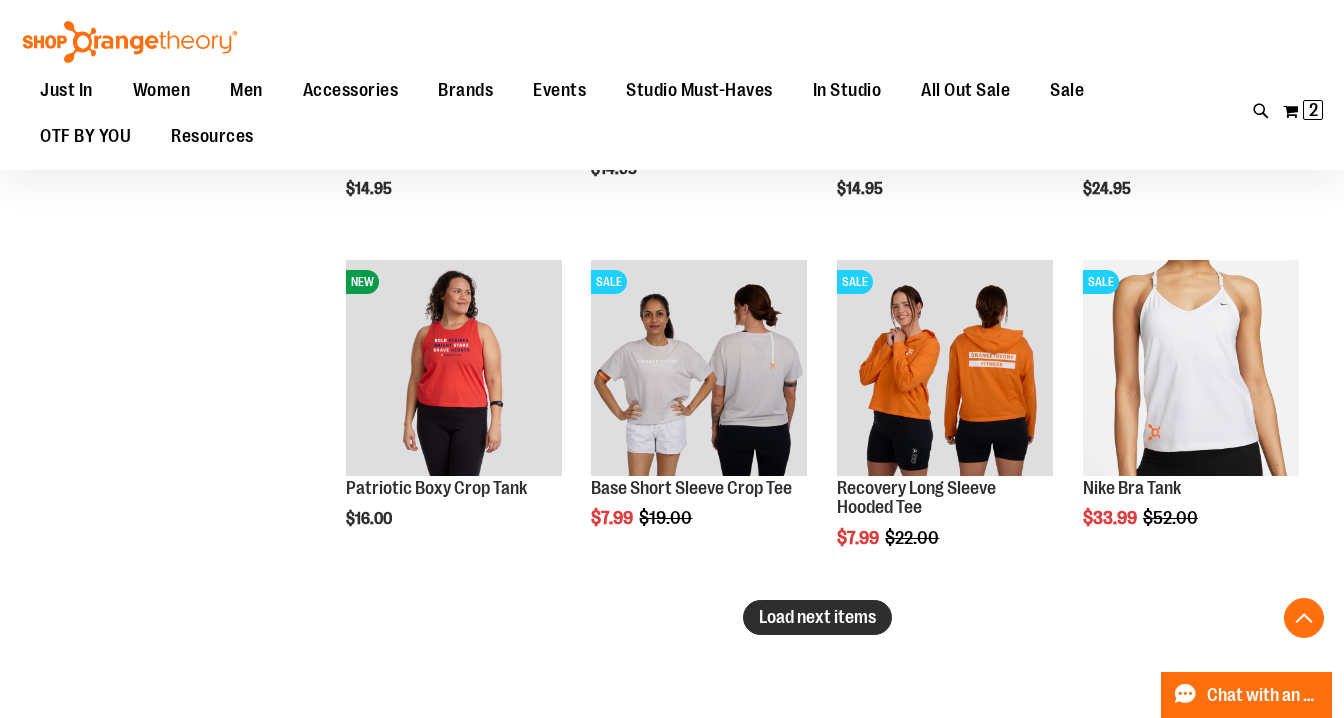 click on "Load next items" at bounding box center [817, 617] 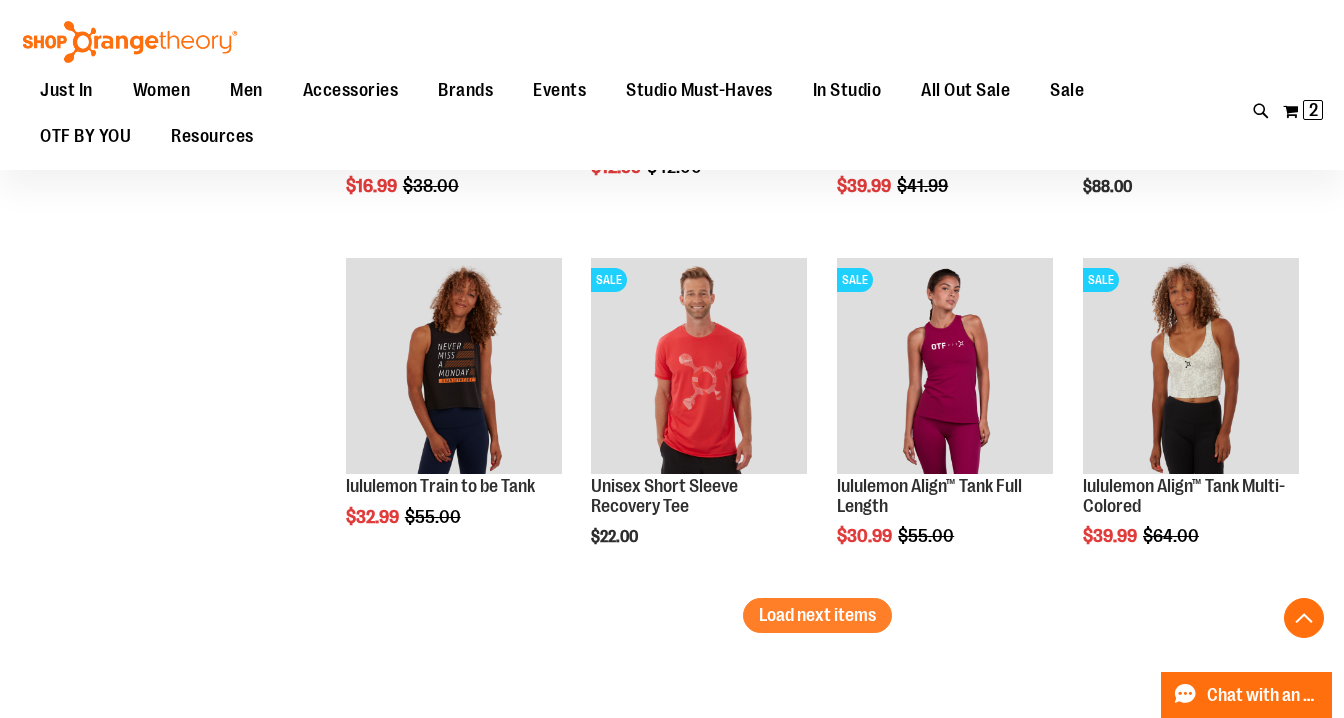 scroll, scrollTop: 8081, scrollLeft: 0, axis: vertical 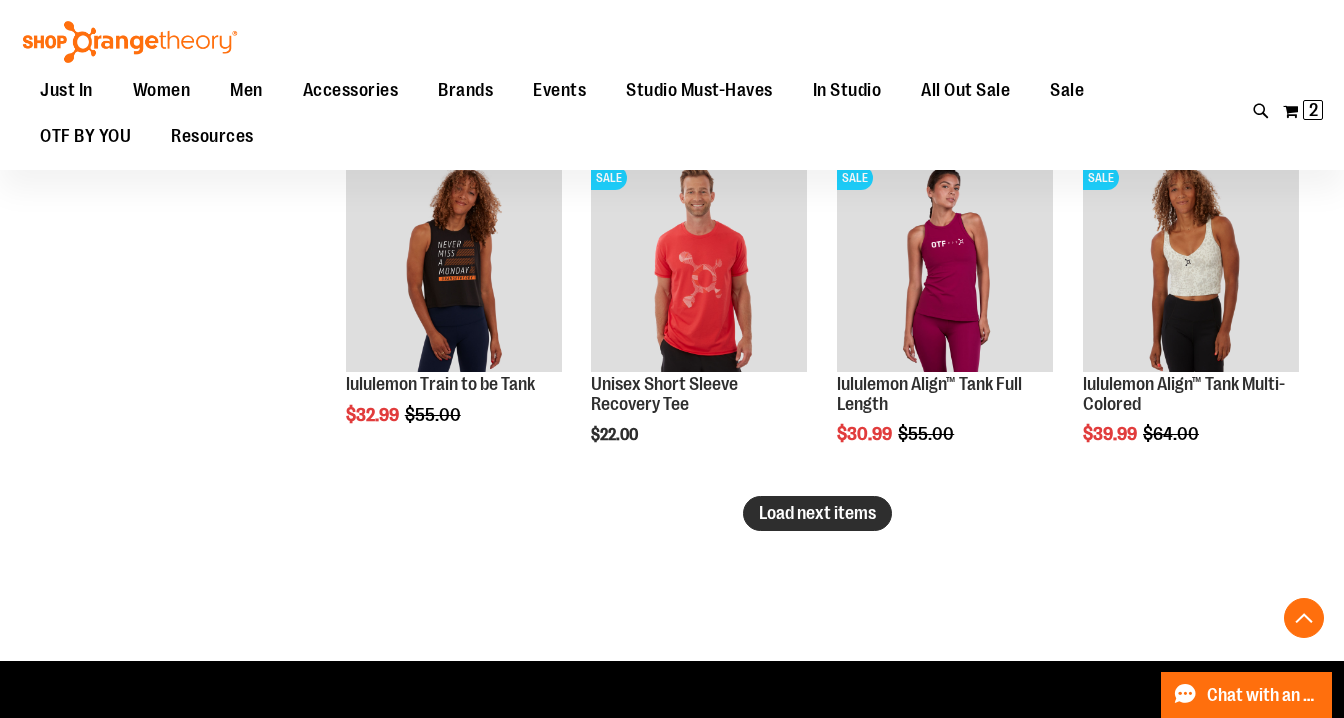 click on "Load next items" at bounding box center [817, 513] 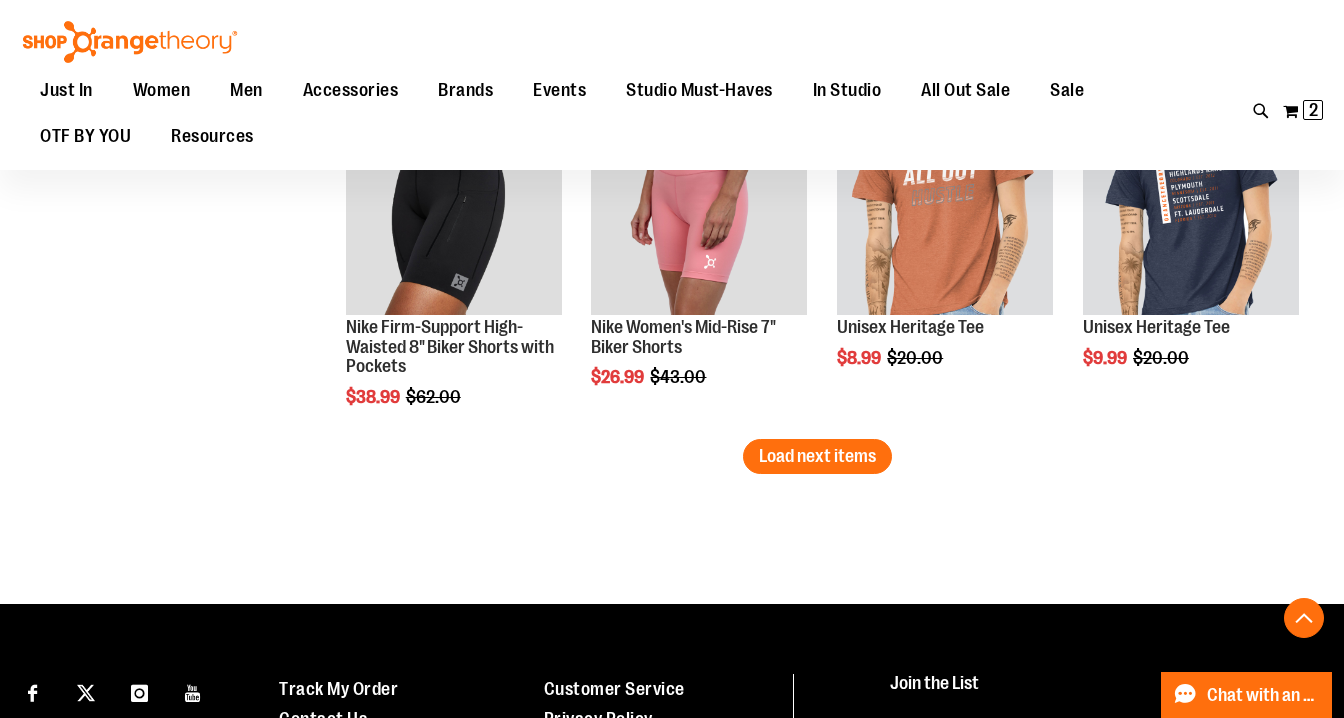 scroll, scrollTop: 9190, scrollLeft: 0, axis: vertical 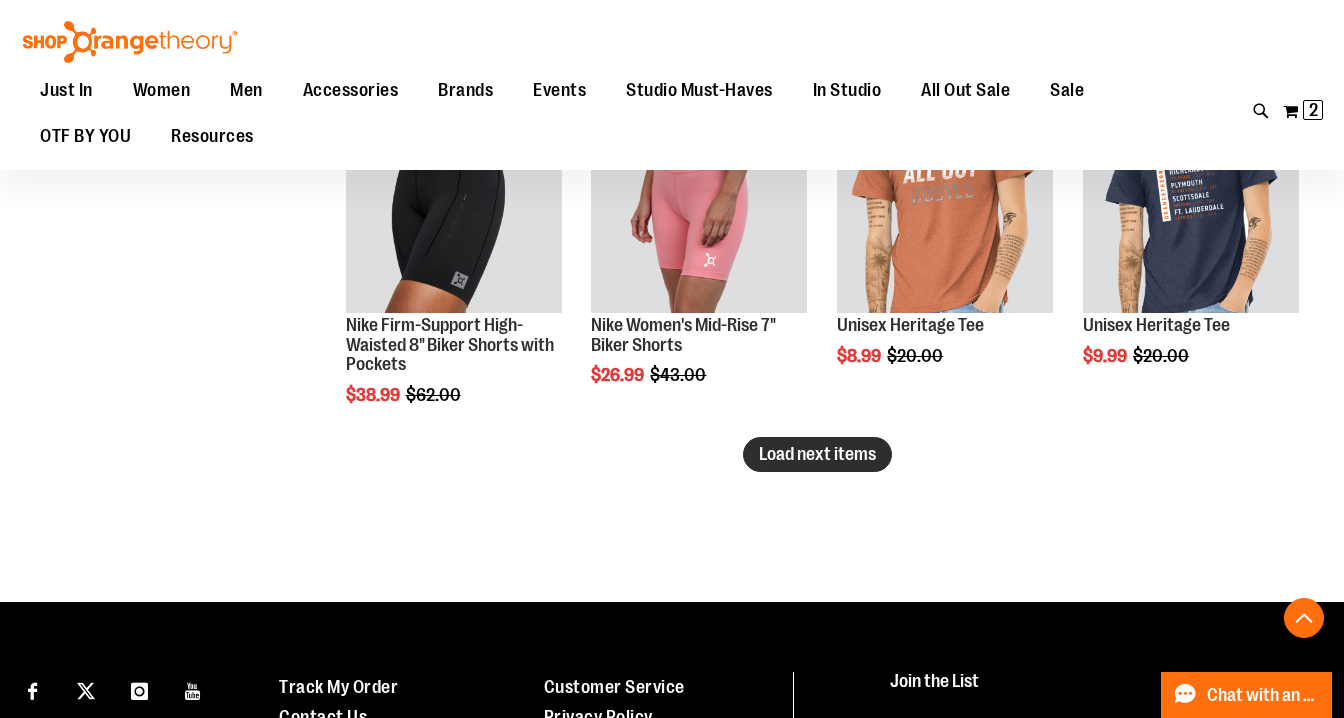click on "Load next items" at bounding box center (817, 454) 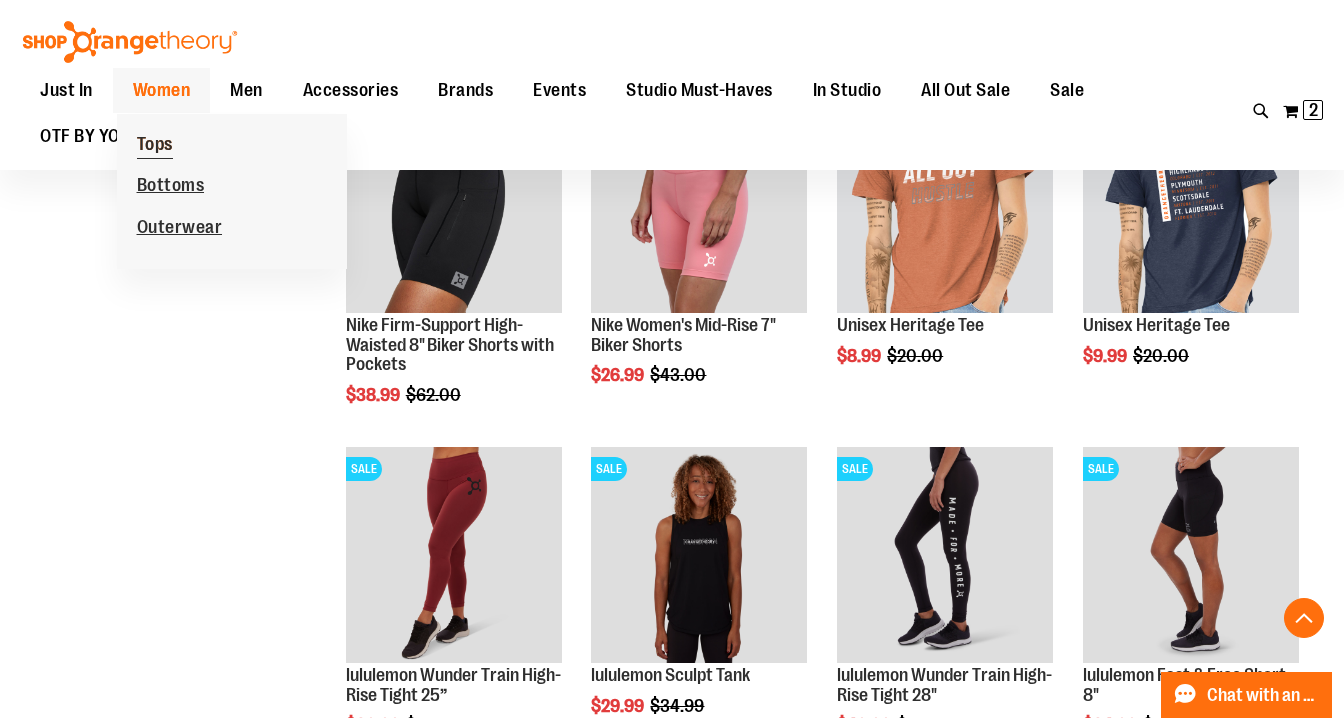 click on "Tops" at bounding box center (155, 146) 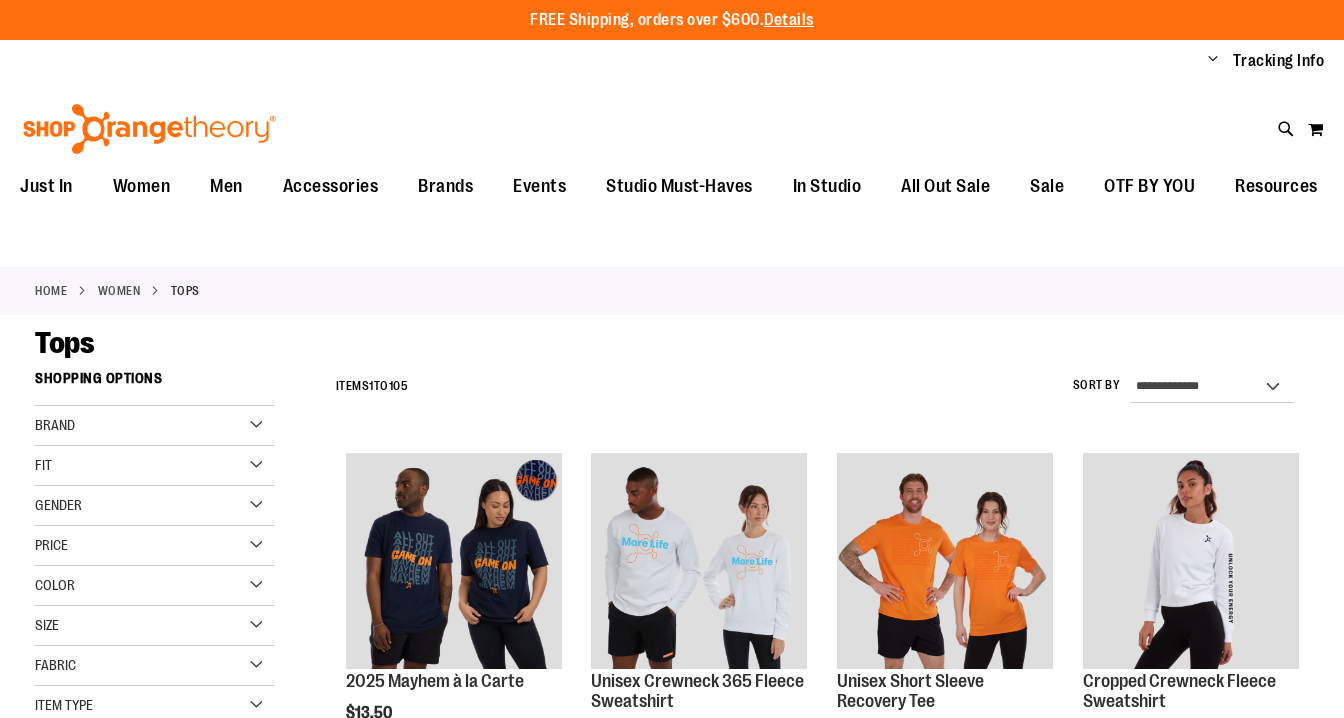 scroll, scrollTop: 0, scrollLeft: 0, axis: both 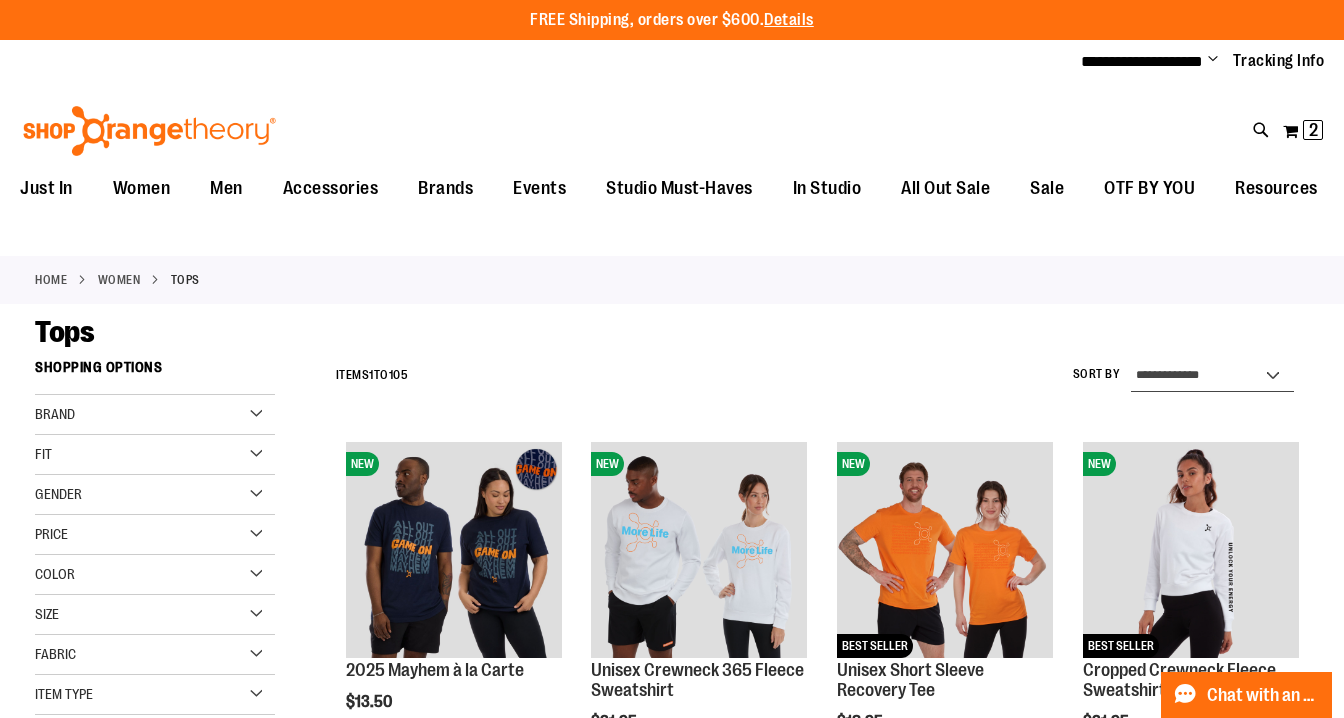 click on "**********" at bounding box center [1213, 376] 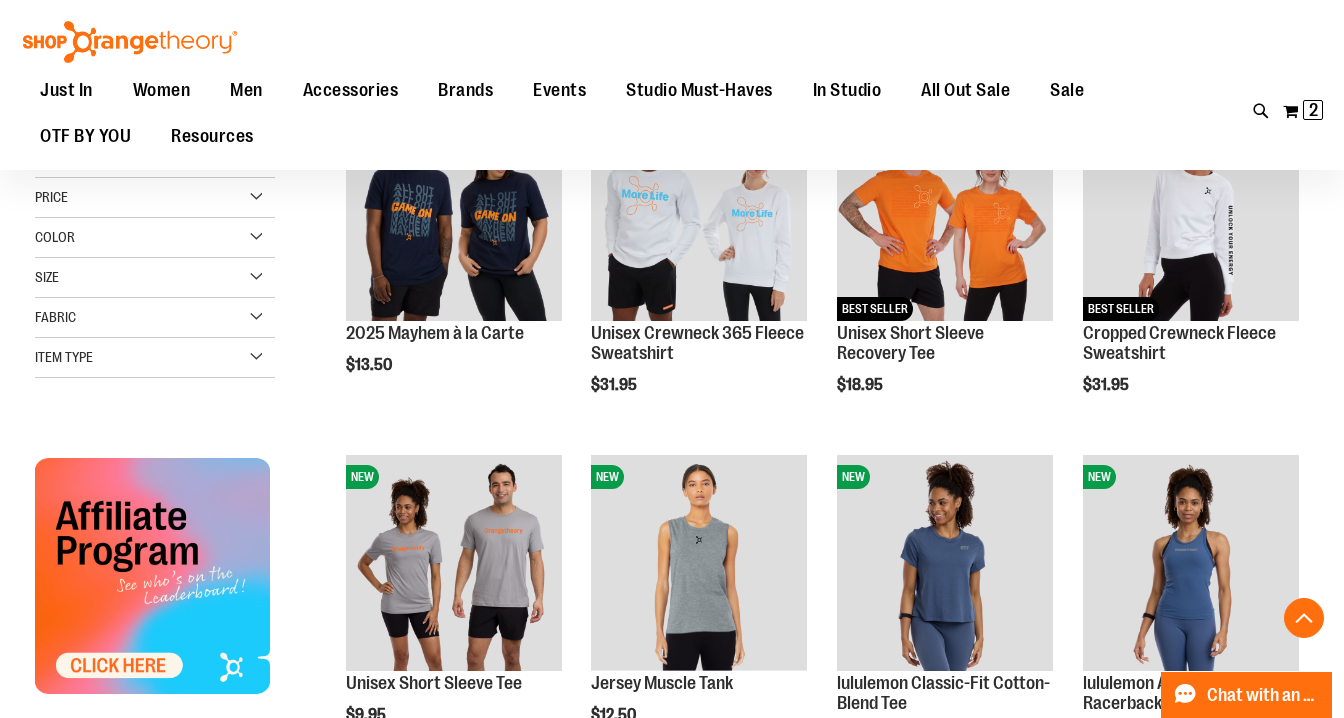 scroll, scrollTop: 351, scrollLeft: 0, axis: vertical 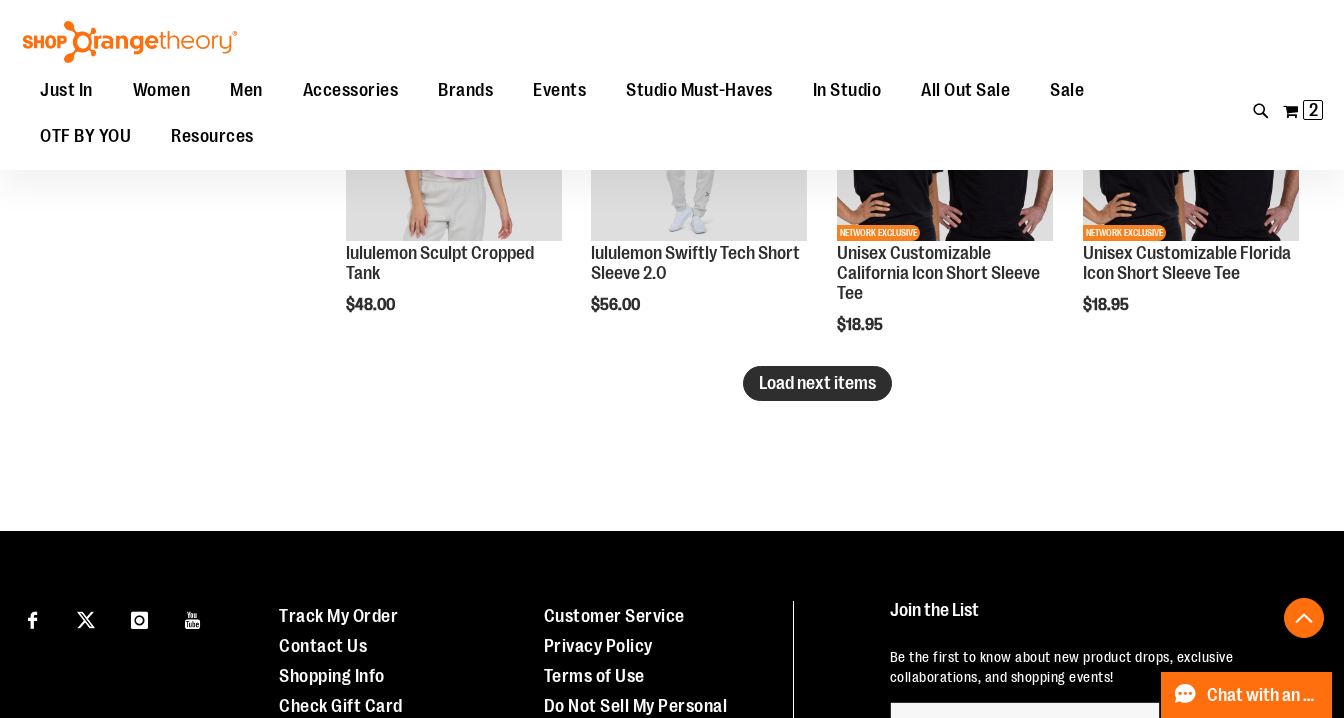 click on "Load next items" at bounding box center [817, 383] 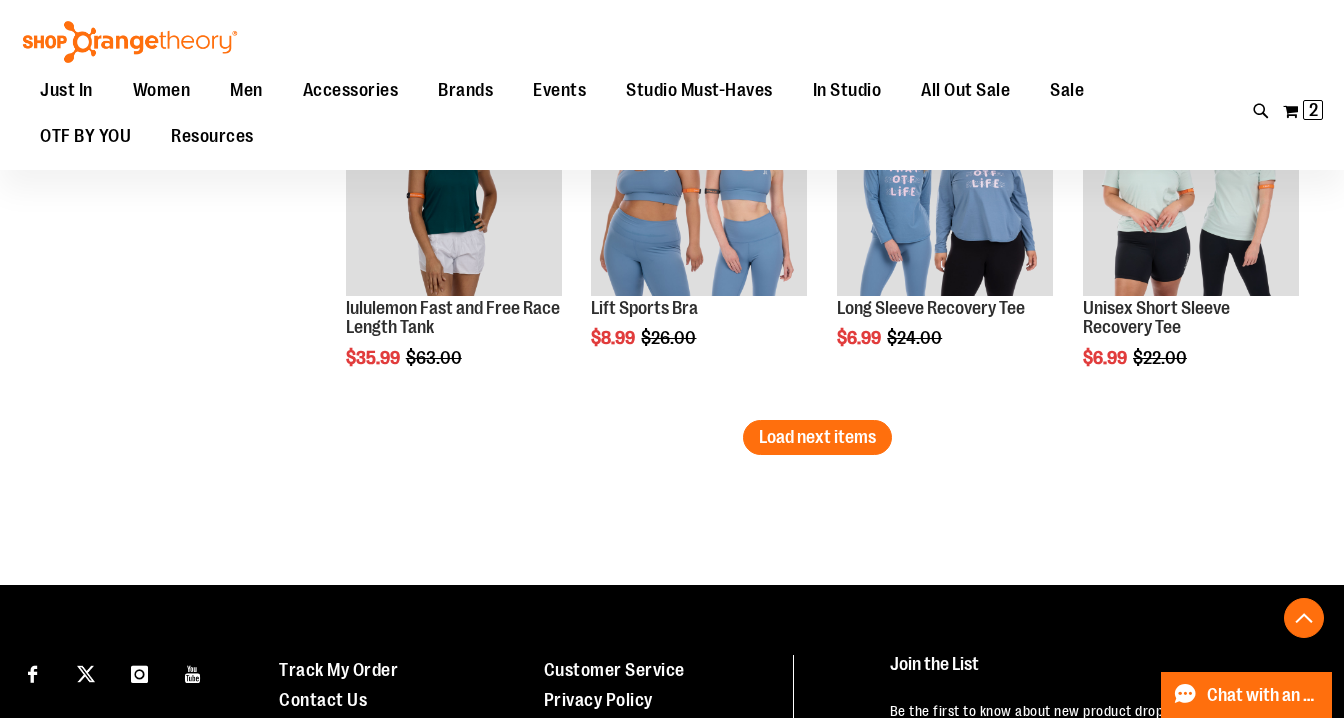 scroll, scrollTop: 4212, scrollLeft: 0, axis: vertical 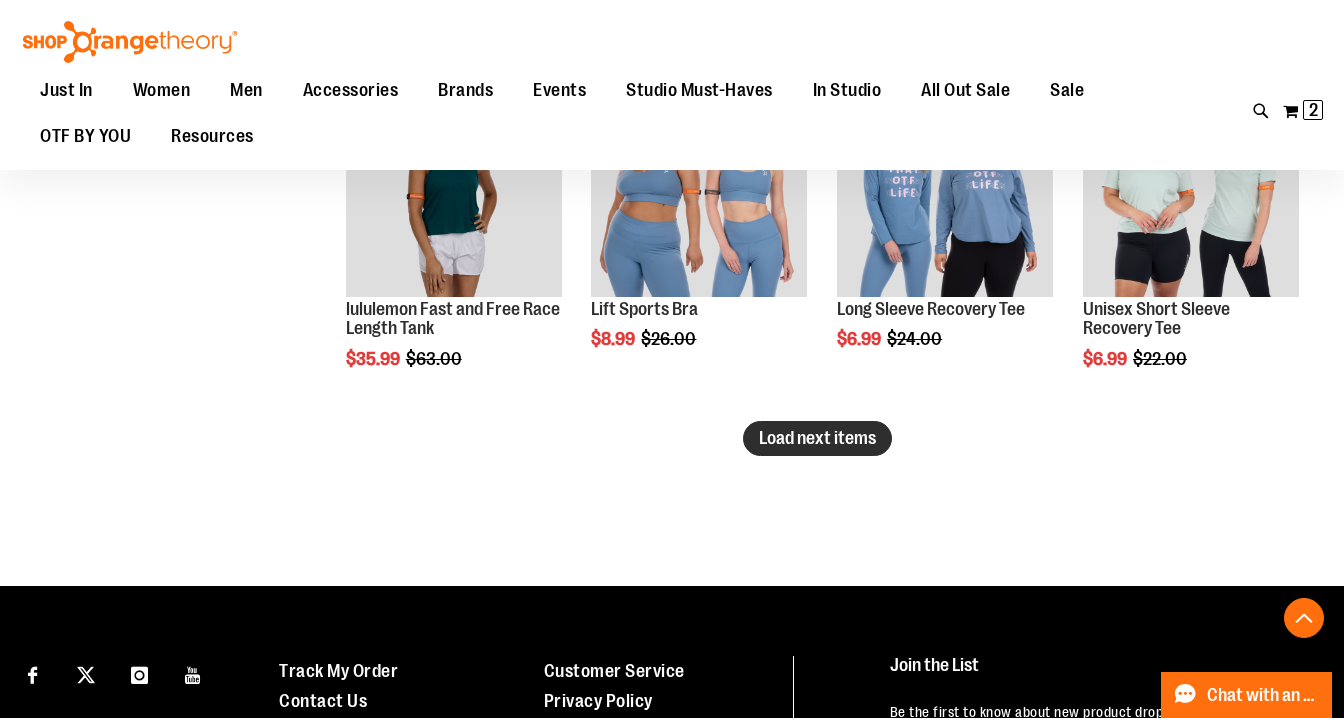 click on "Load next items" at bounding box center [817, 438] 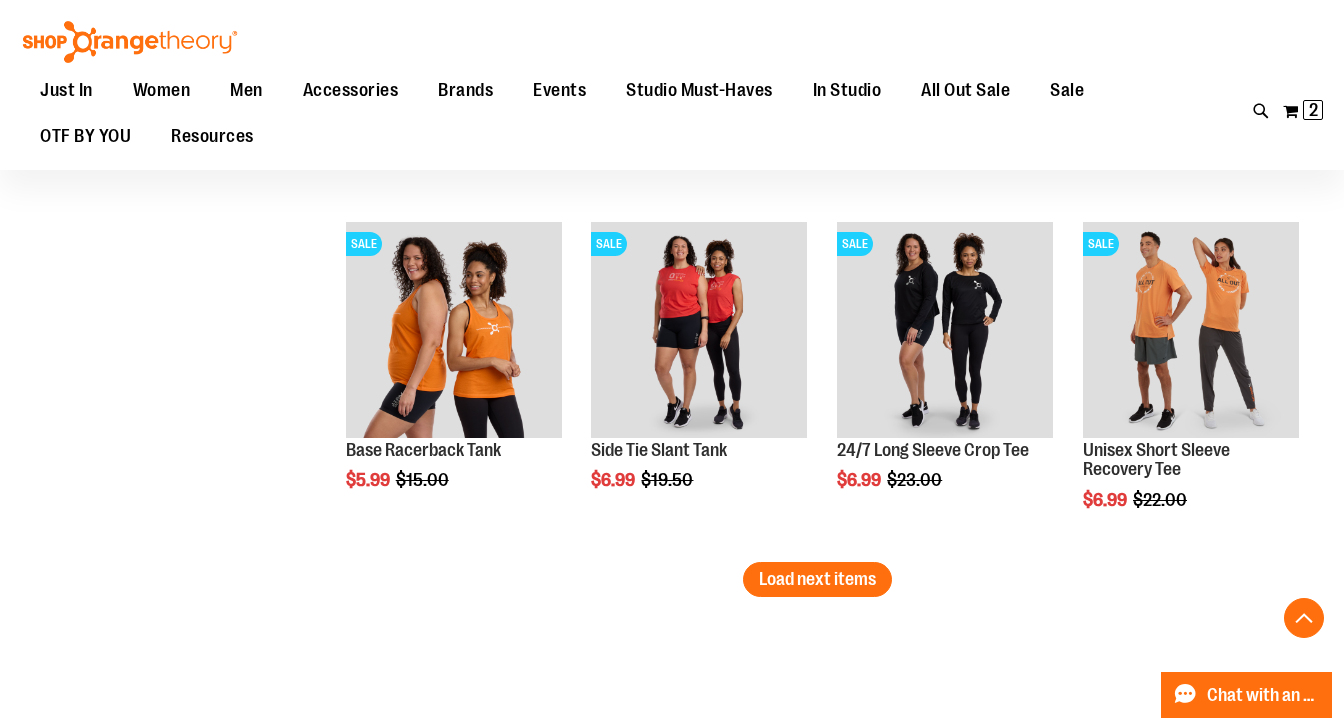 scroll, scrollTop: 5122, scrollLeft: 0, axis: vertical 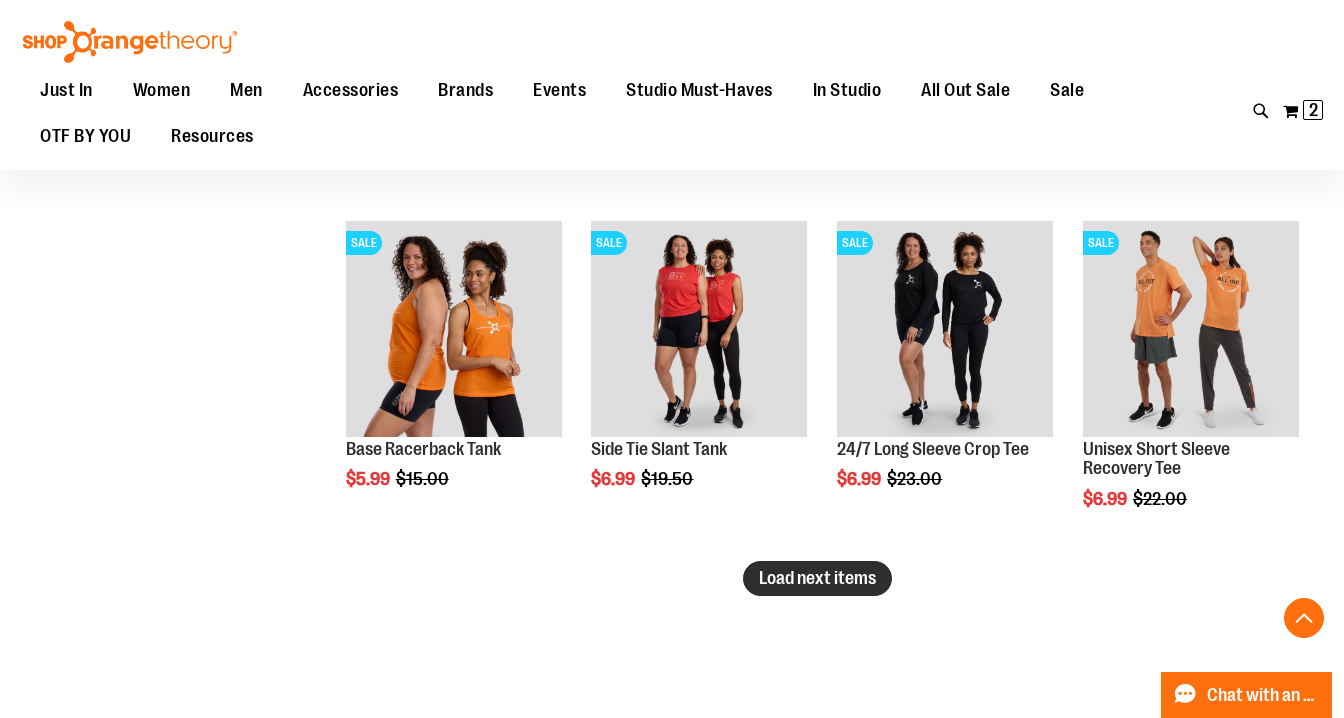 click on "Load next items" at bounding box center (817, 578) 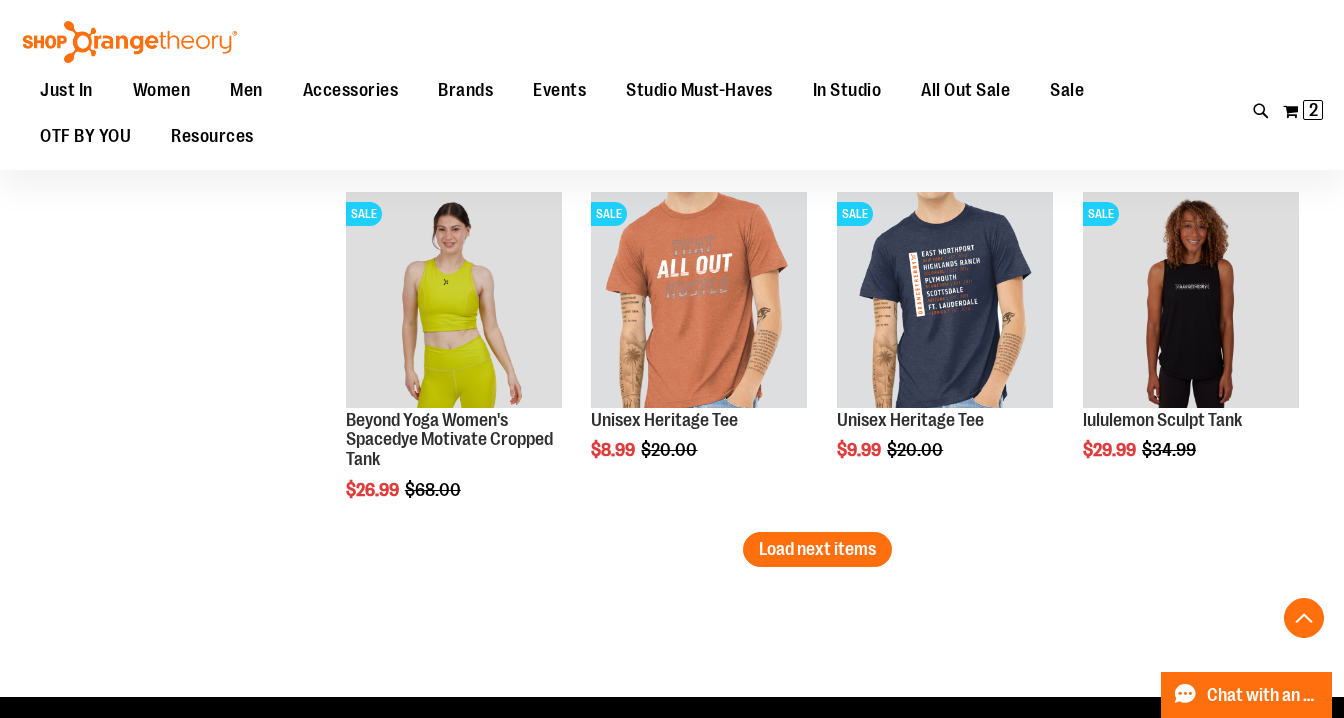 scroll, scrollTop: 6204, scrollLeft: 0, axis: vertical 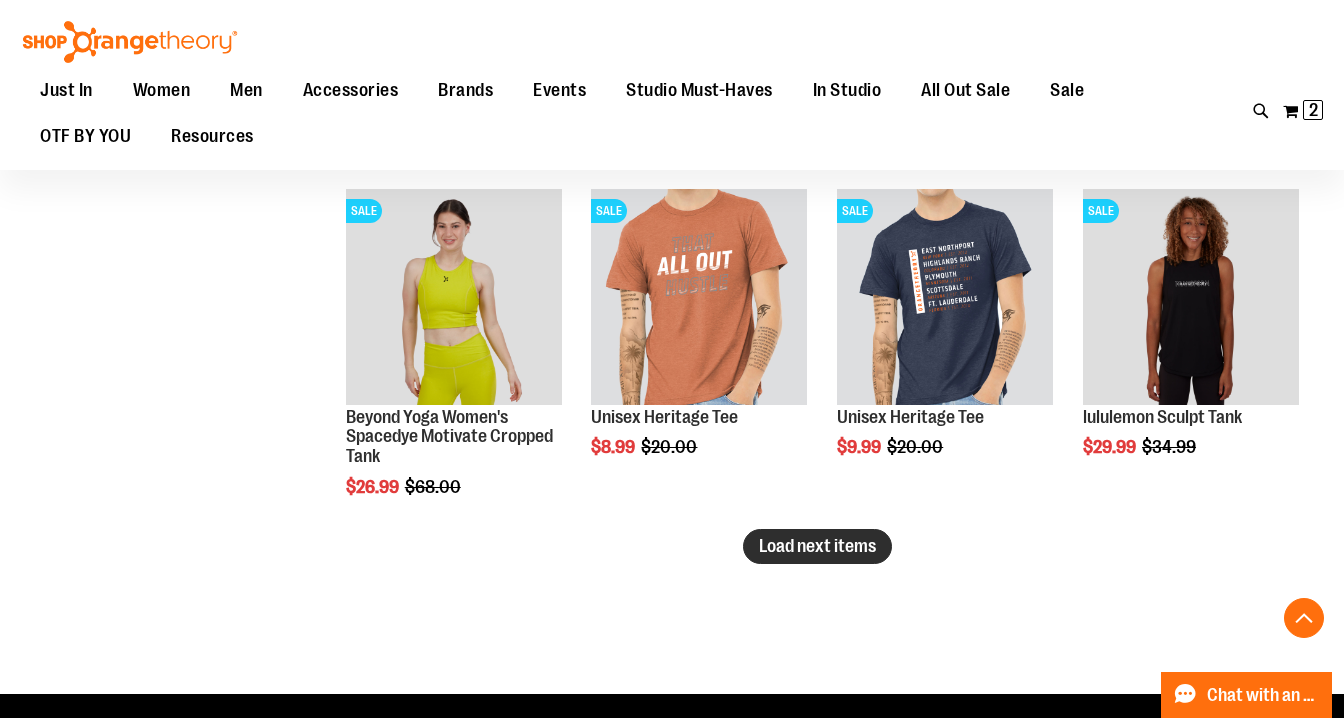 click on "Load next items" at bounding box center (817, 546) 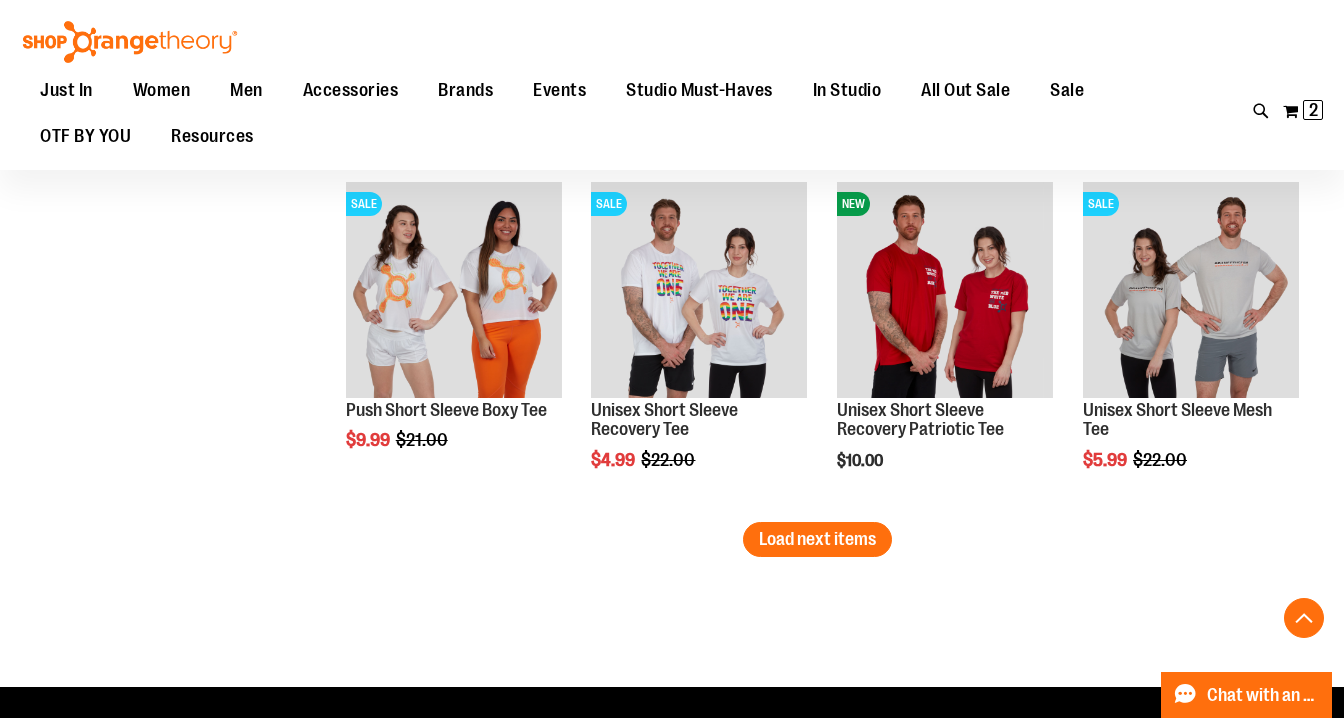 scroll, scrollTop: 7262, scrollLeft: 0, axis: vertical 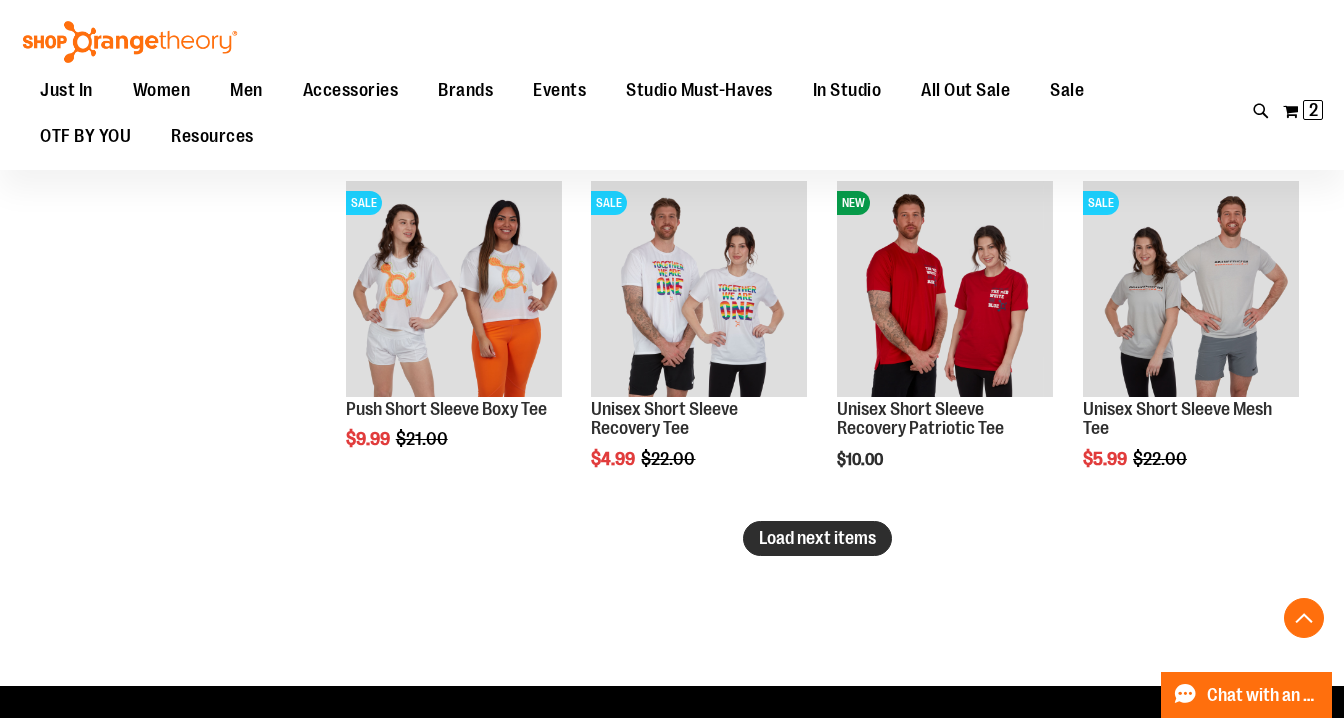 click on "Load next items" at bounding box center [817, 538] 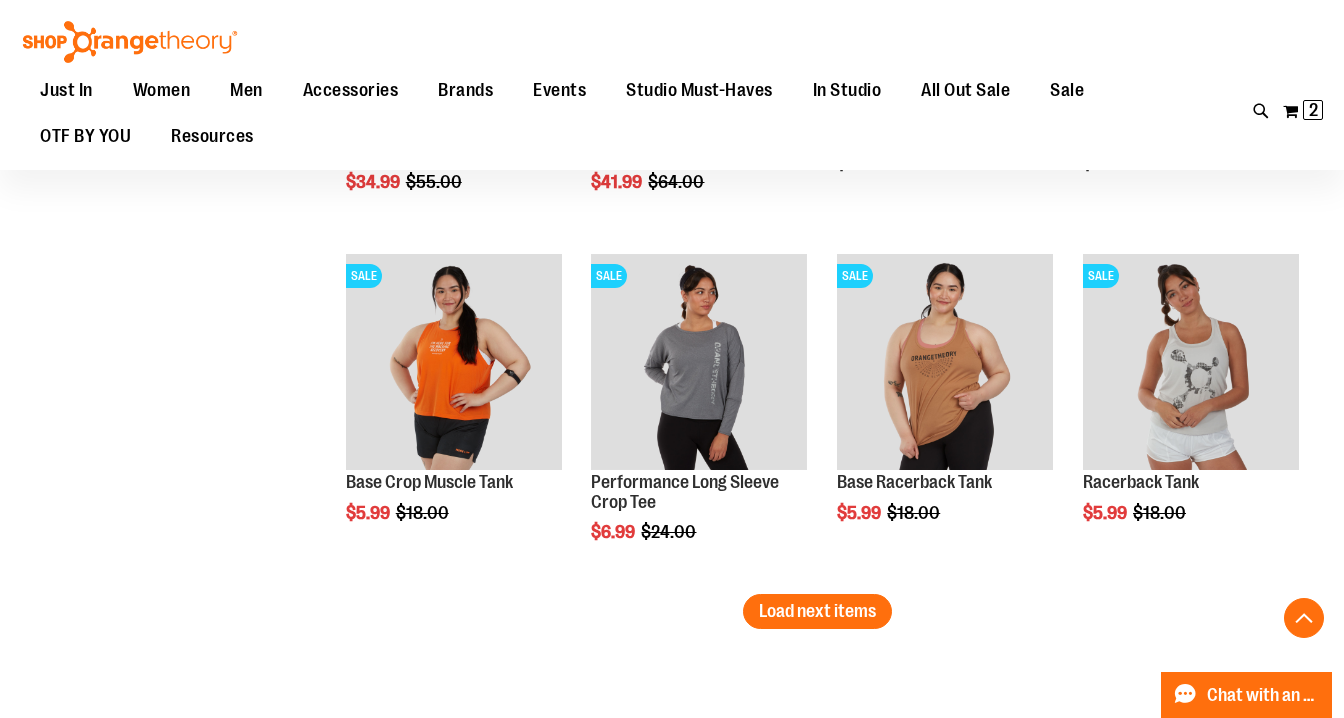 scroll, scrollTop: 8241, scrollLeft: 0, axis: vertical 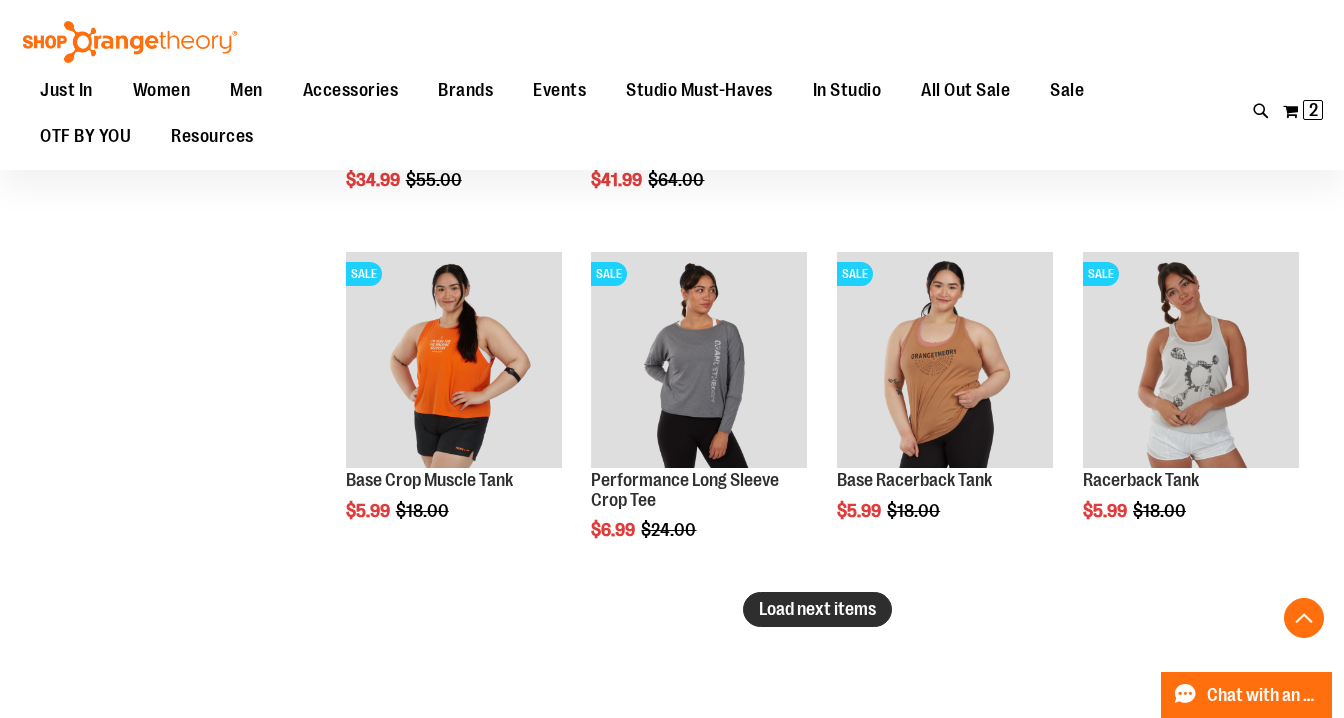 click on "Load next items" at bounding box center (817, 609) 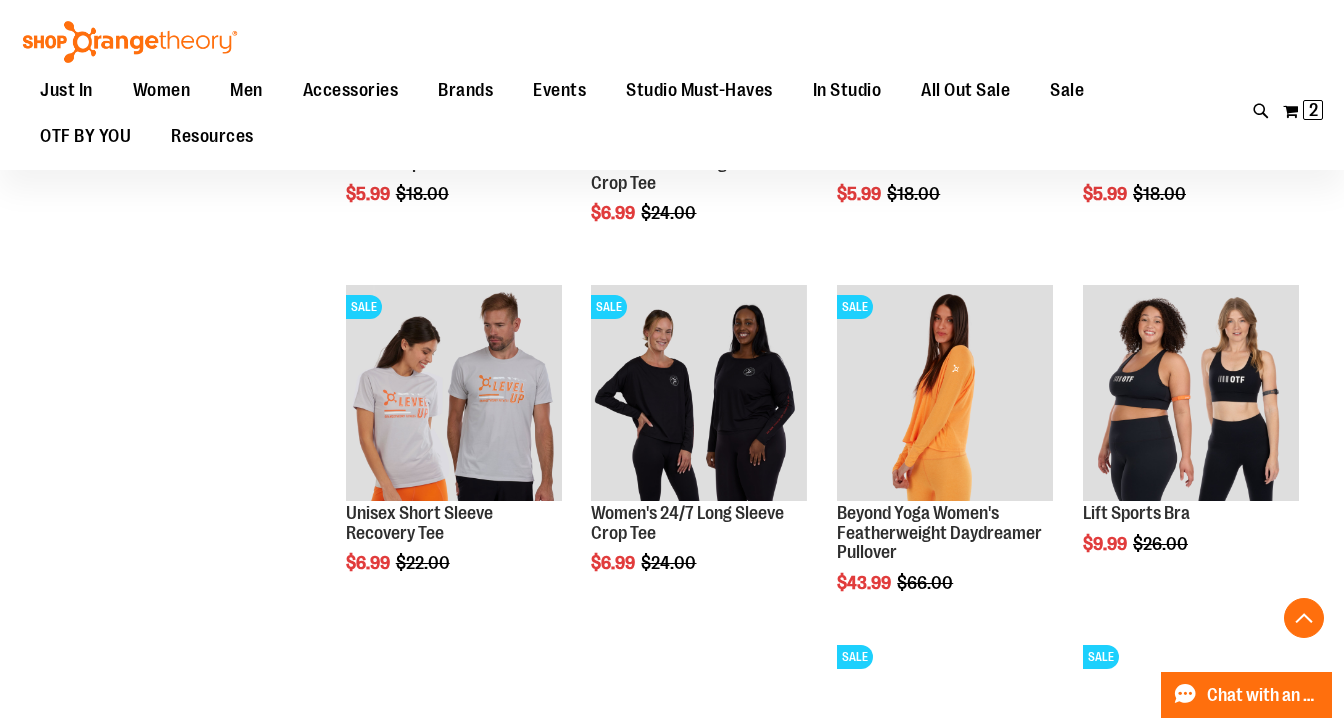 scroll, scrollTop: 8560, scrollLeft: 0, axis: vertical 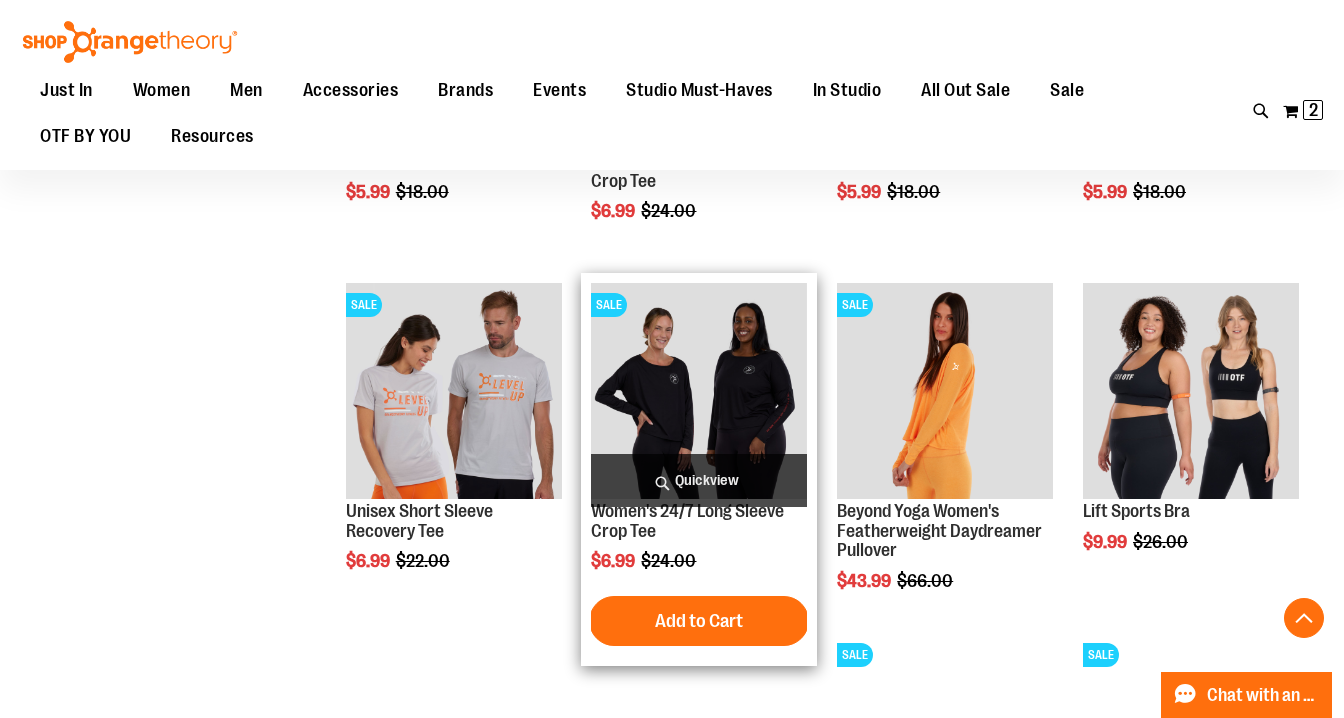 click on "Quickview" at bounding box center (699, 480) 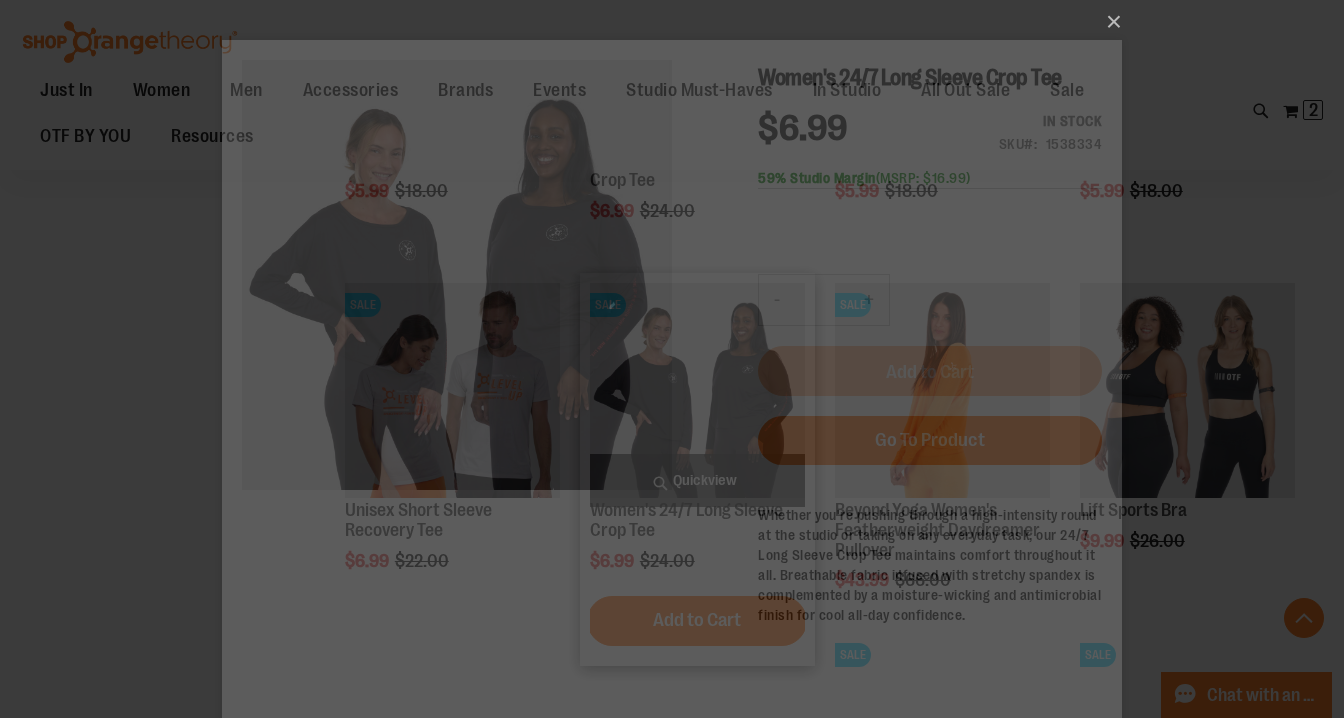 scroll, scrollTop: 0, scrollLeft: 0, axis: both 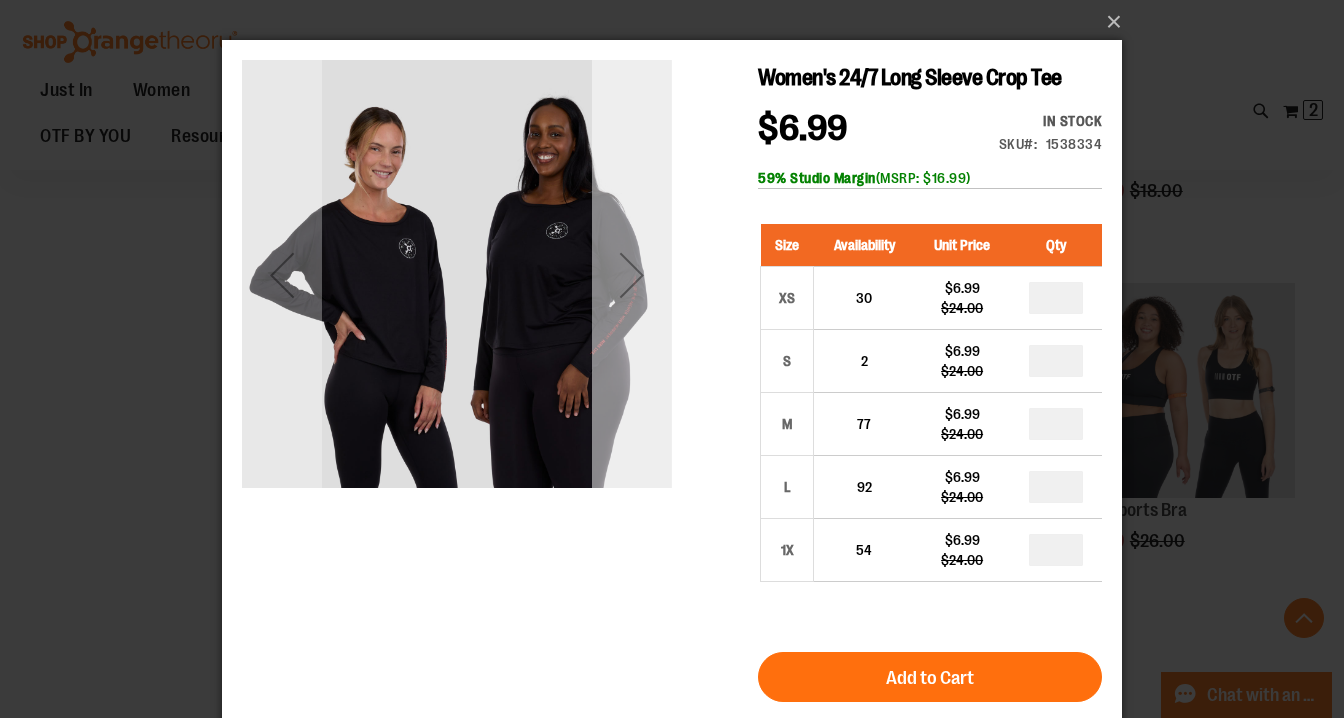 click at bounding box center (632, 275) 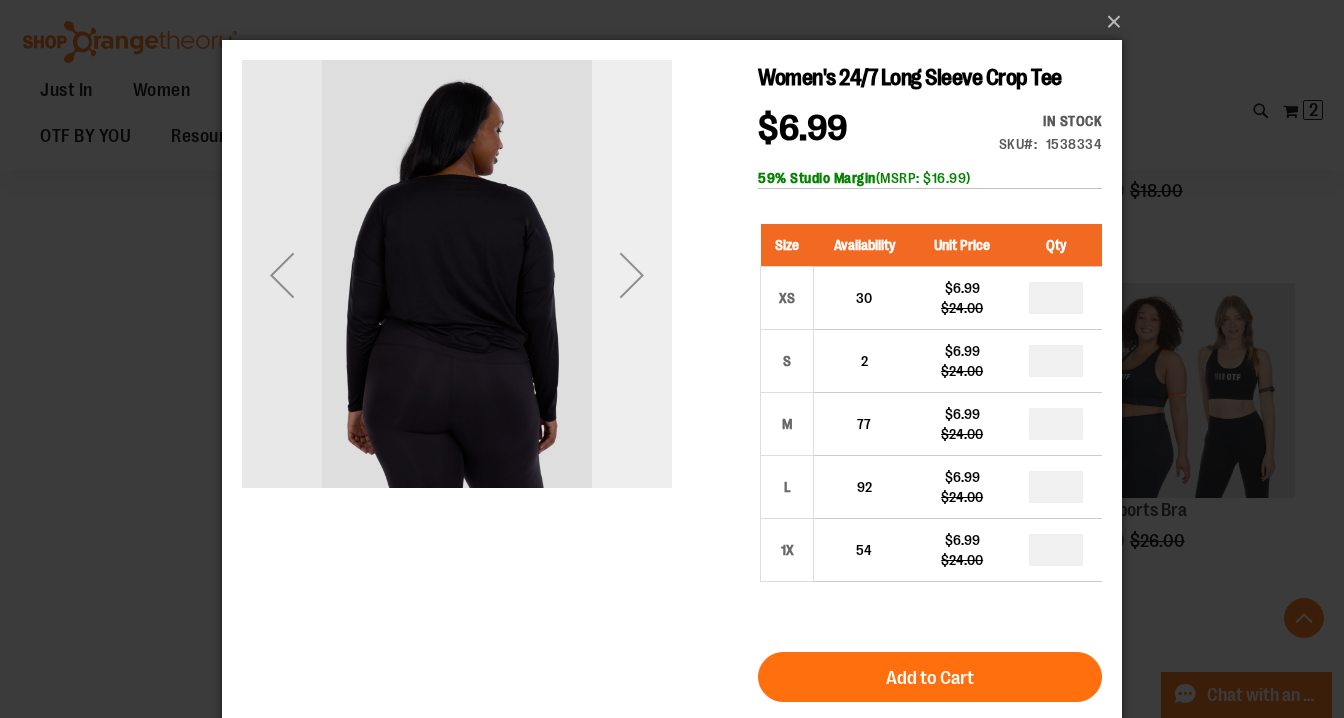 click at bounding box center [632, 275] 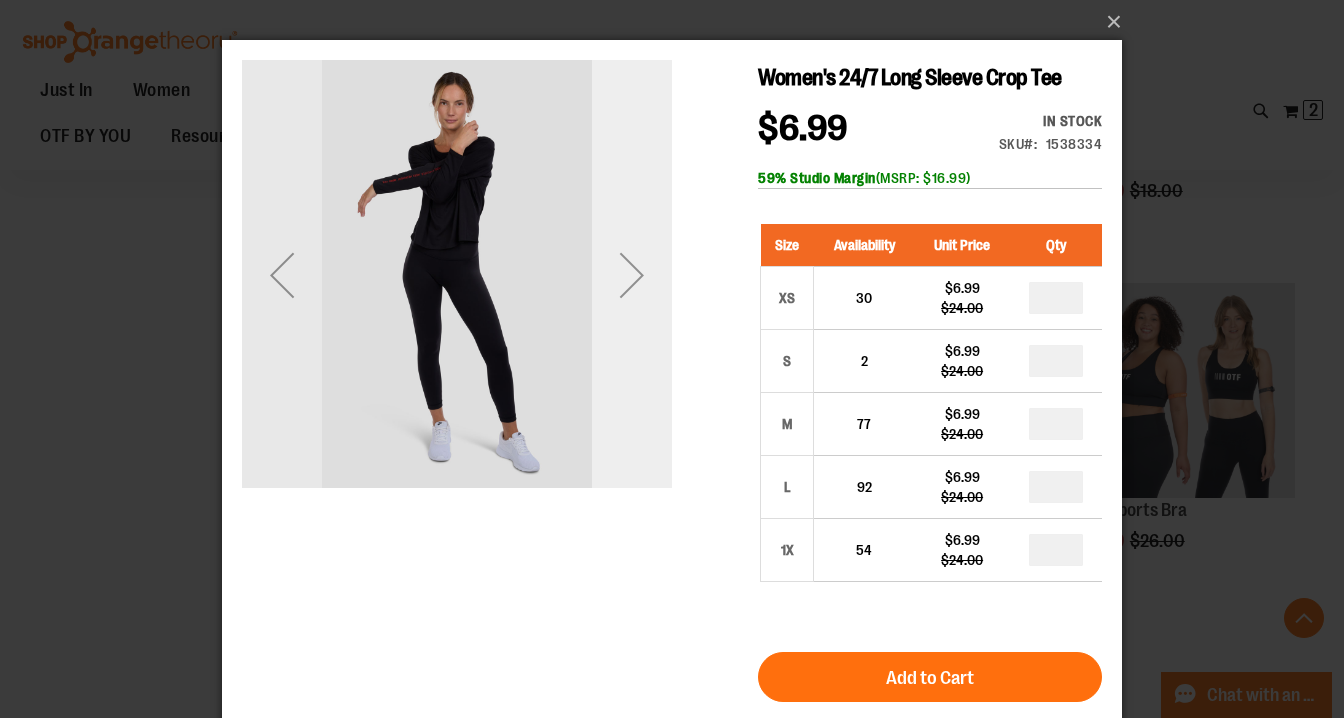 click at bounding box center [632, 275] 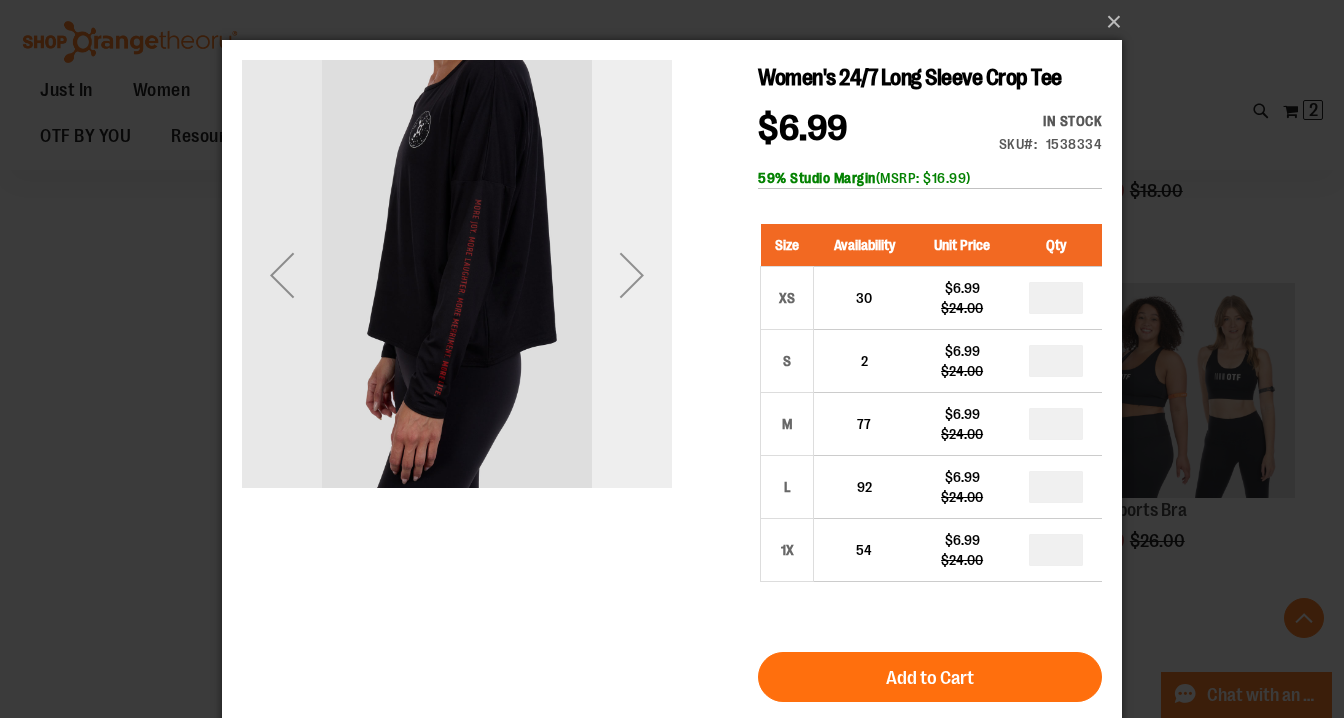 click at bounding box center [632, 275] 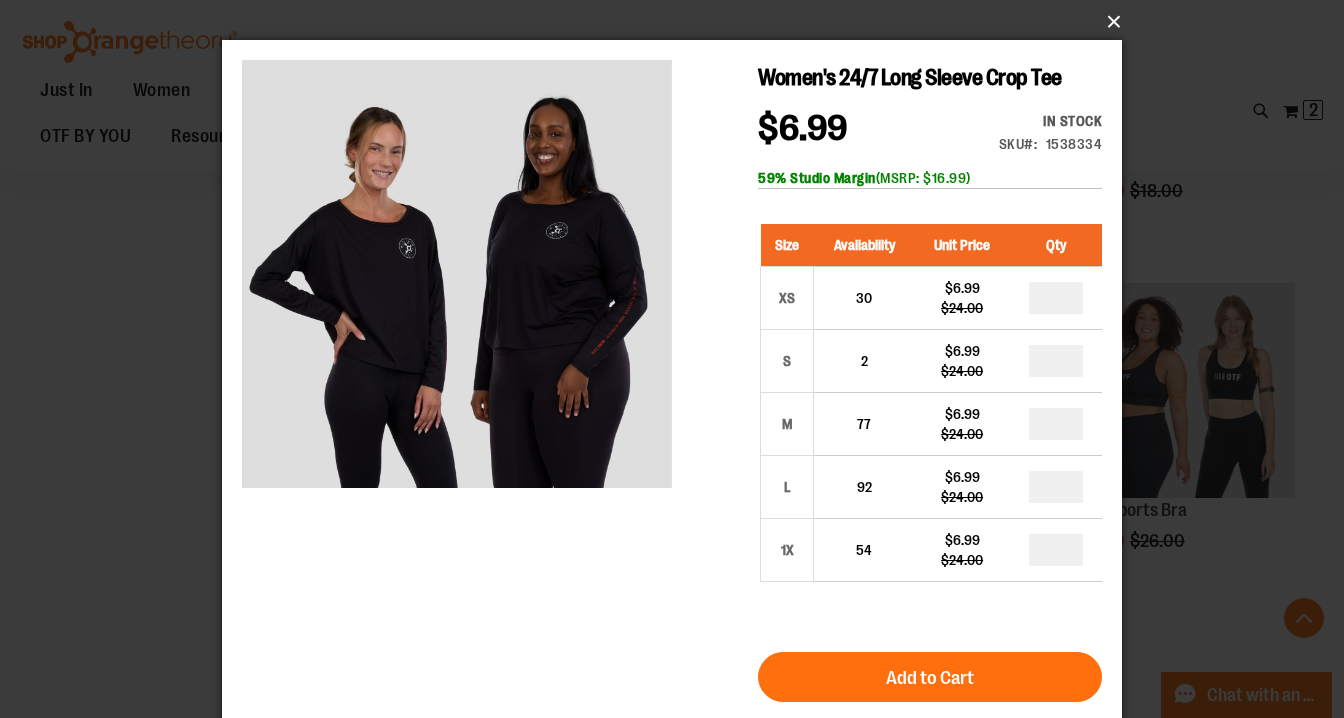 click on "×" at bounding box center [678, 22] 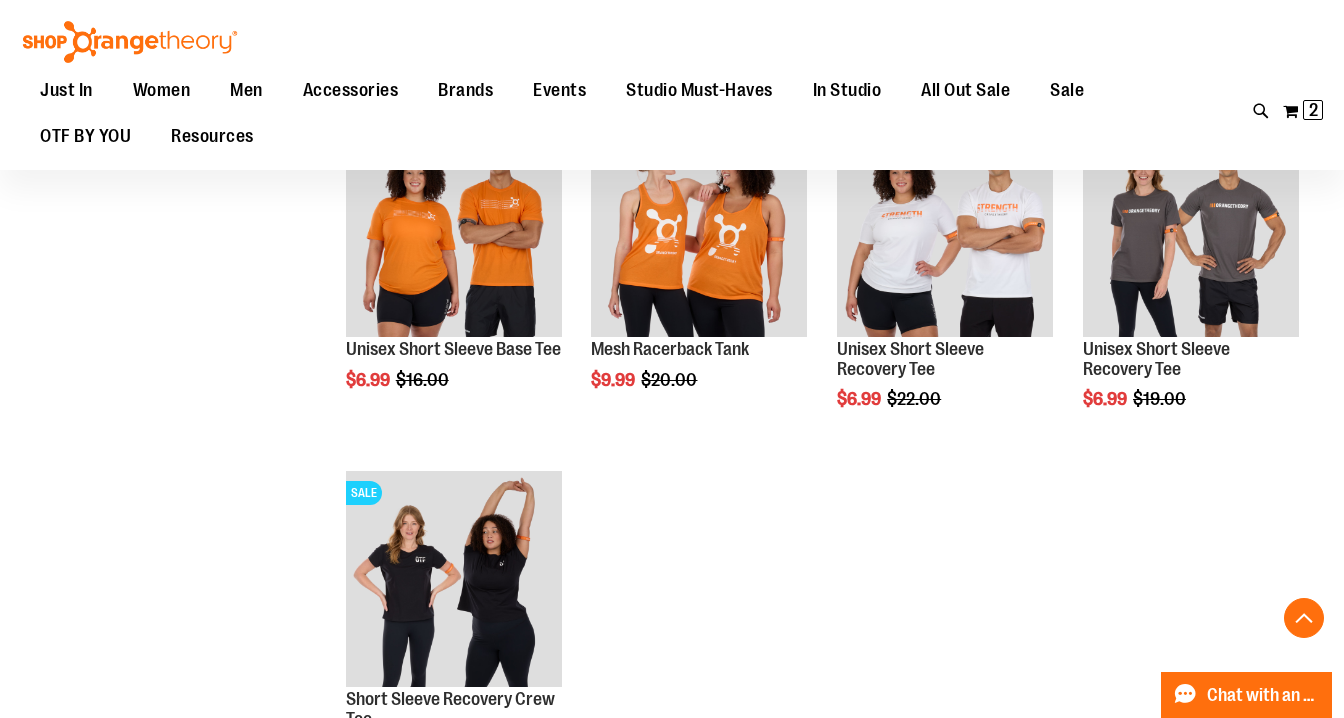 scroll, scrollTop: 8630, scrollLeft: 0, axis: vertical 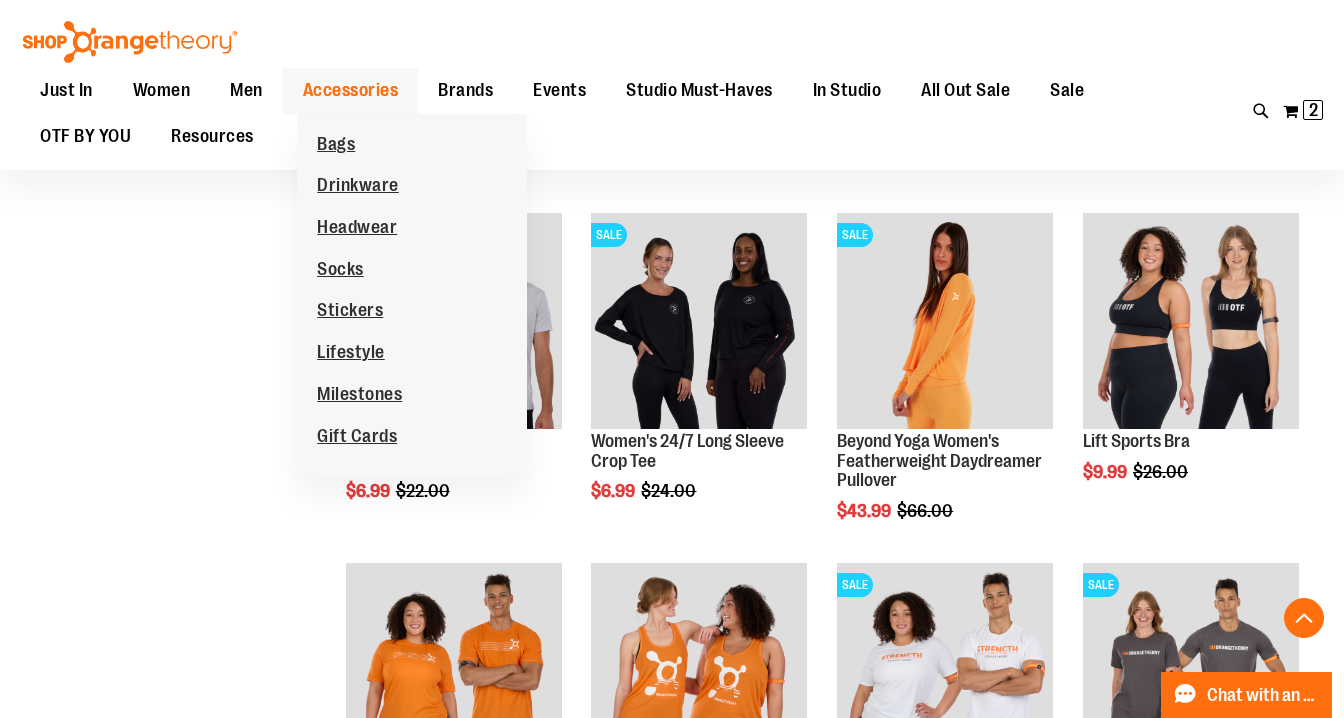 click on "Accessories" at bounding box center (351, 90) 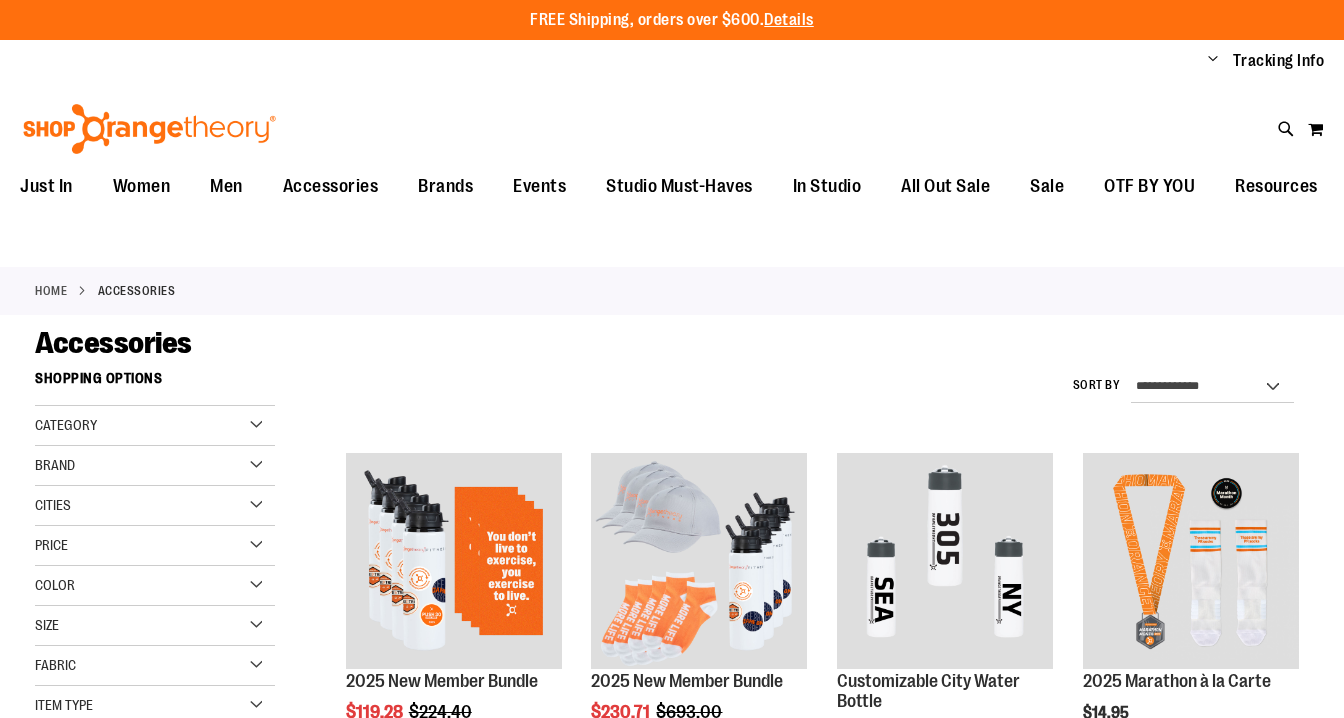 scroll, scrollTop: 0, scrollLeft: 0, axis: both 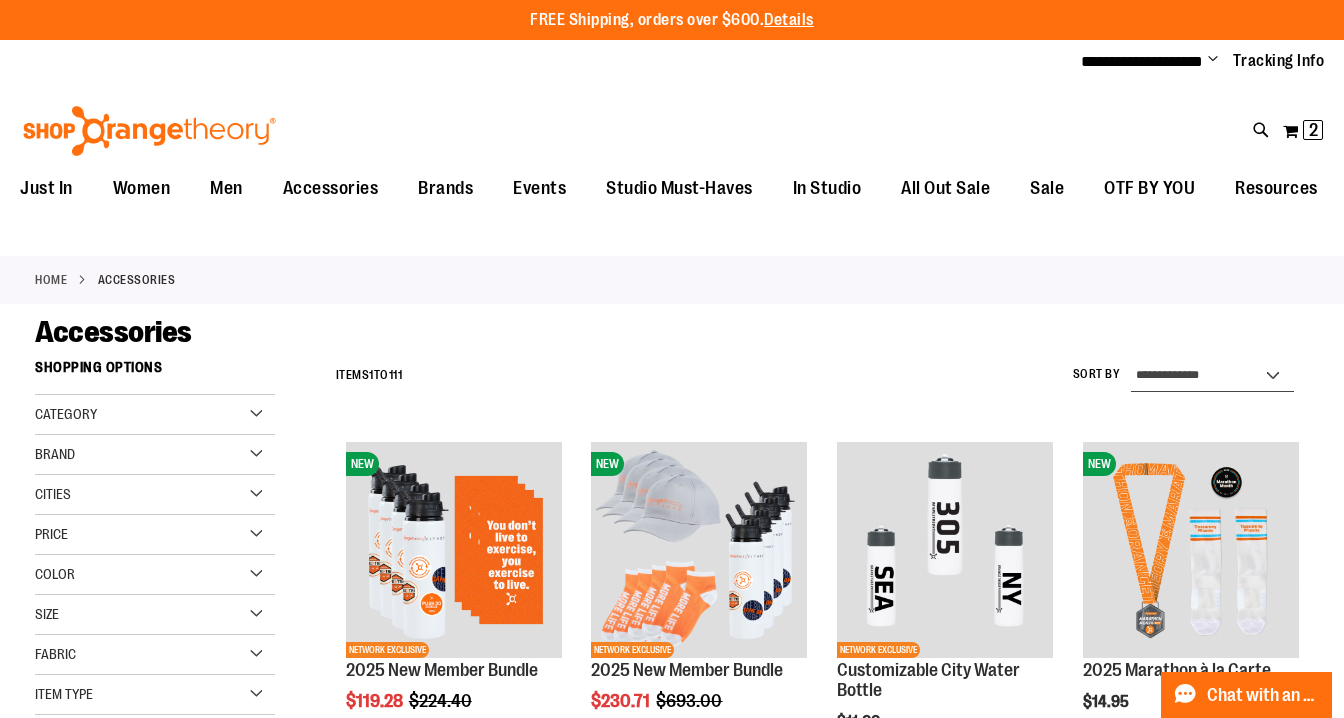 click on "**********" at bounding box center (1213, 376) 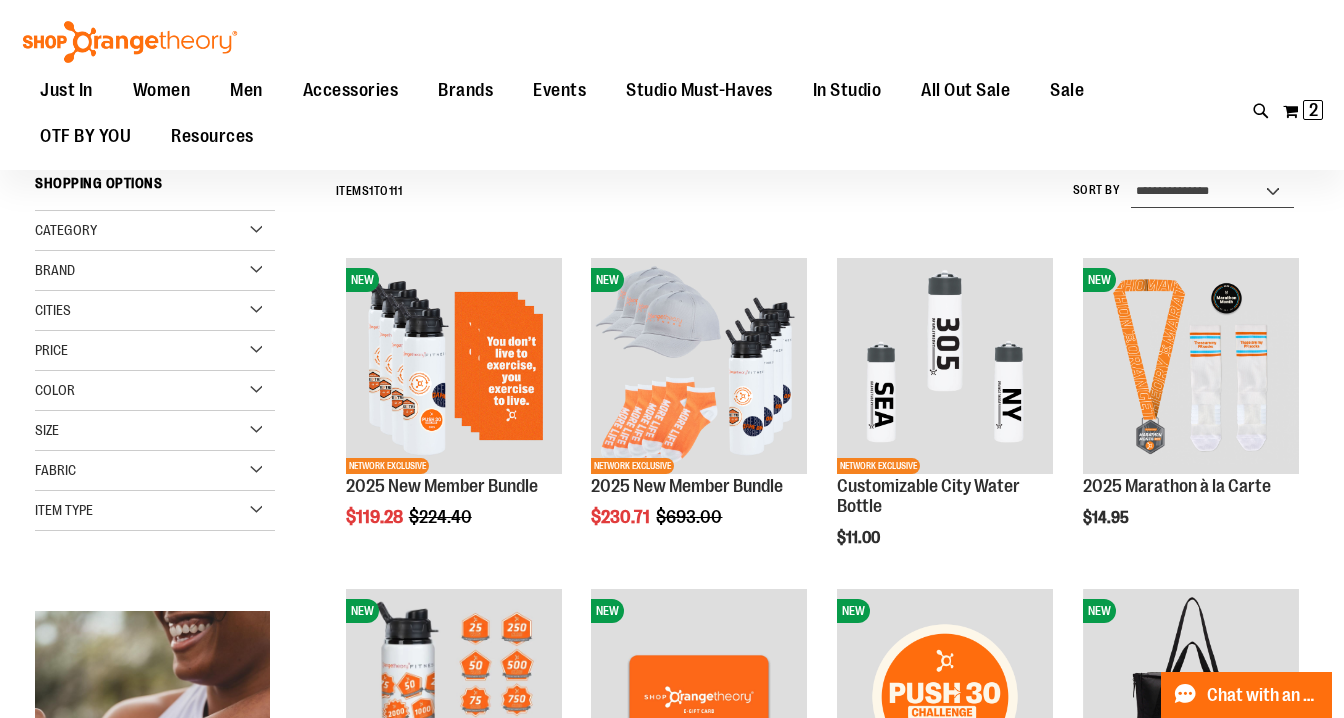 scroll, scrollTop: 182, scrollLeft: 0, axis: vertical 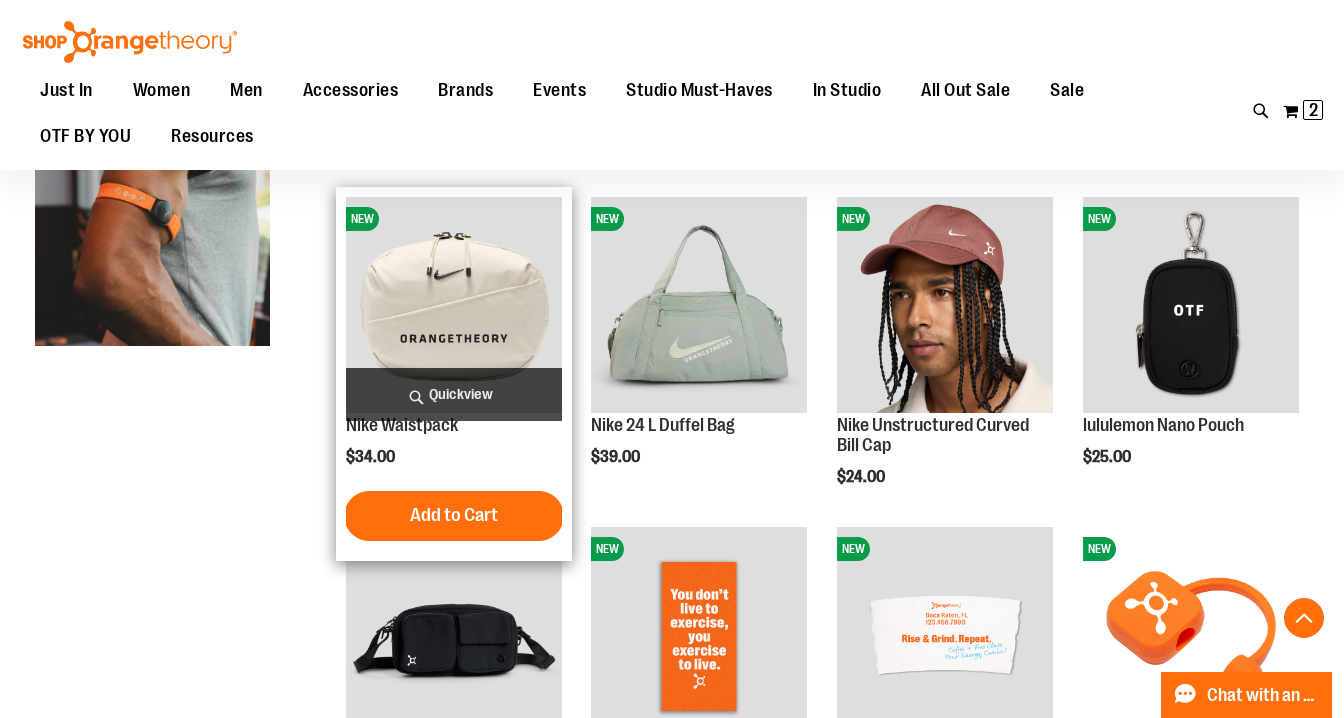 click on "Quickview" at bounding box center (454, 394) 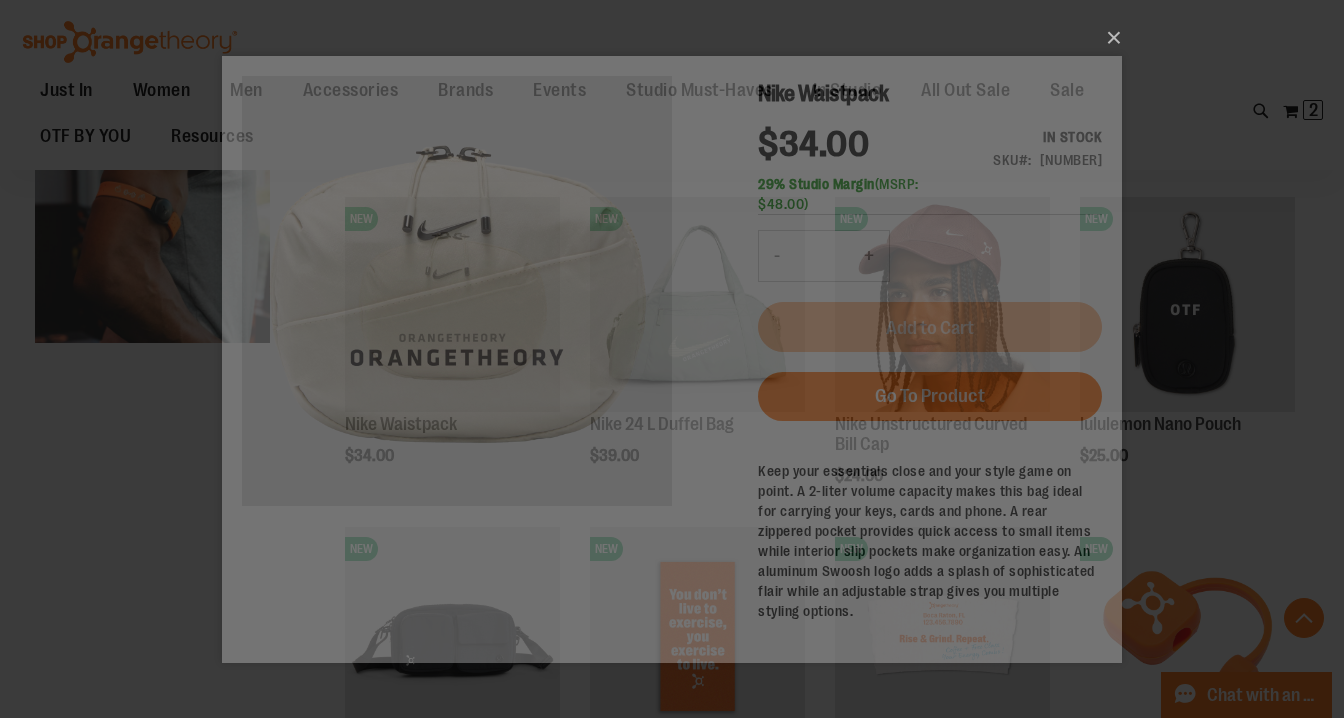 scroll, scrollTop: 0, scrollLeft: 0, axis: both 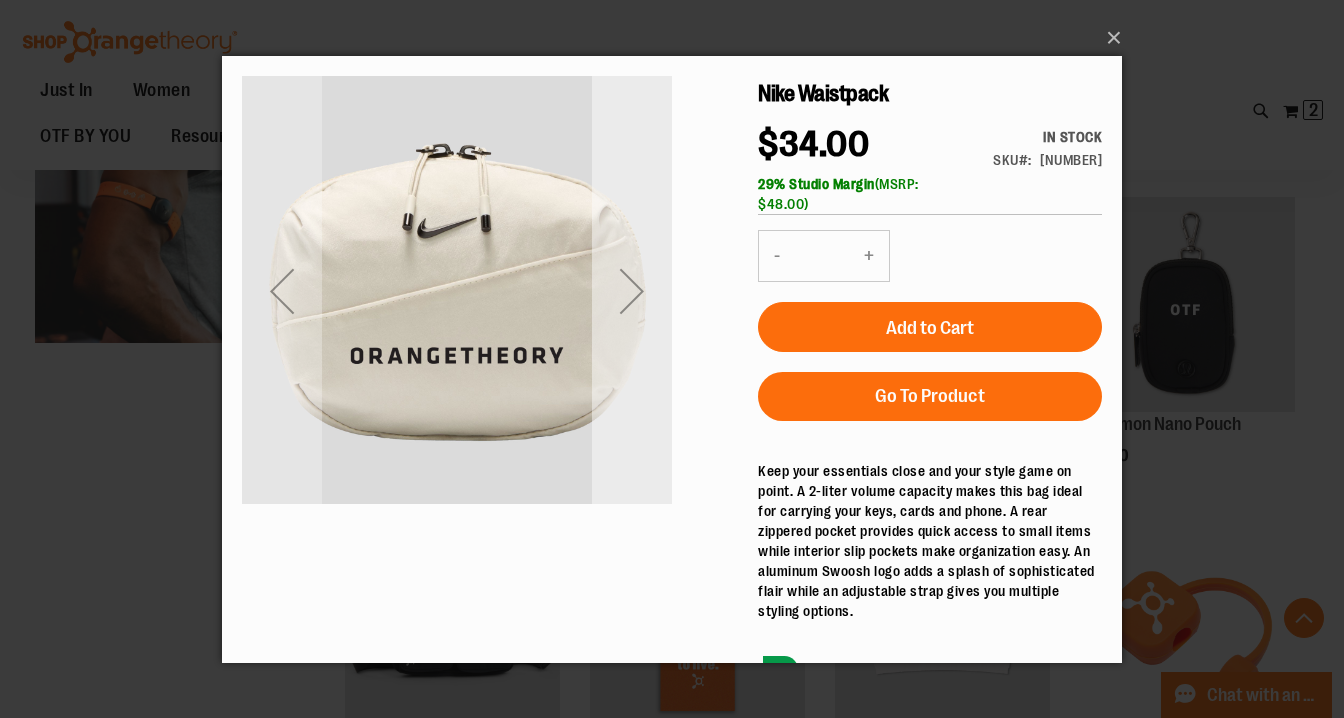 click at bounding box center [632, 290] 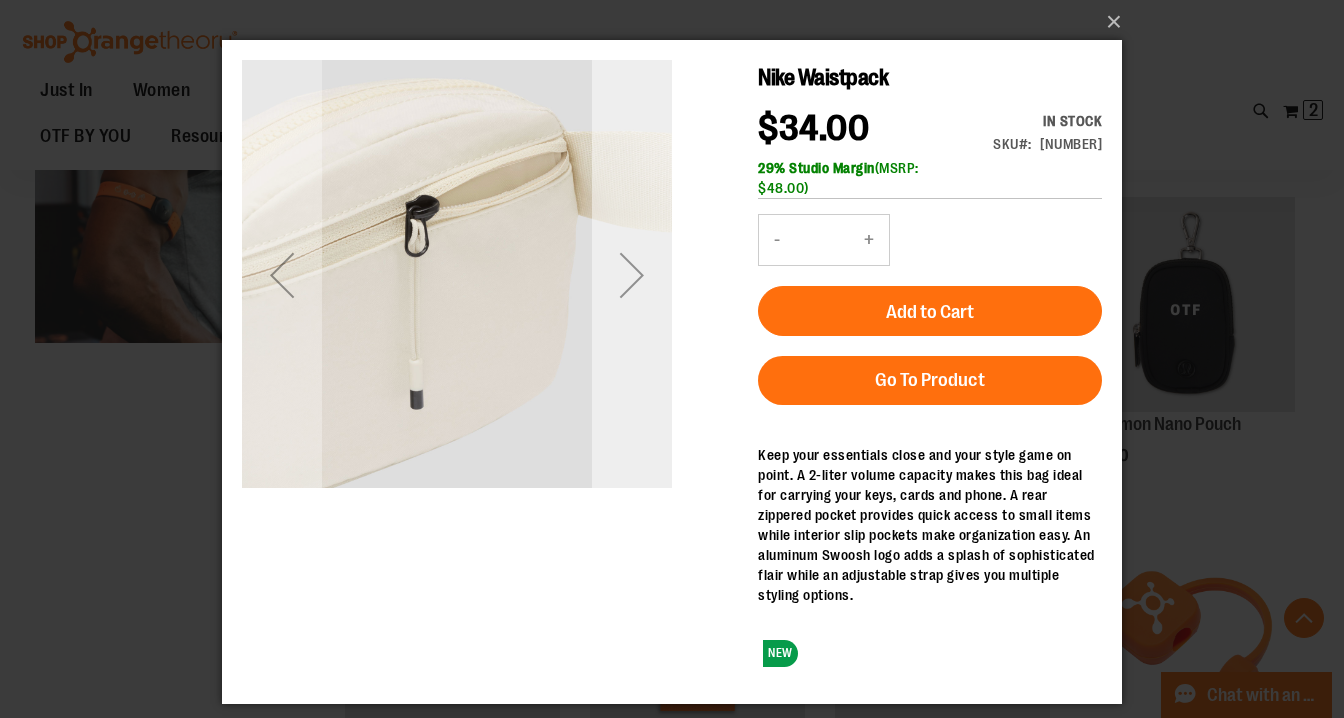 click at bounding box center [632, 275] 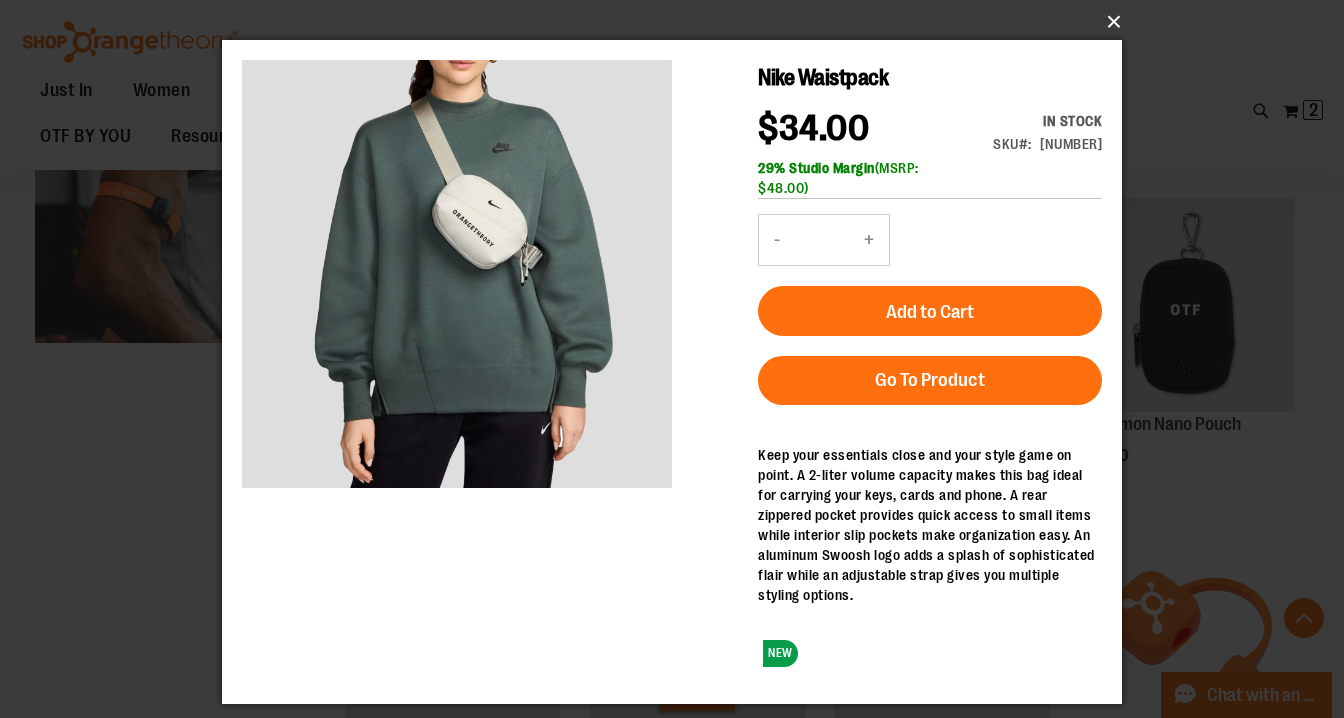 click on "×" at bounding box center (678, 22) 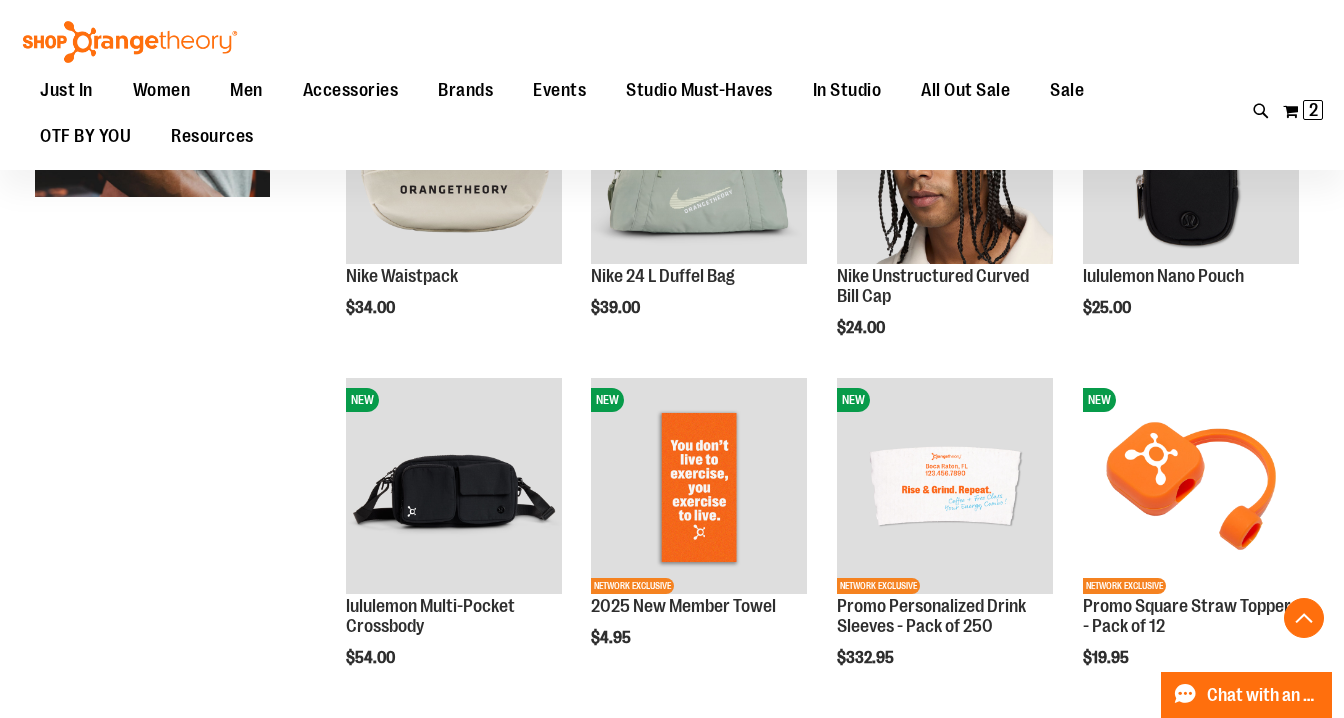 scroll, scrollTop: 1387, scrollLeft: 0, axis: vertical 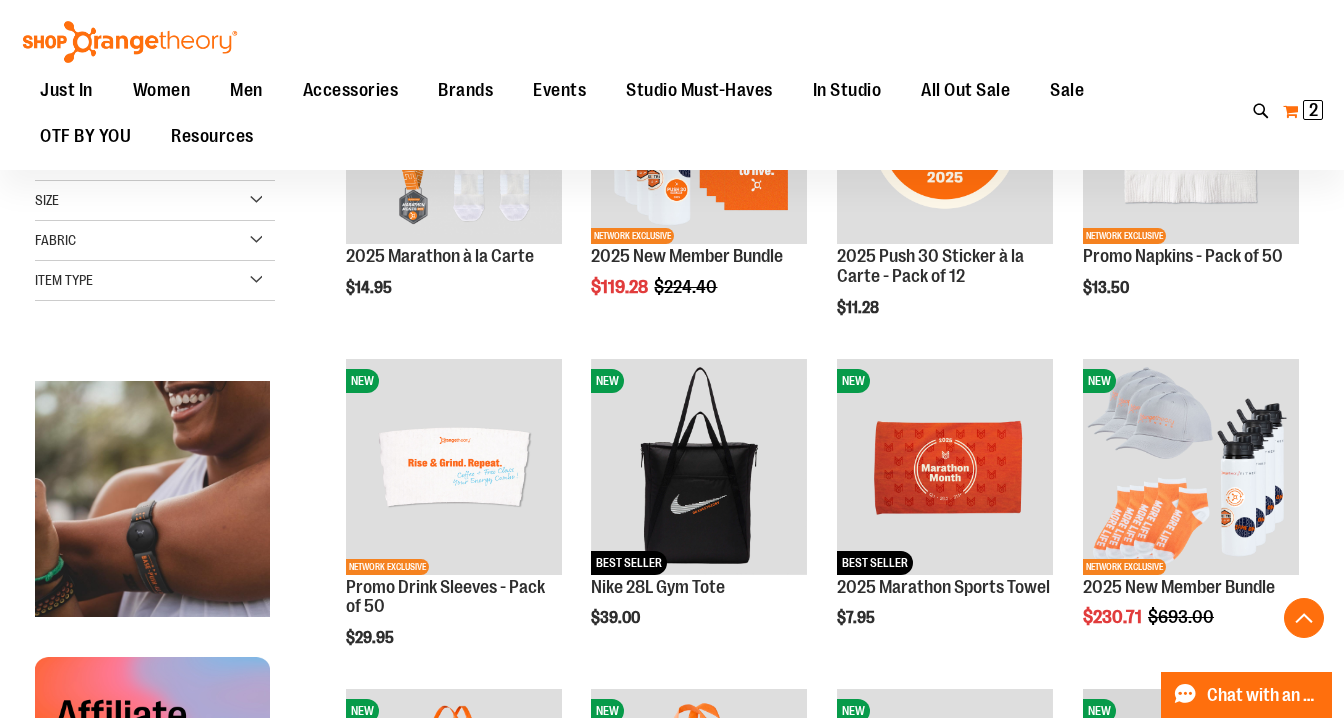 click on "2" at bounding box center (1313, 110) 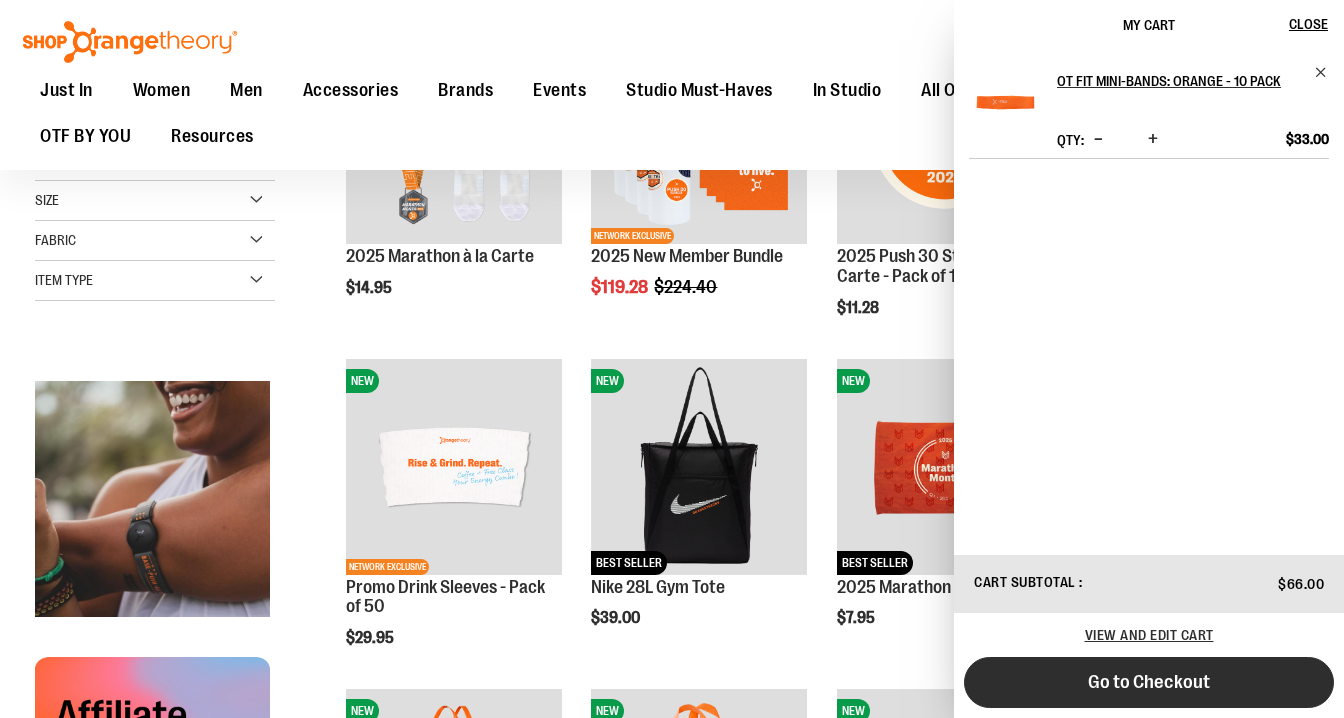 click on "Go to Checkout" at bounding box center [1149, 682] 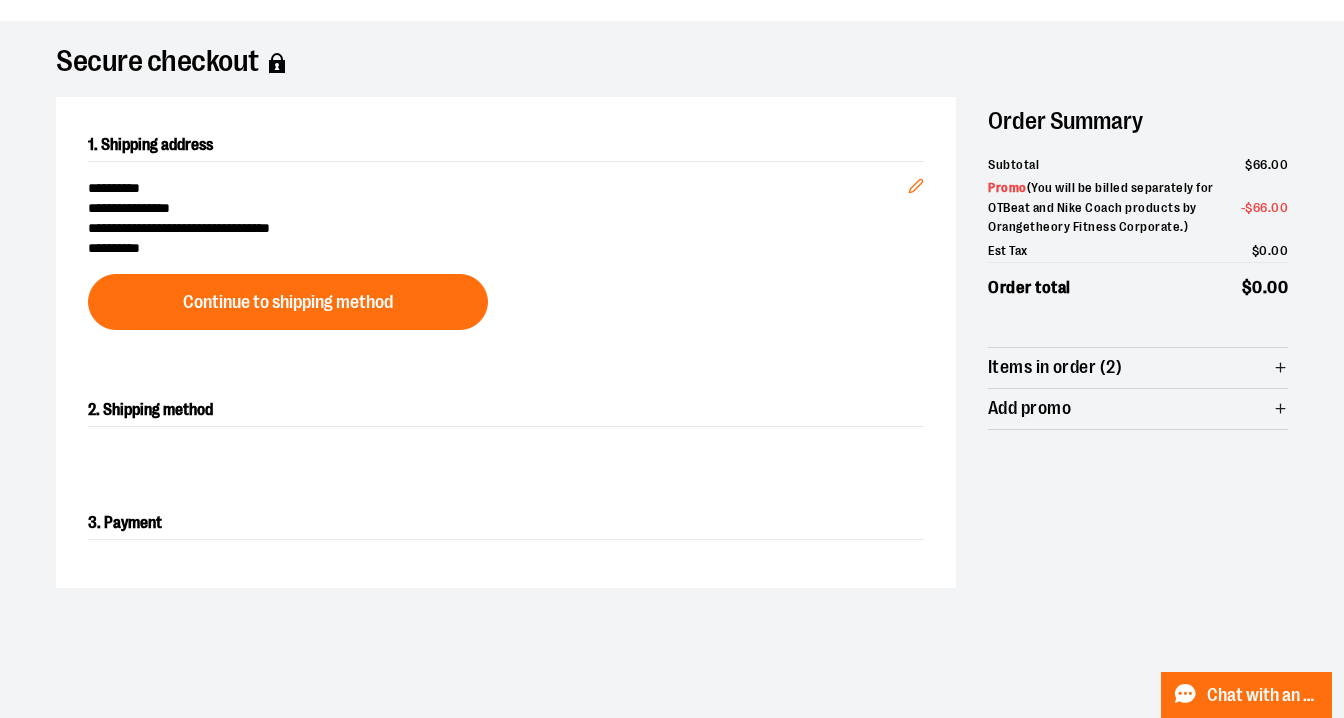 scroll, scrollTop: 161, scrollLeft: 0, axis: vertical 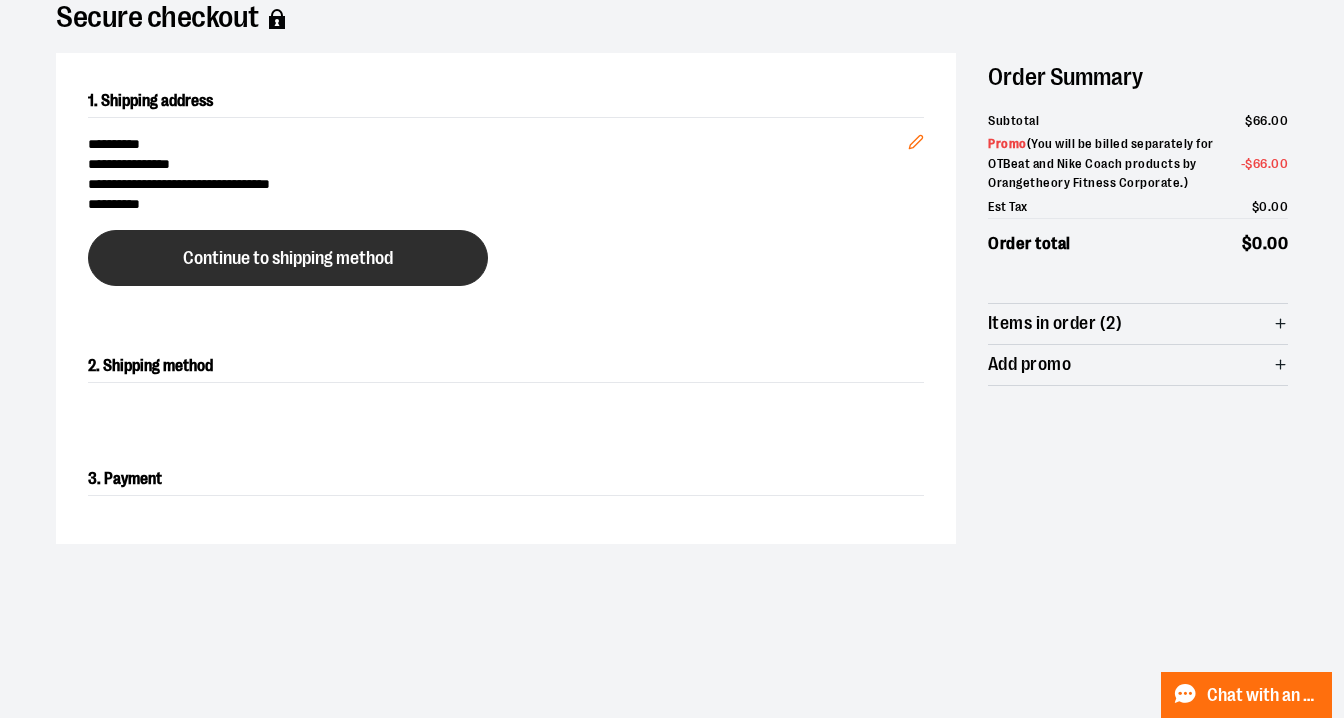 click on "Continue to shipping method" at bounding box center [288, 258] 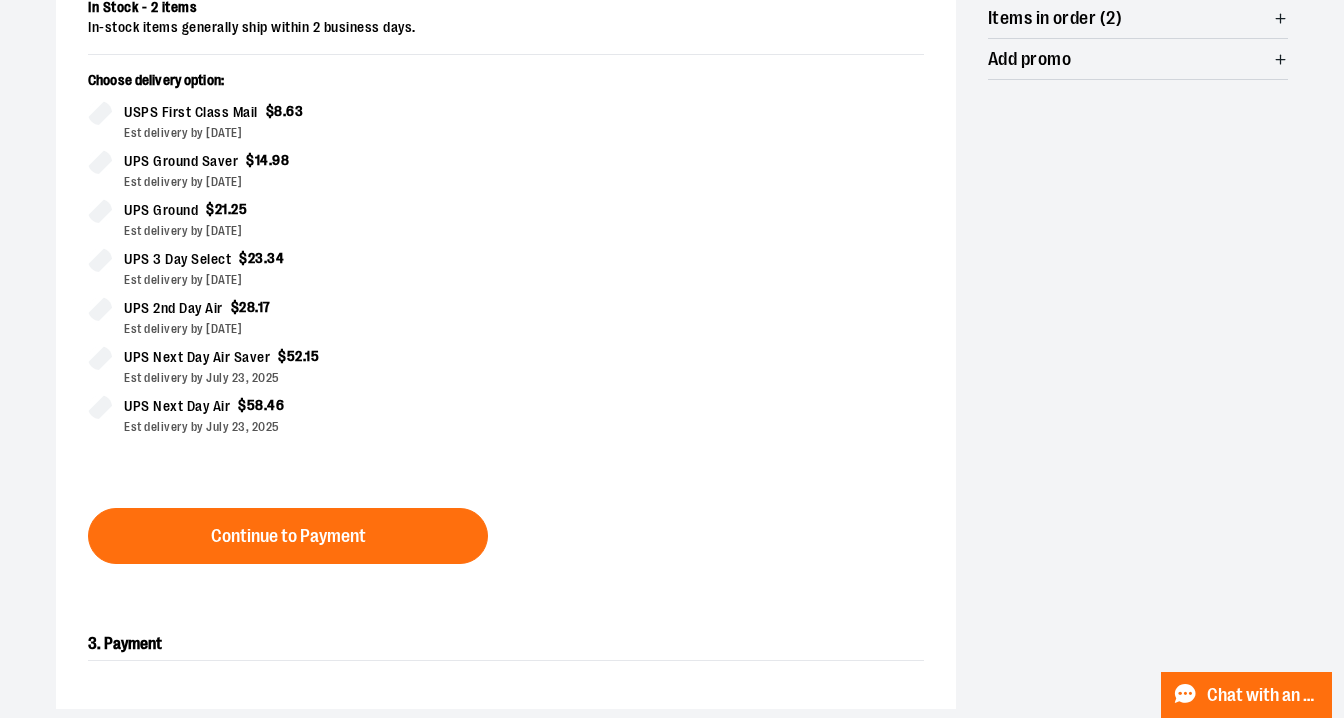 scroll, scrollTop: 509, scrollLeft: 0, axis: vertical 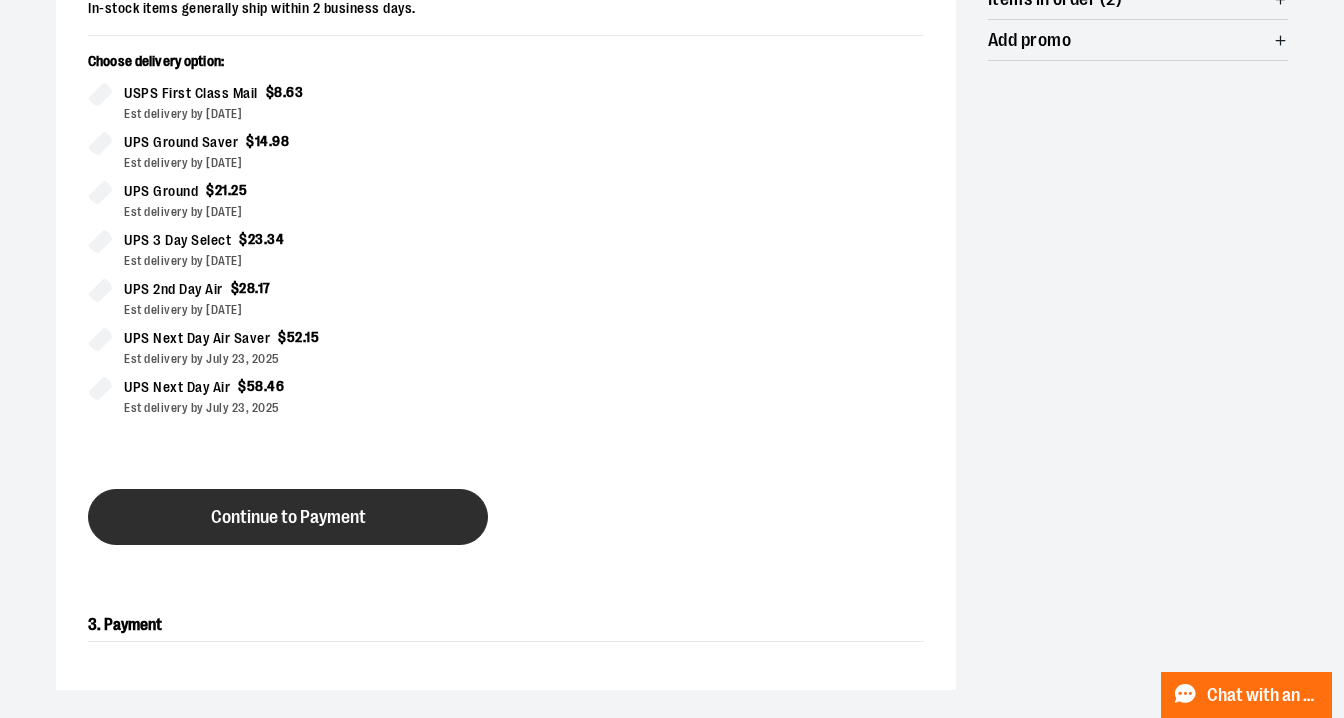 click on "Continue to Payment" at bounding box center [288, 517] 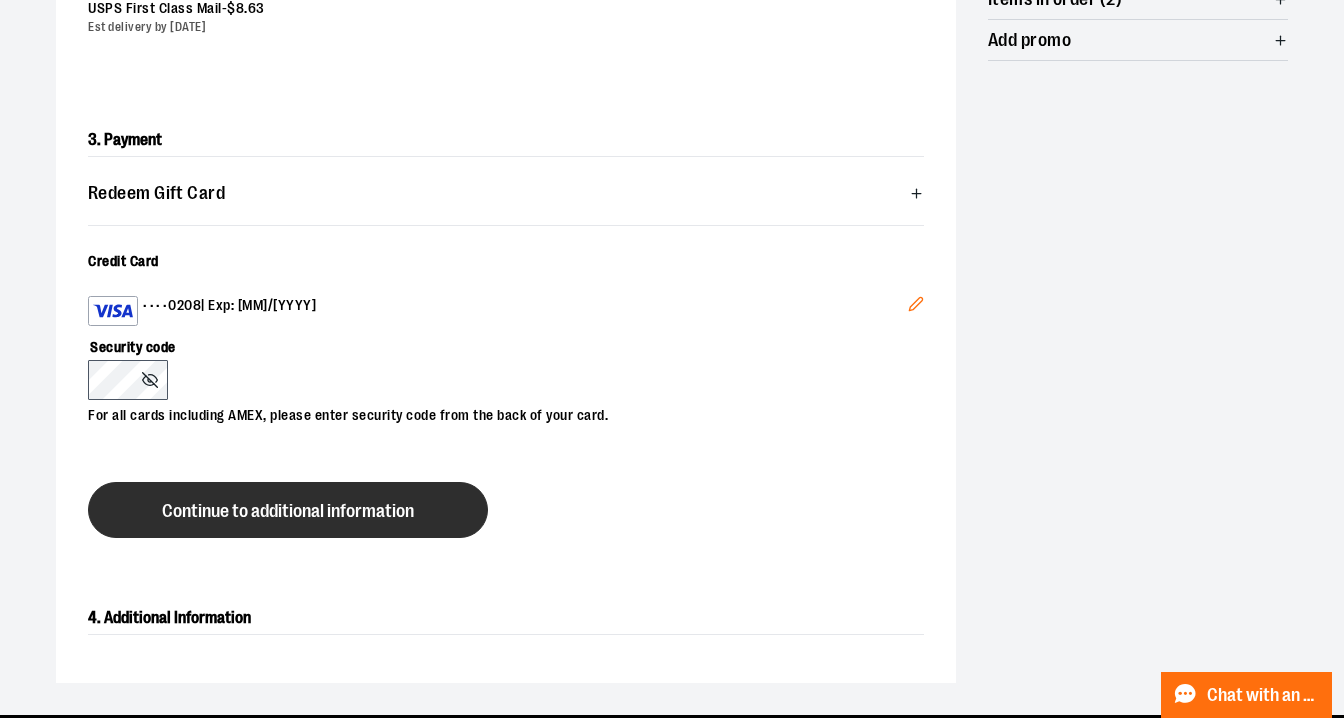 click on "Continue to additional information" at bounding box center (288, 511) 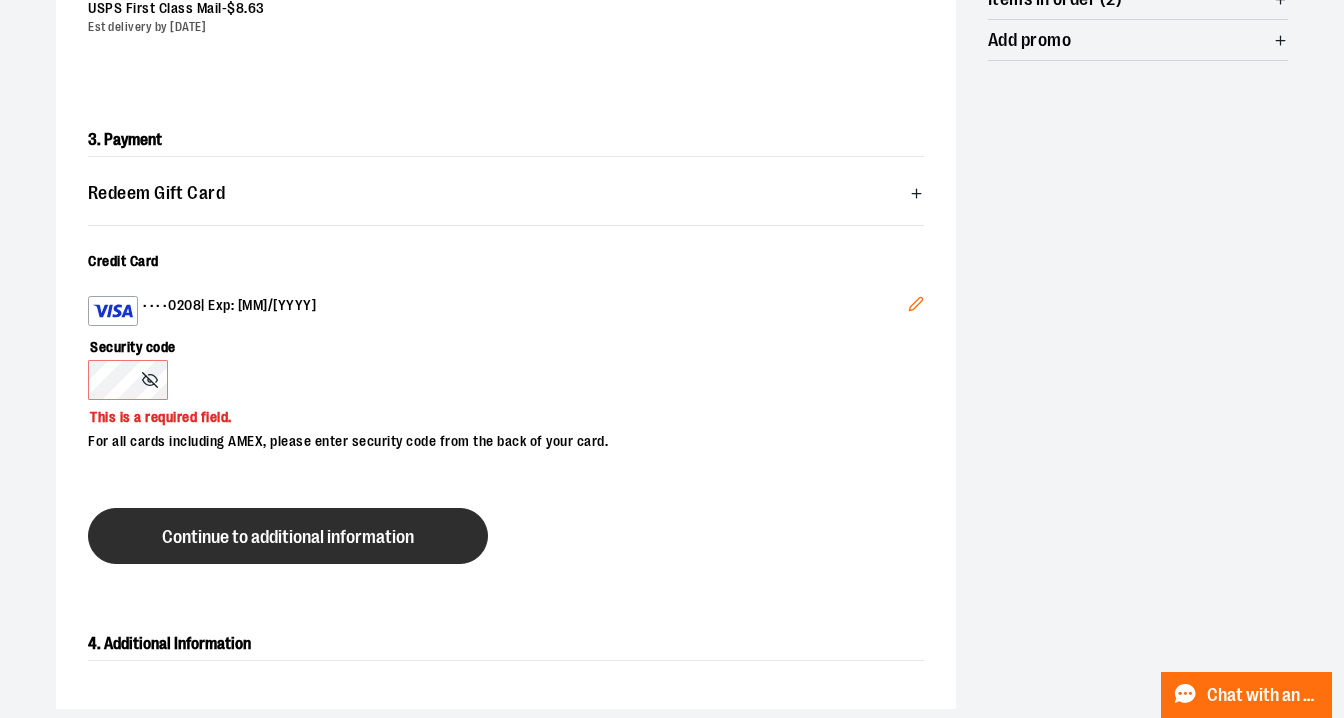 click on "Continue to additional information" at bounding box center [288, 537] 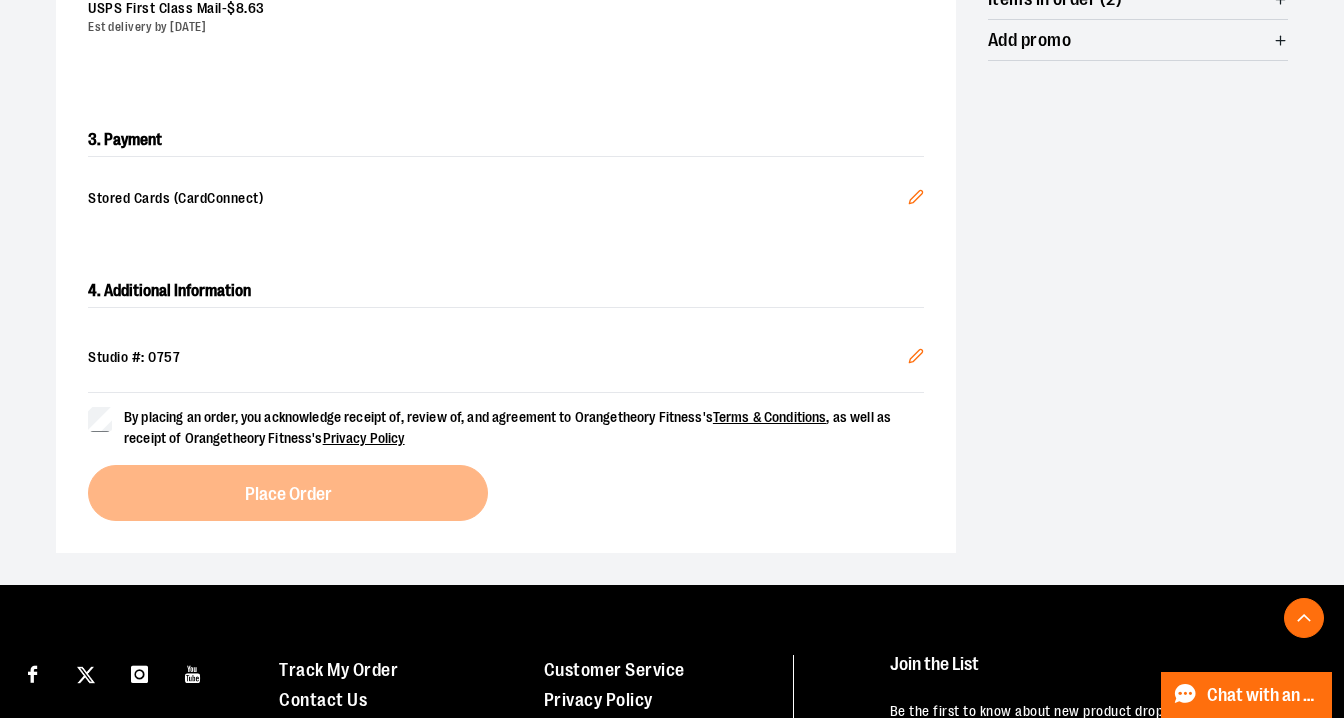 click on "By placing an order, you acknowledge receipt of, review of, and agreement to Orangetheory Fitness's  Terms & Conditions ,  as well as receipt of Orangetheory Fitness's  Privacy Policy" at bounding box center [506, 428] 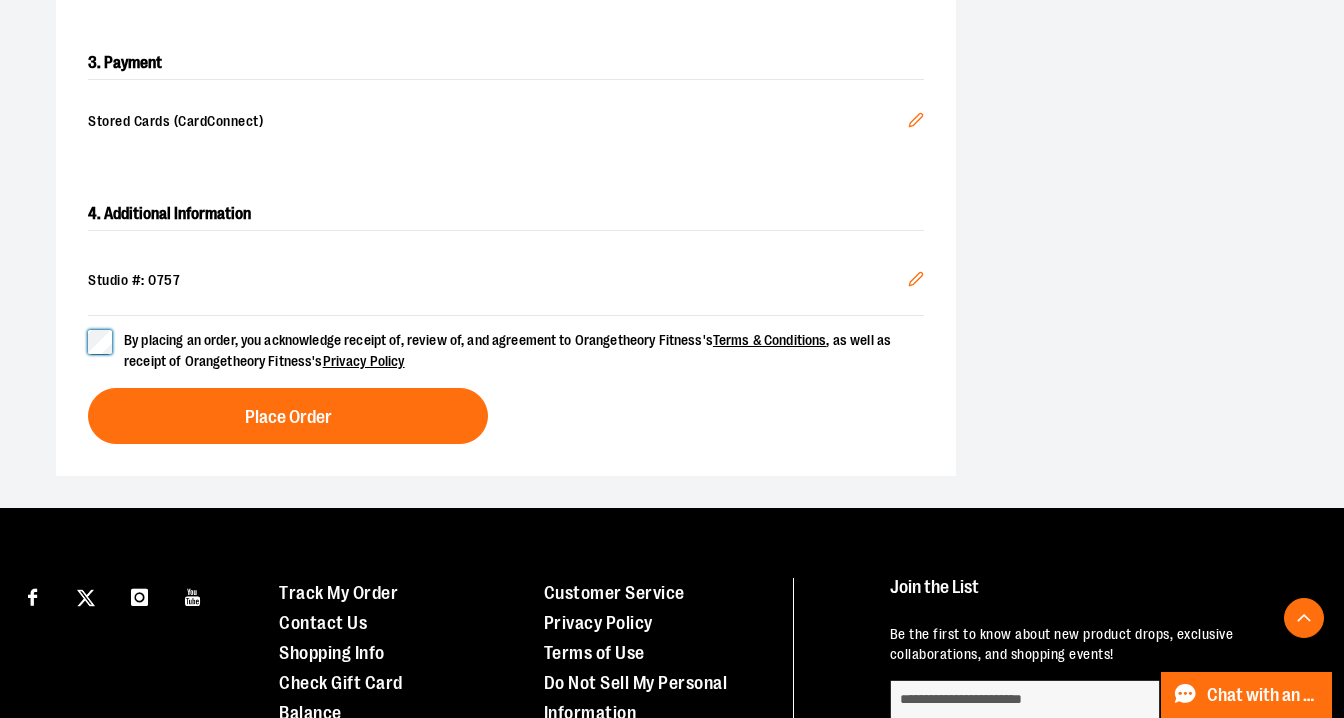 scroll, scrollTop: 594, scrollLeft: 0, axis: vertical 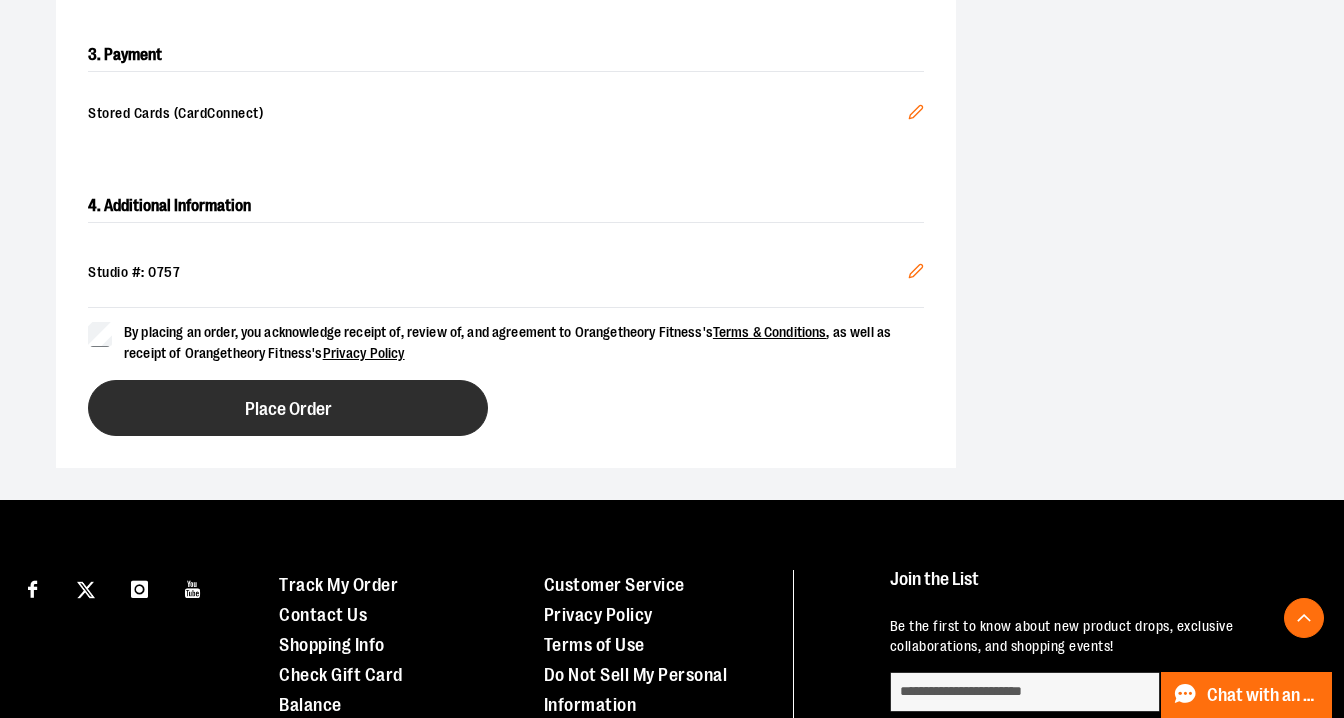 click on "Place Order" at bounding box center [288, 408] 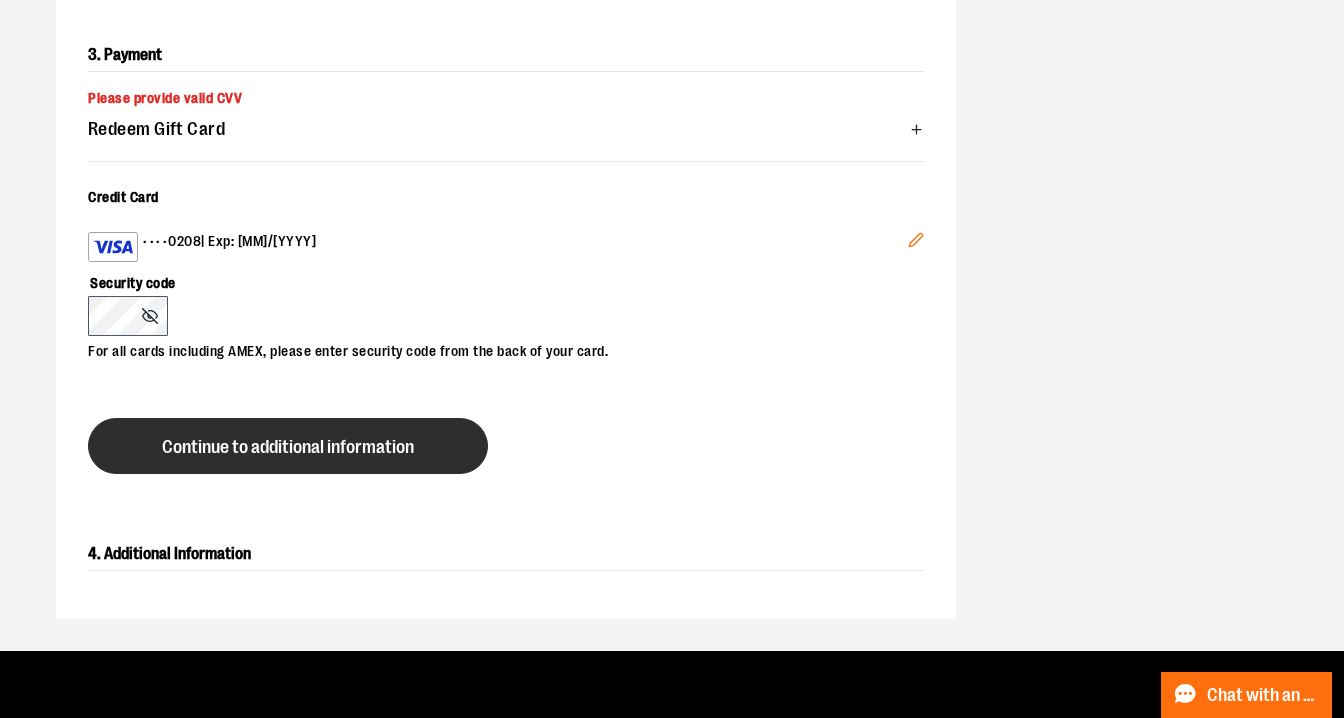 click on "Continue to additional information" at bounding box center [288, 447] 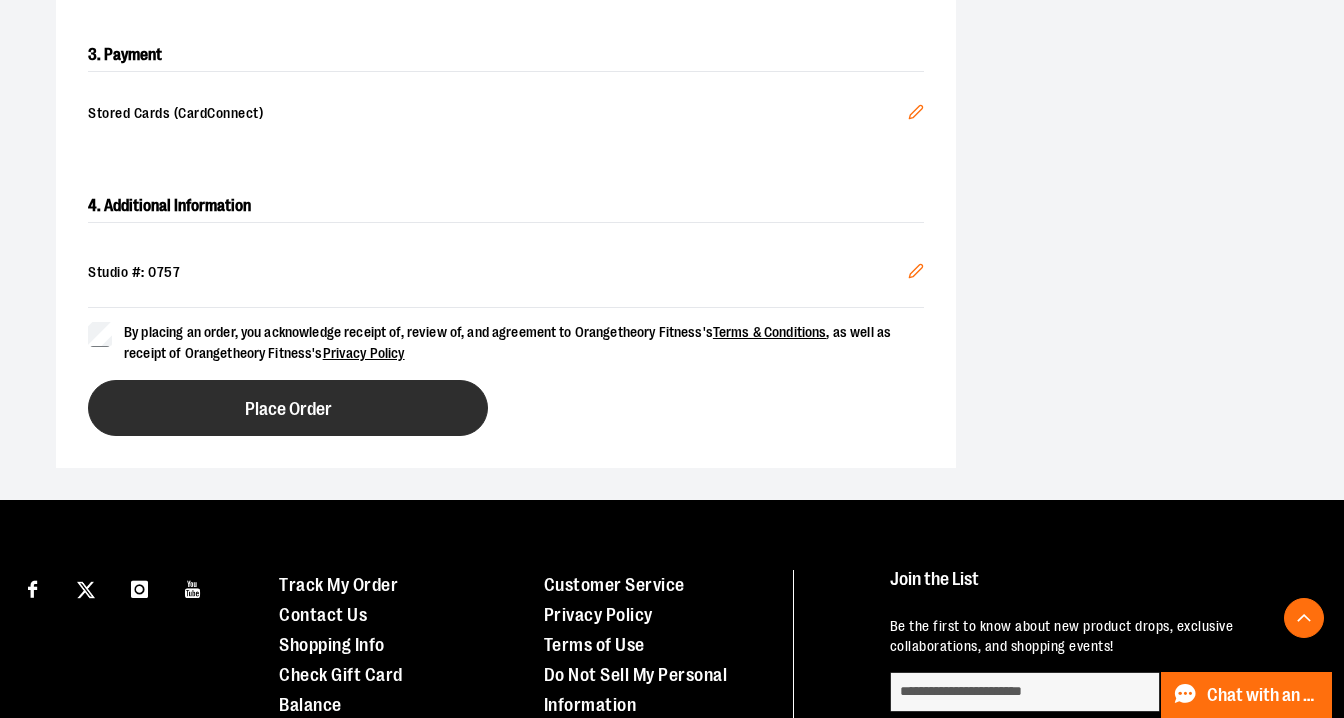 click on "Place Order" at bounding box center (288, 408) 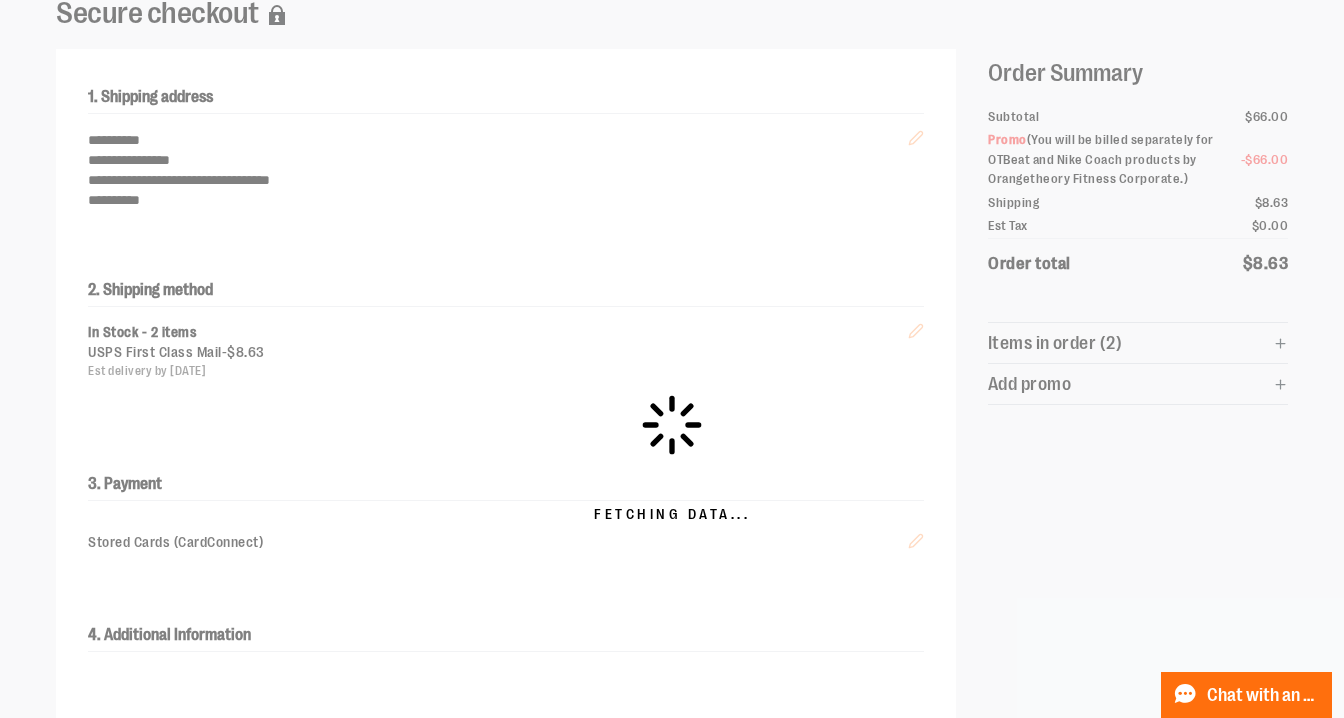 scroll, scrollTop: 0, scrollLeft: 0, axis: both 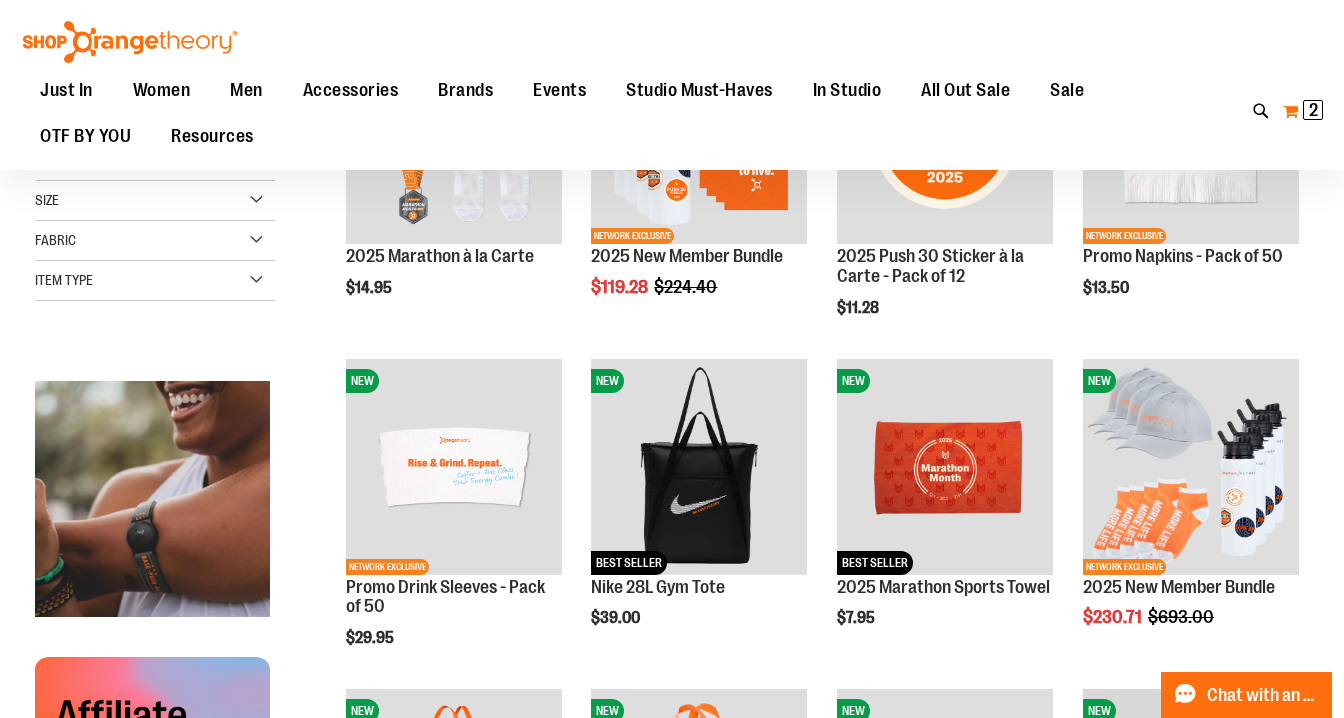 click on "2
2
items" at bounding box center (1313, 110) 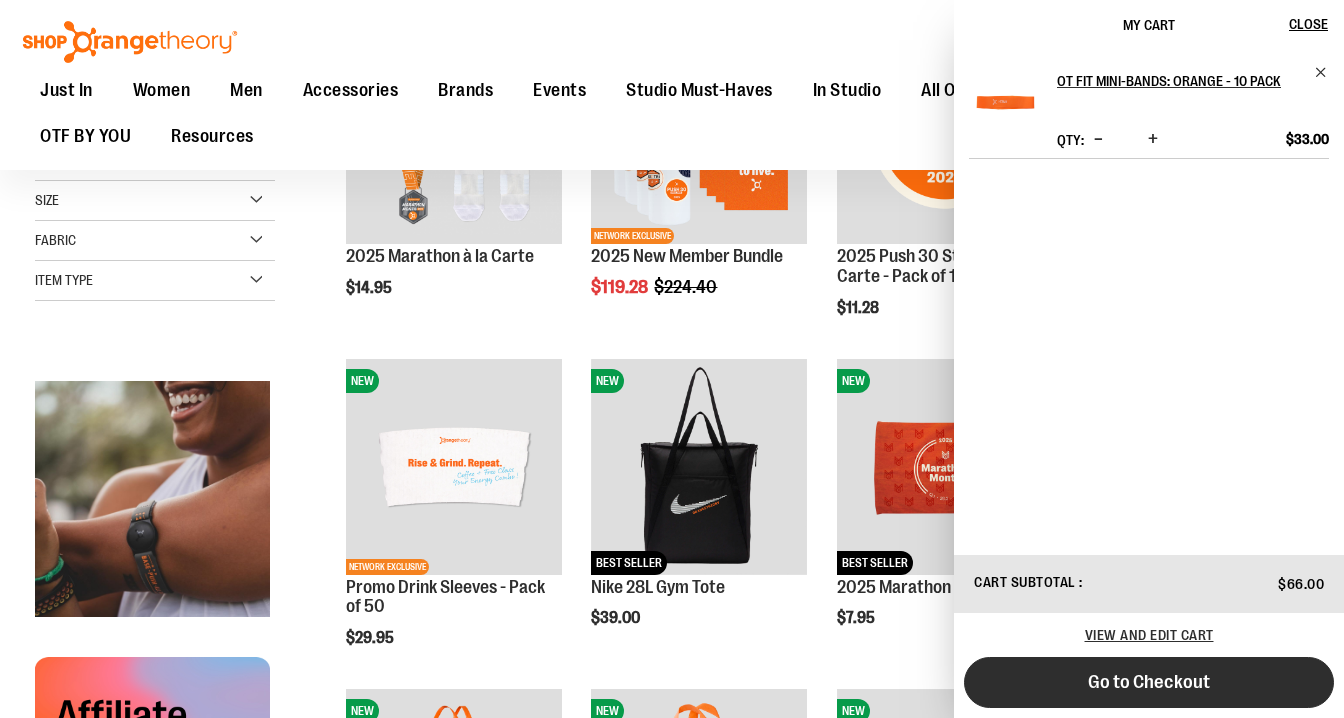 click on "Go to Checkout" at bounding box center [1149, 682] 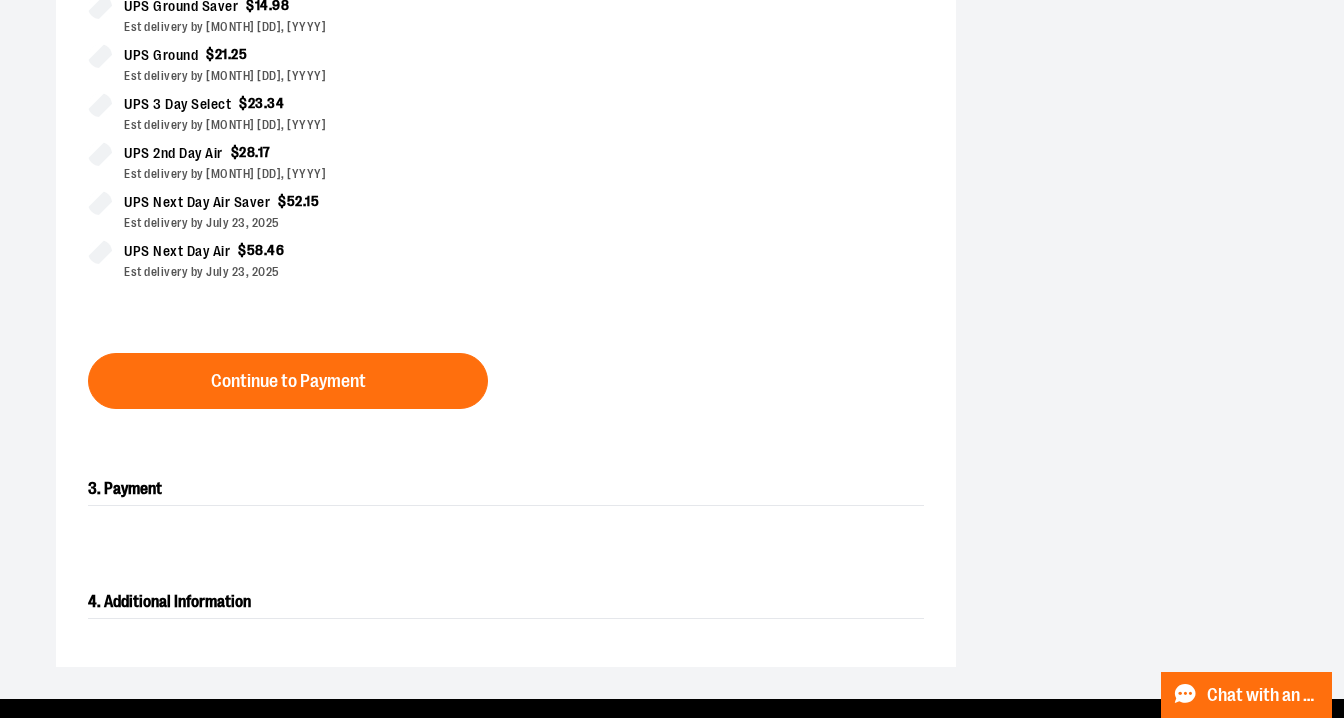scroll, scrollTop: 646, scrollLeft: 0, axis: vertical 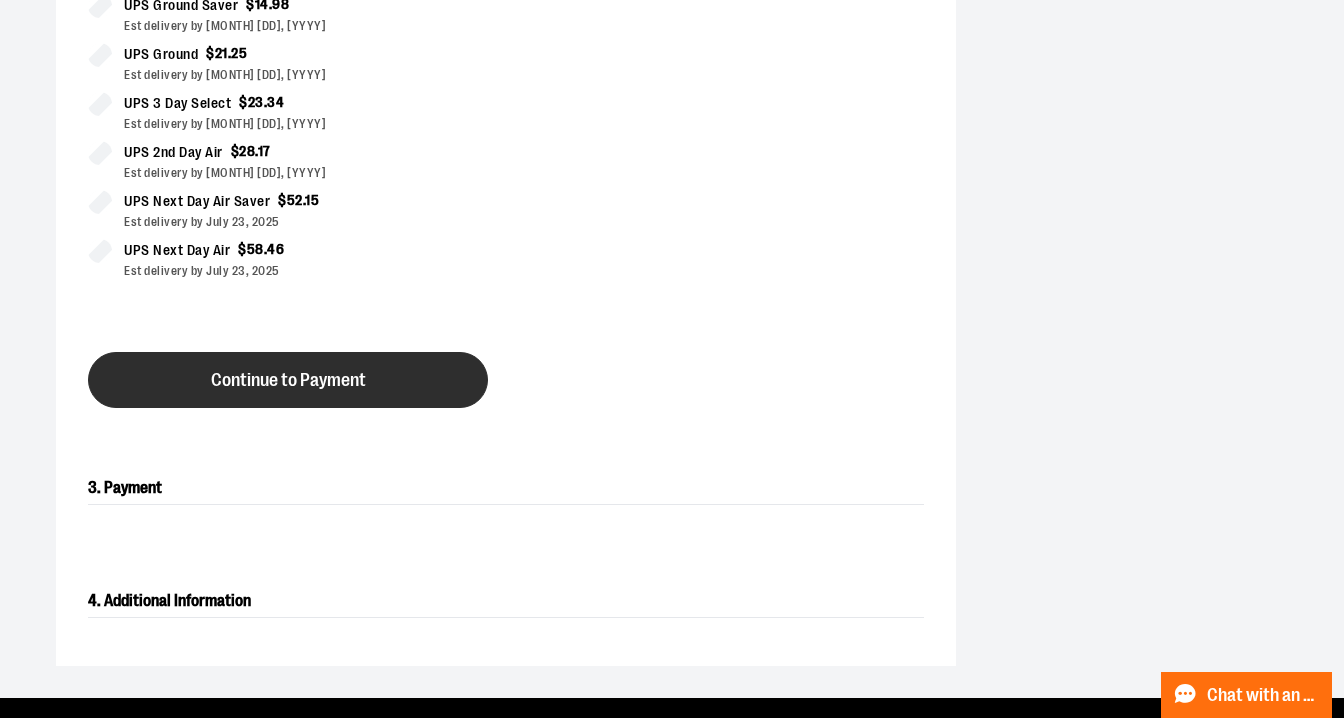 click on "Continue to Payment" at bounding box center (288, 380) 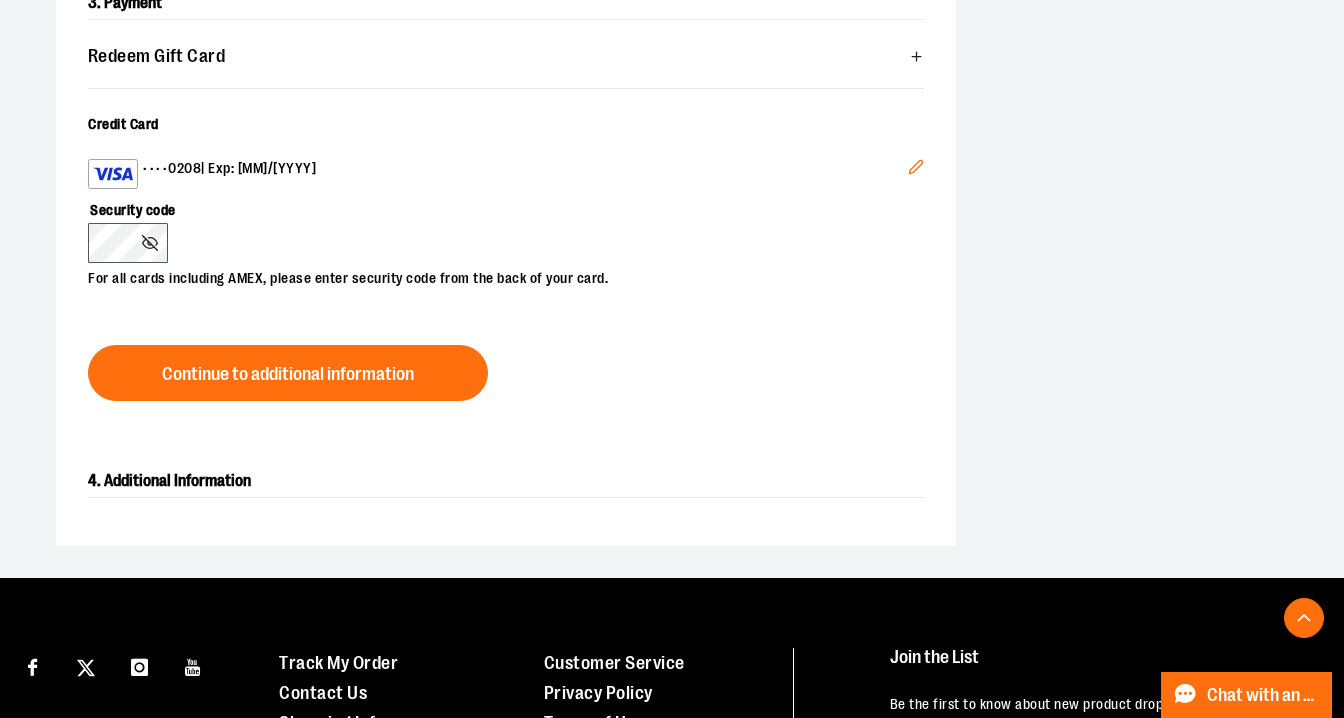 click 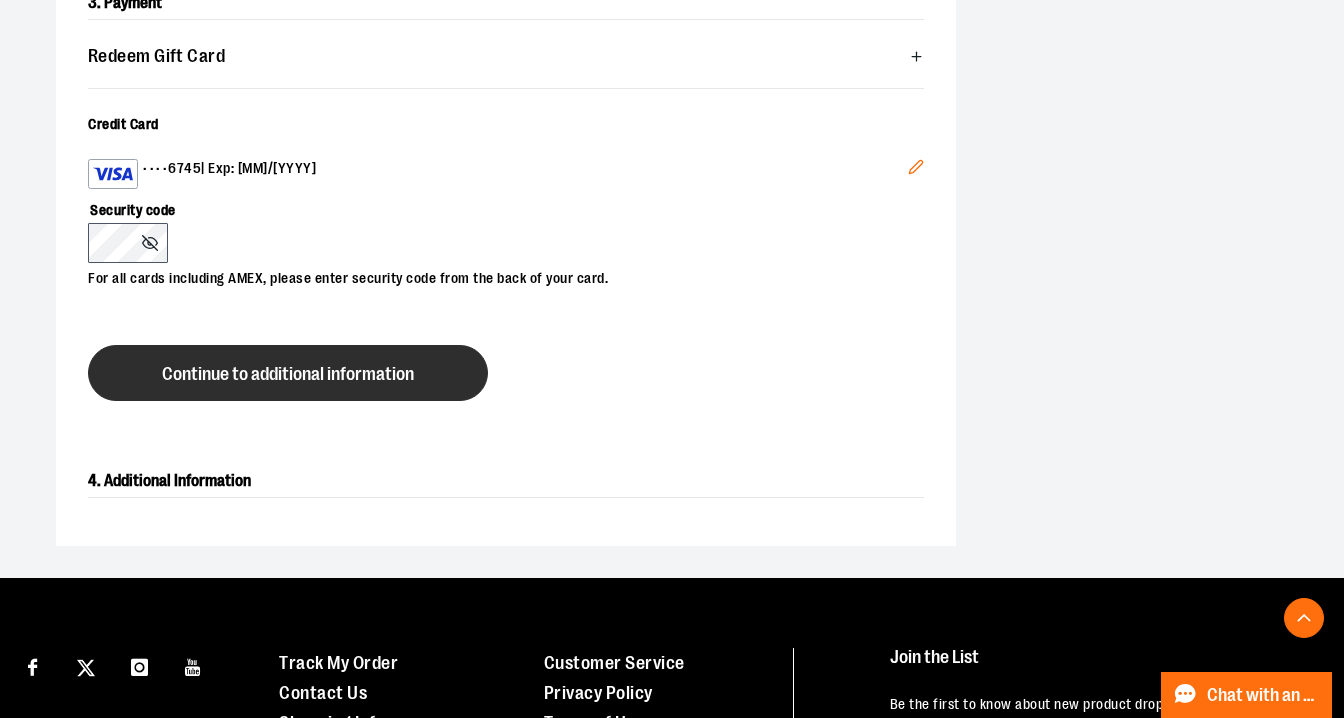 click on "Continue to additional information" at bounding box center (288, 374) 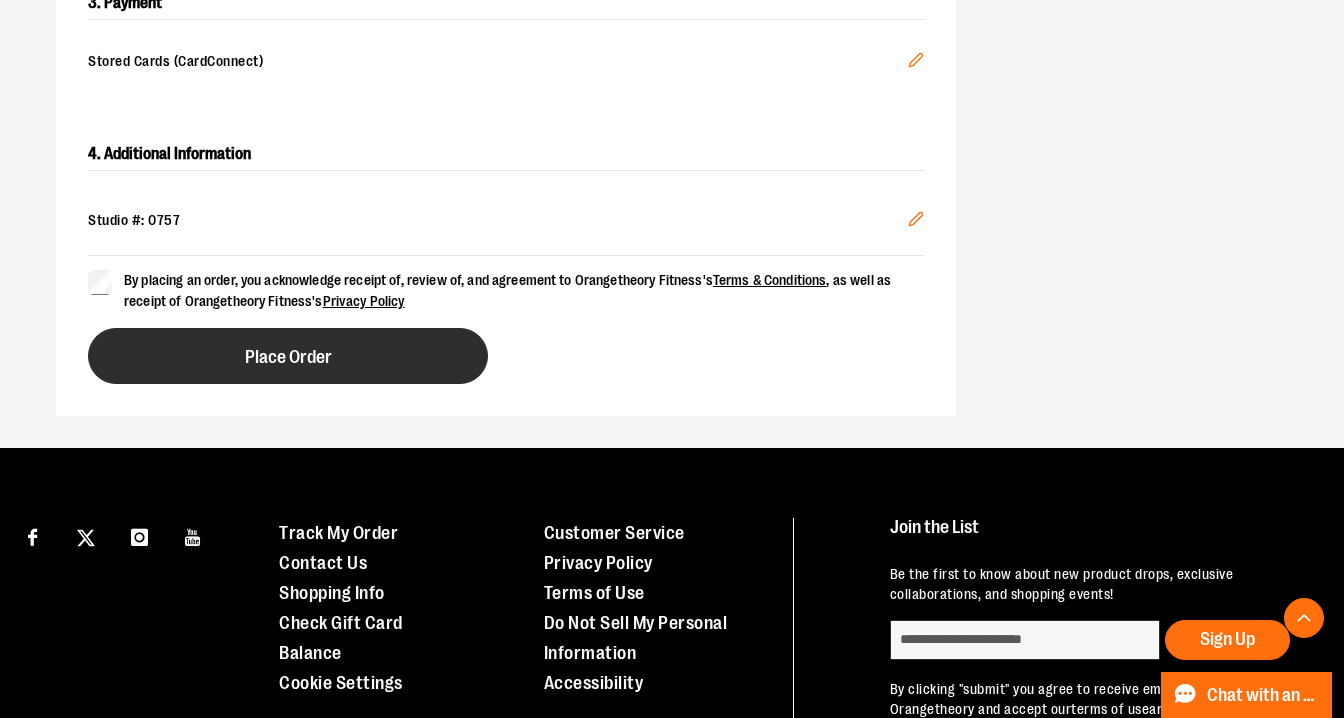 click on "Place Order" at bounding box center [288, 356] 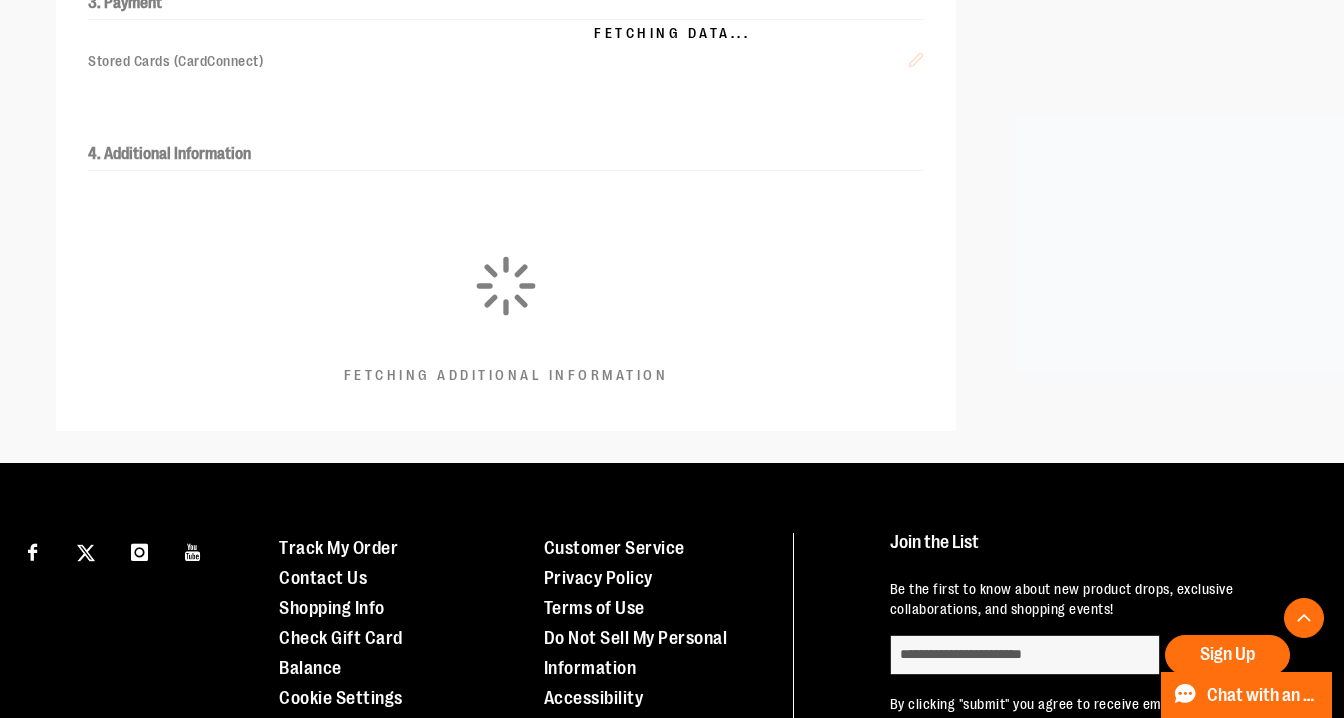 scroll, scrollTop: 600, scrollLeft: 0, axis: vertical 